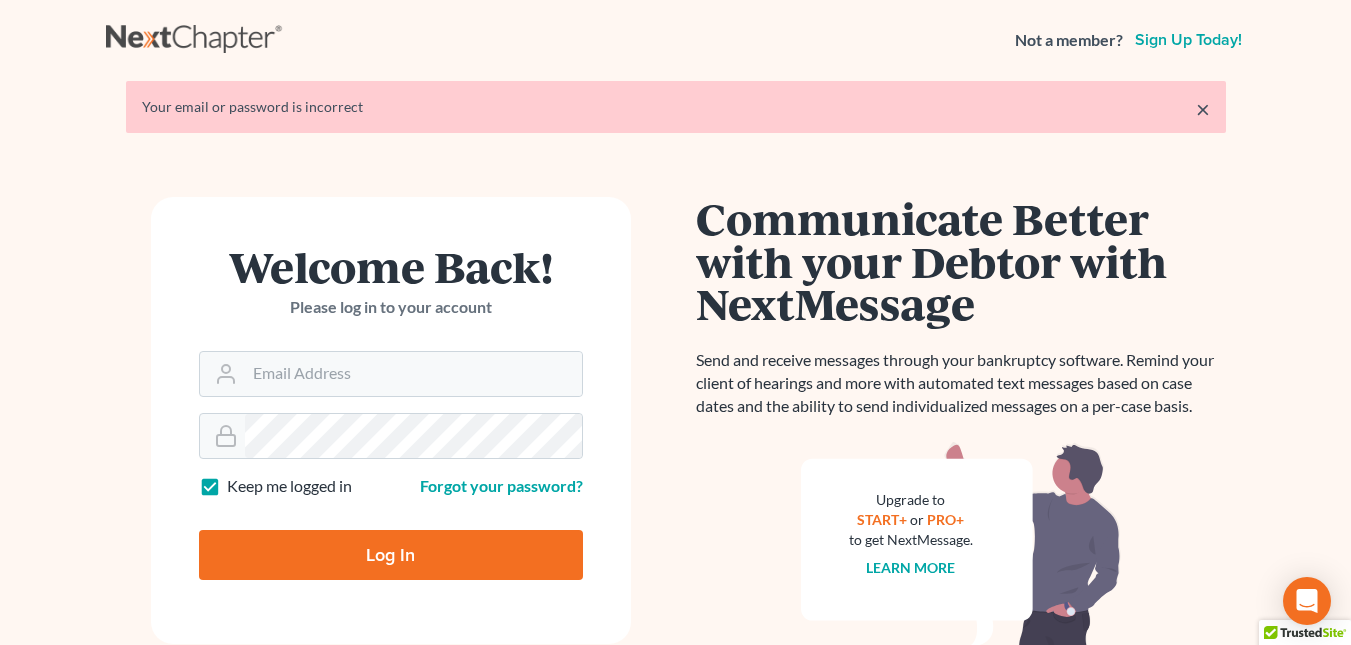 scroll, scrollTop: 0, scrollLeft: 0, axis: both 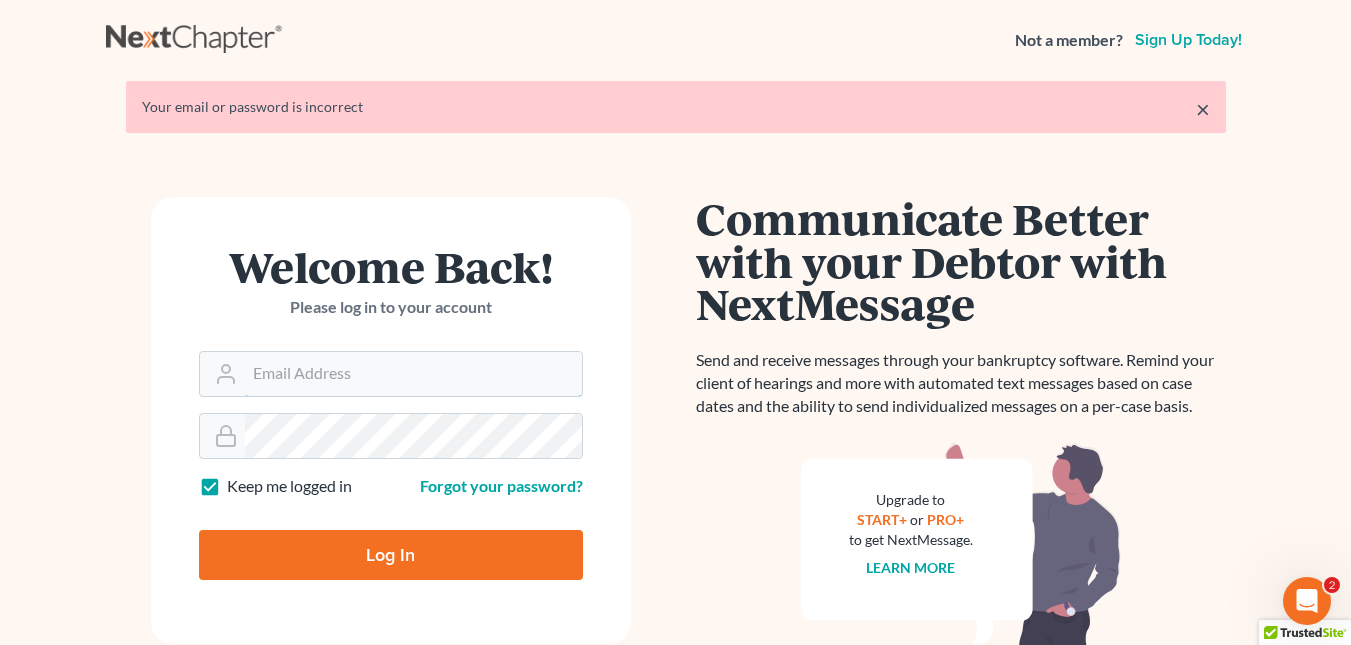 type on "[FIRST][LAST]" 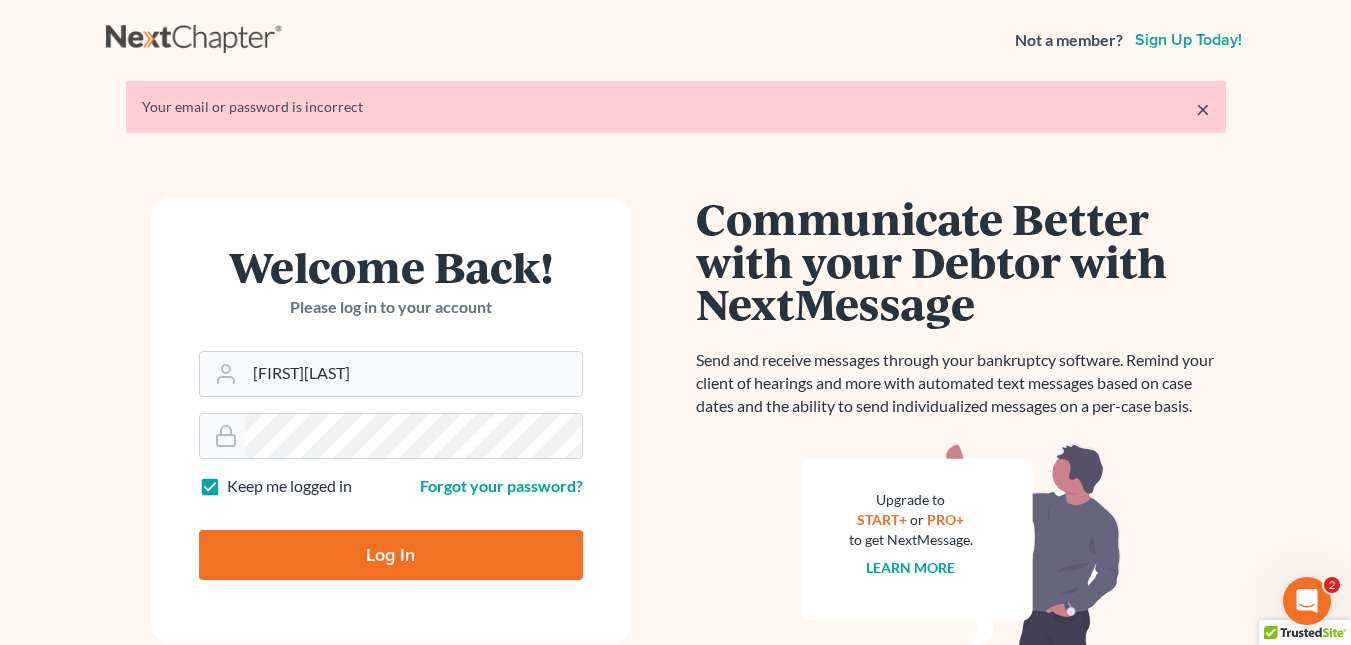 click on "Log In" at bounding box center (391, 555) 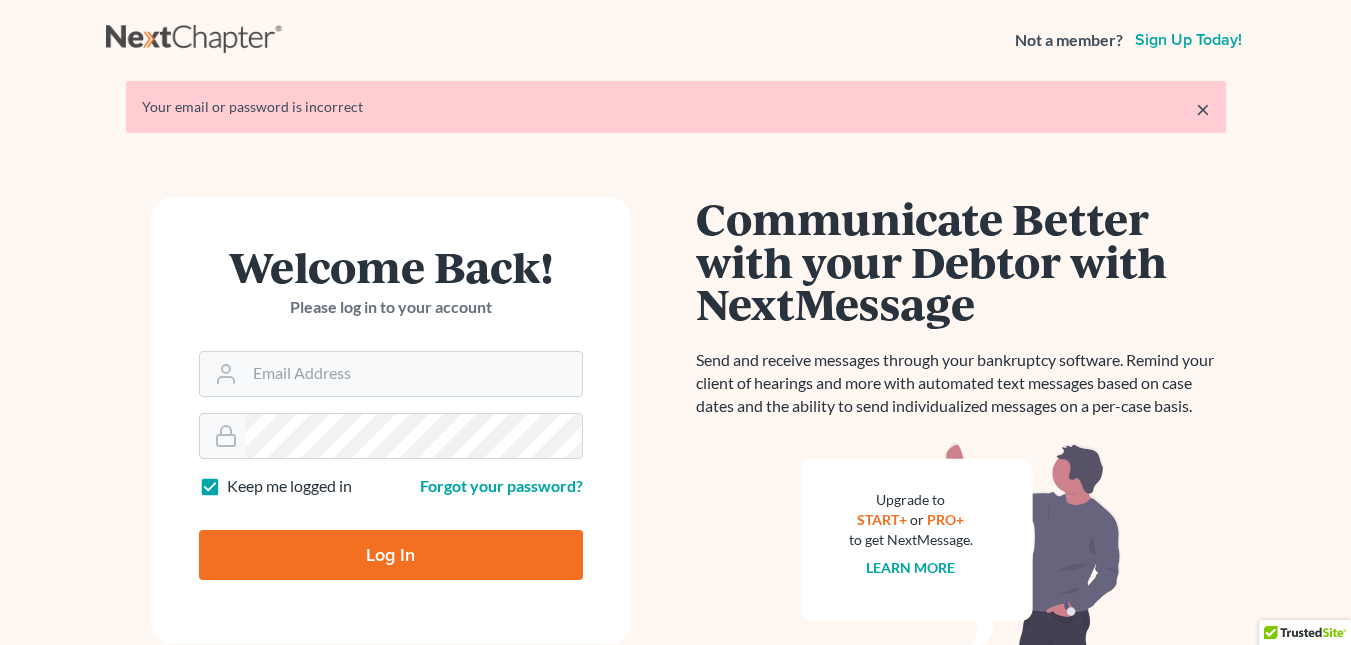 scroll, scrollTop: 0, scrollLeft: 0, axis: both 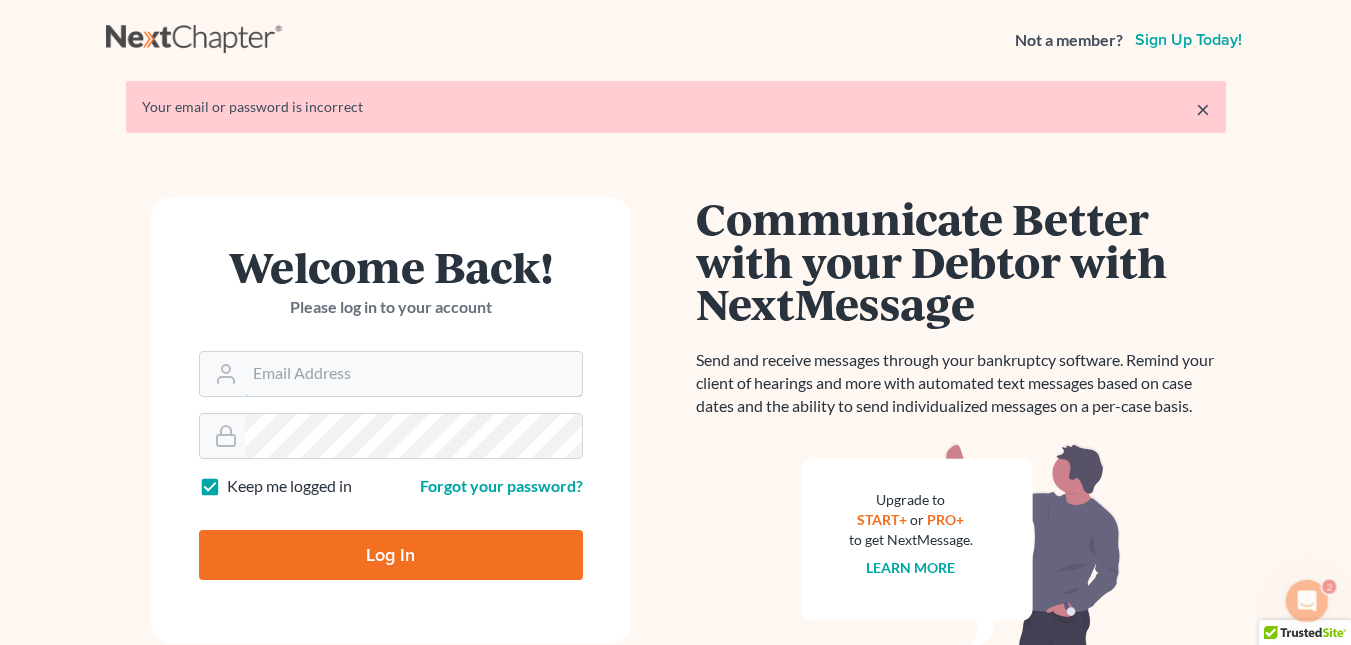 type on "[FIRST][LAST]" 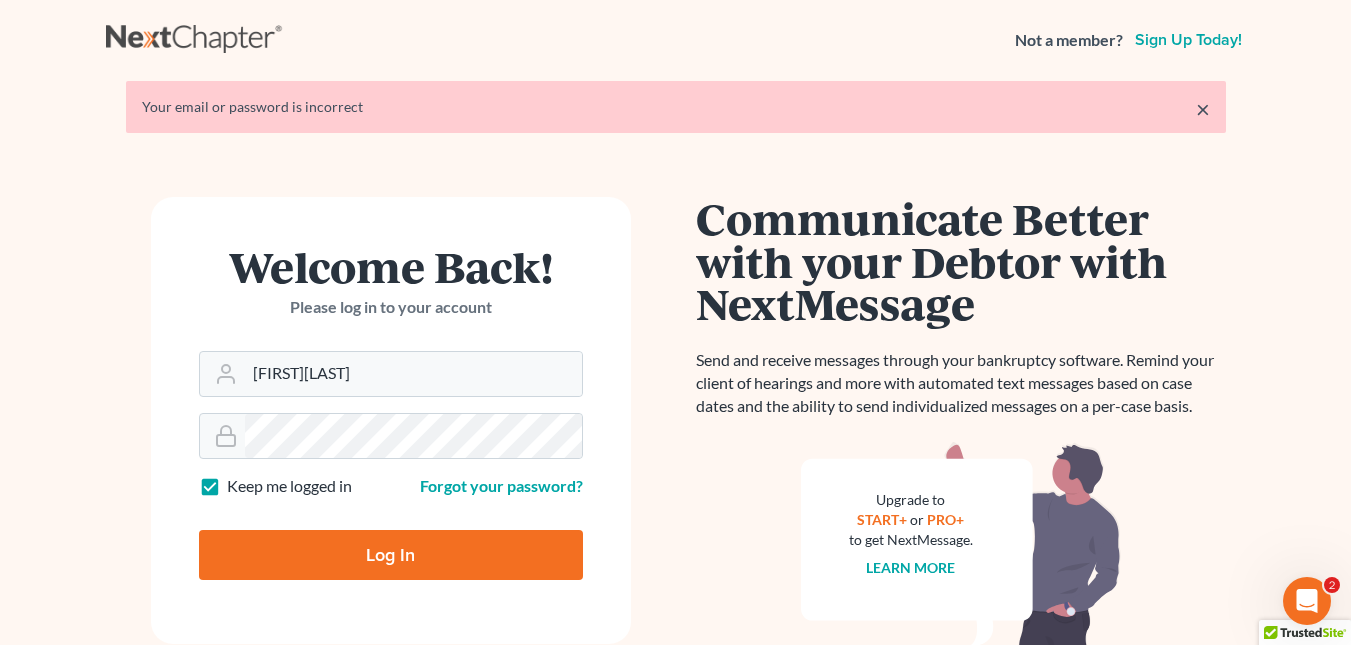 click on "Log In" at bounding box center [391, 555] 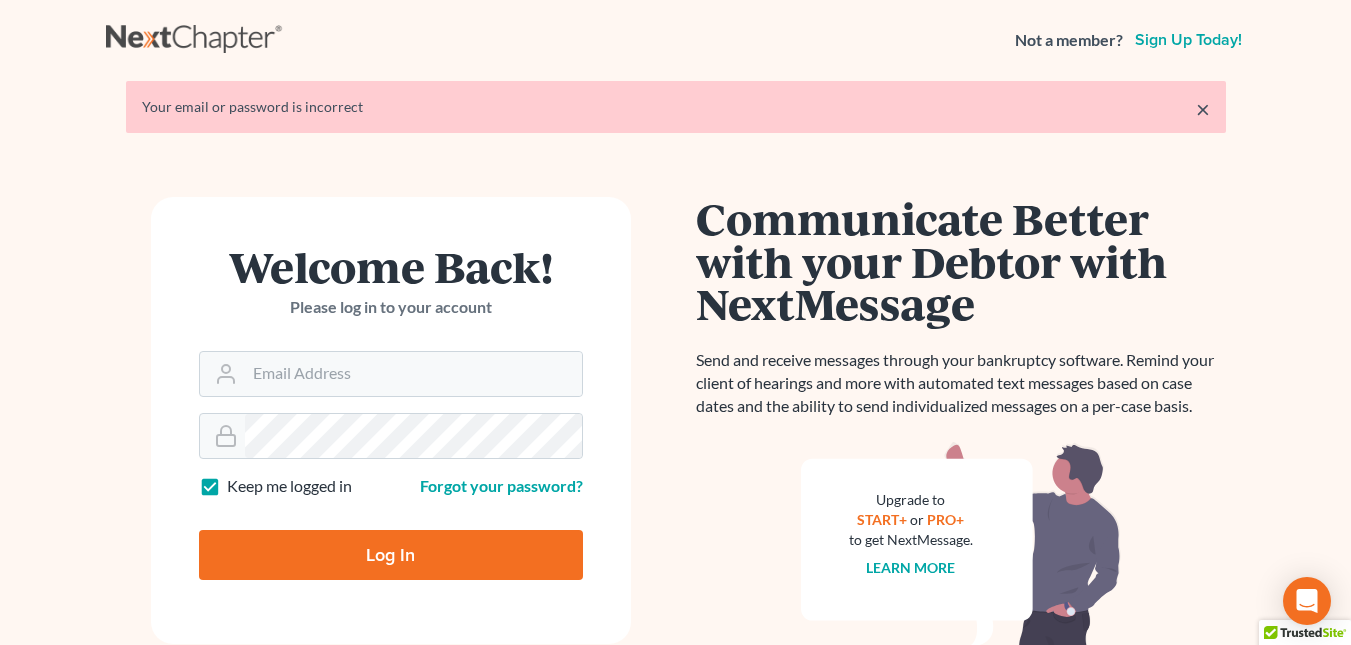 scroll, scrollTop: 0, scrollLeft: 0, axis: both 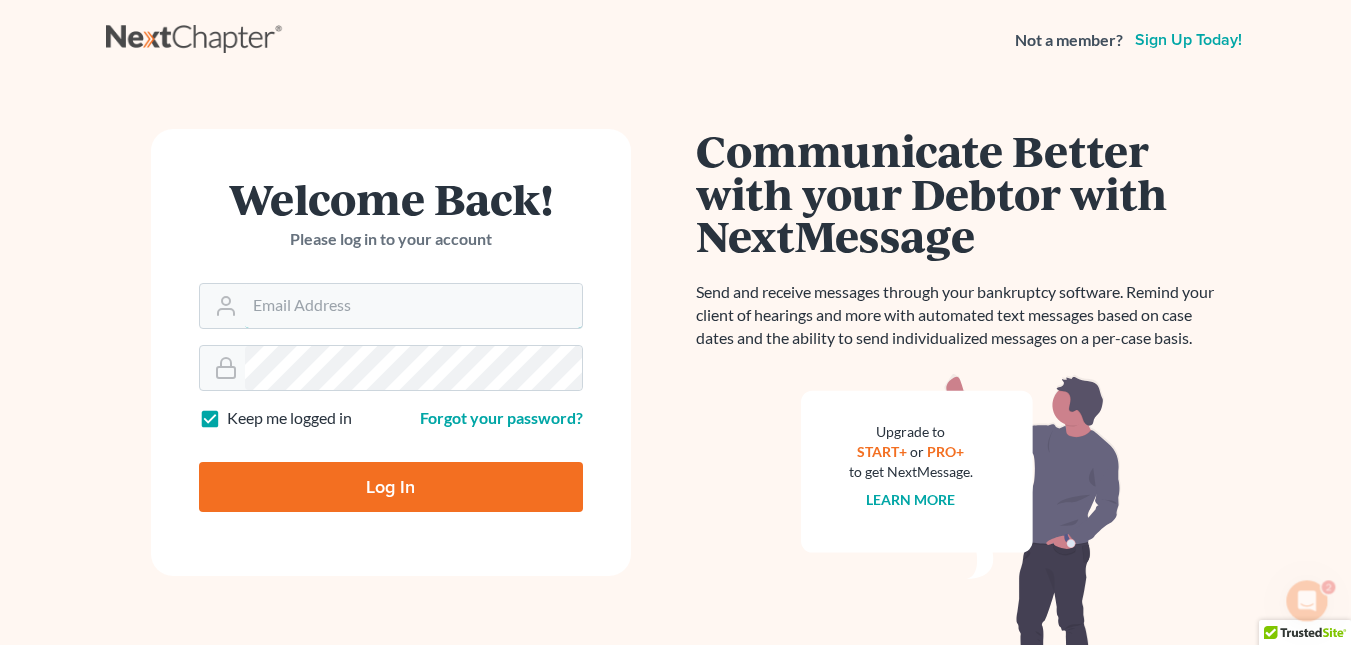 type on "[FIRST][LAST]" 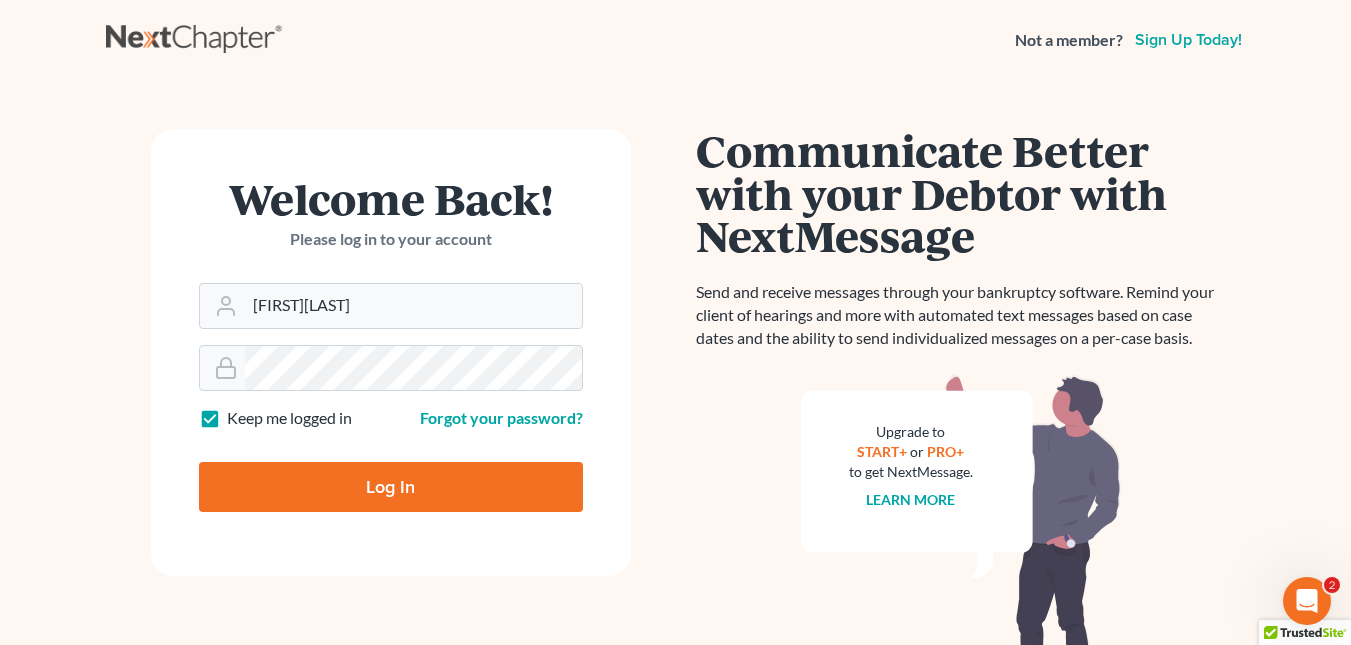 click on "Log In" at bounding box center (391, 487) 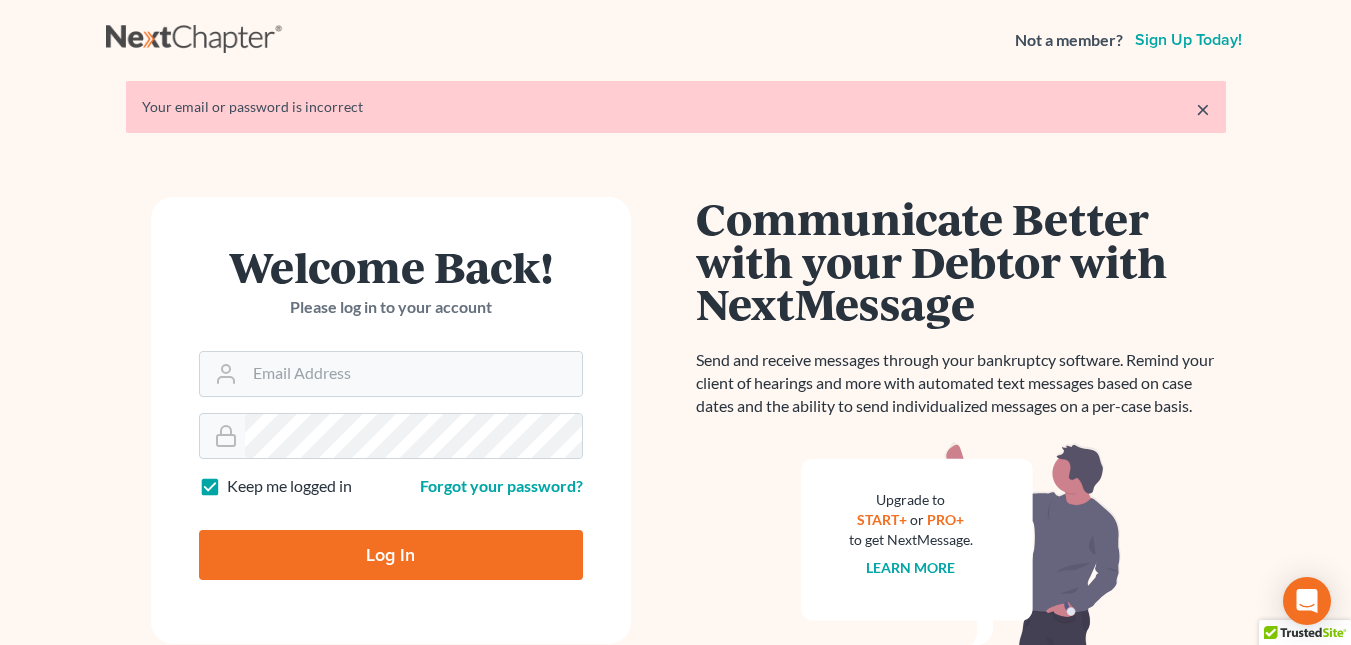 scroll, scrollTop: 0, scrollLeft: 0, axis: both 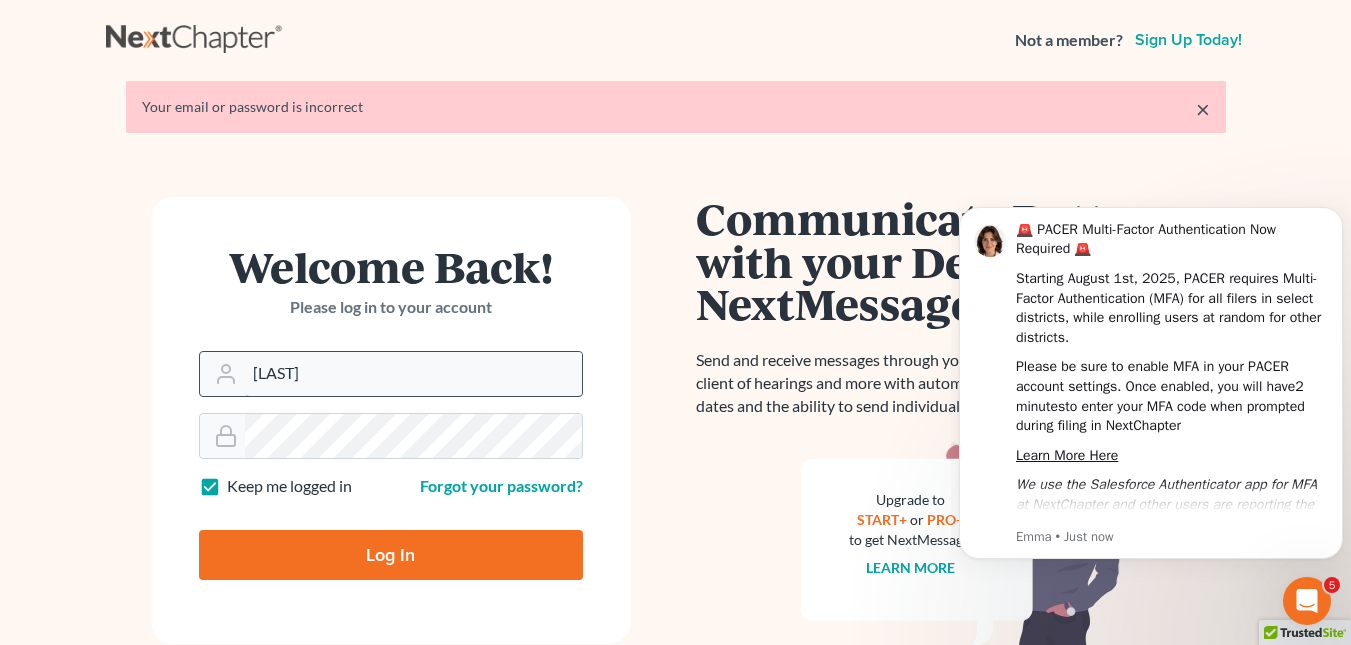 click on "tracywood" at bounding box center [413, 374] 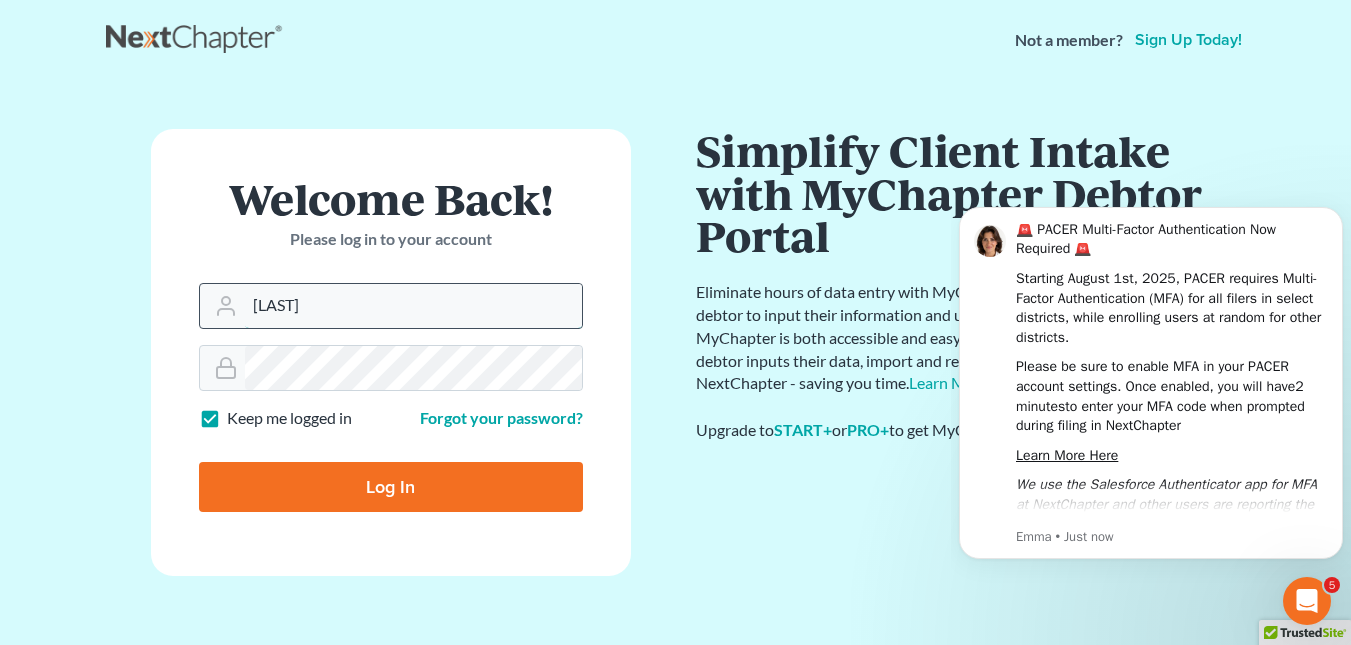 type on "thewoodlawgroup@gmail.com" 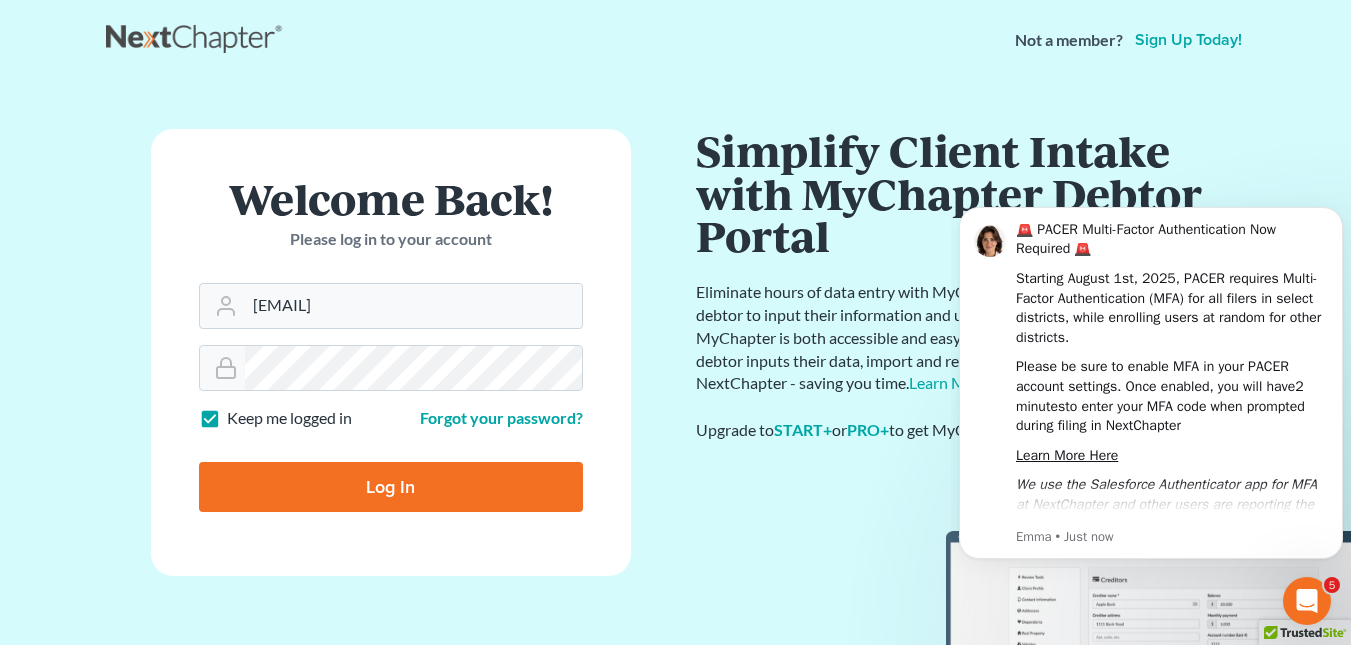 click on "Log In" at bounding box center (391, 487) 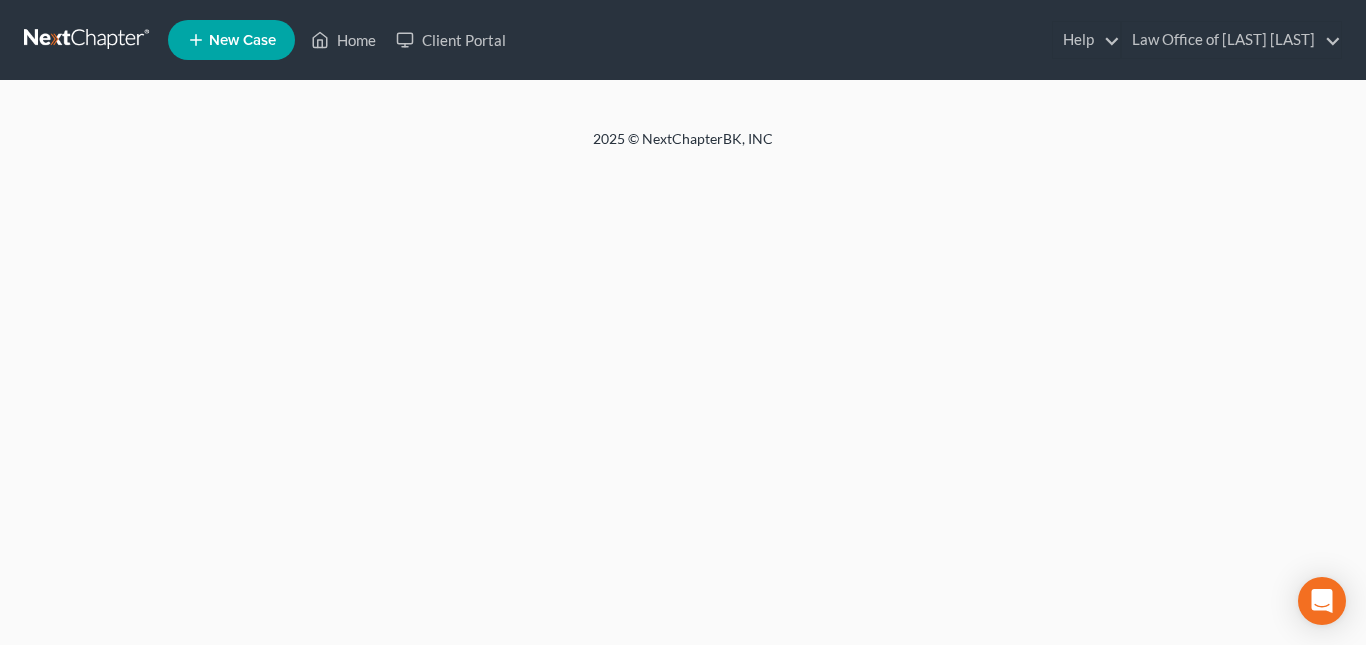 scroll, scrollTop: 0, scrollLeft: 0, axis: both 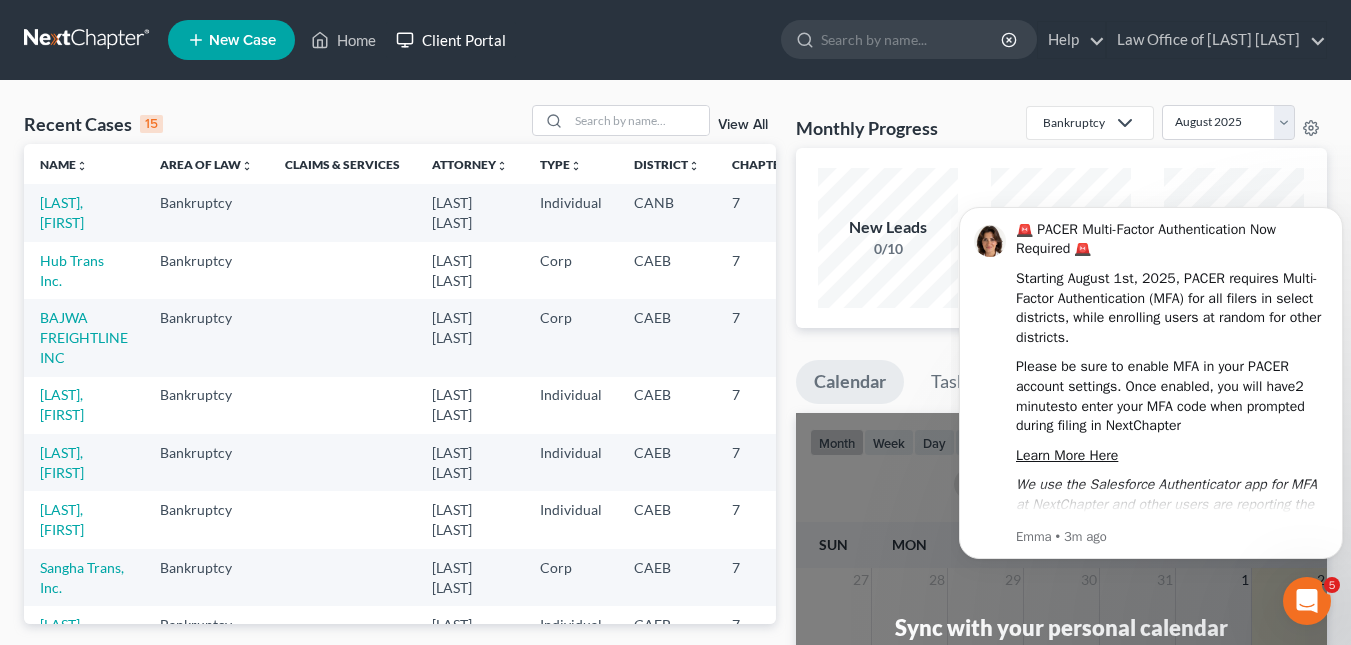 click on "Client Portal" at bounding box center [451, 40] 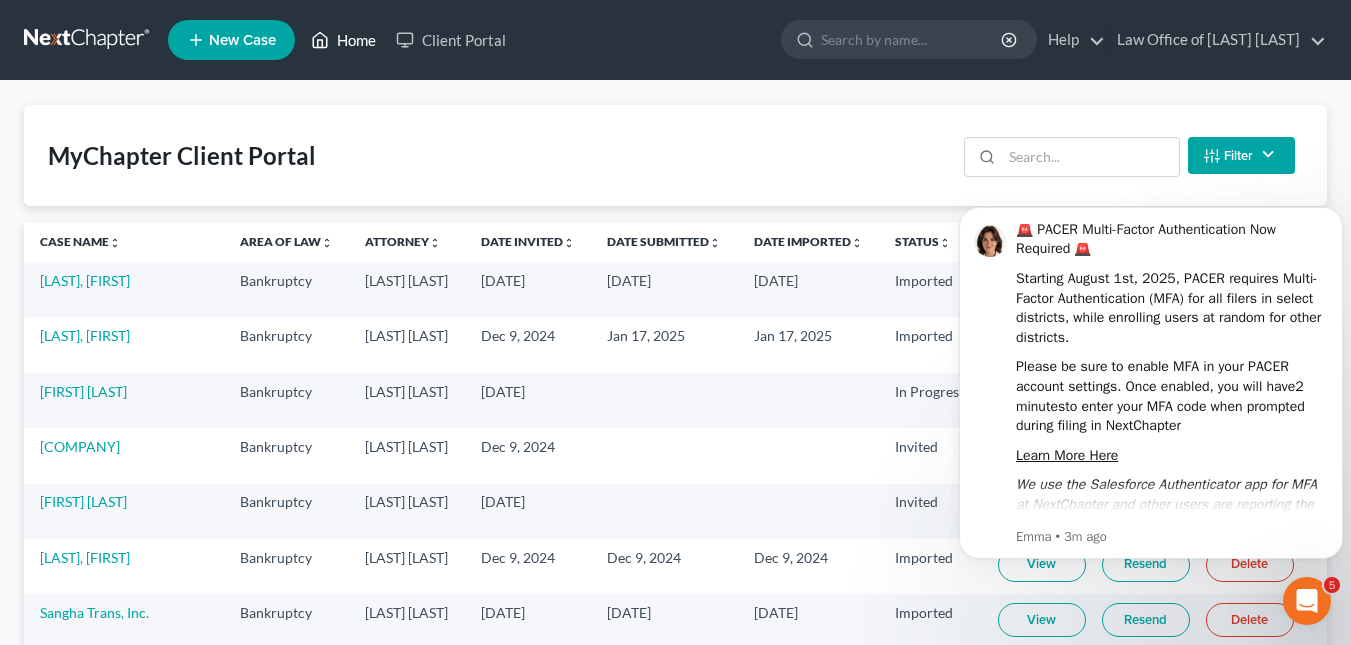 click on "Home" at bounding box center (343, 40) 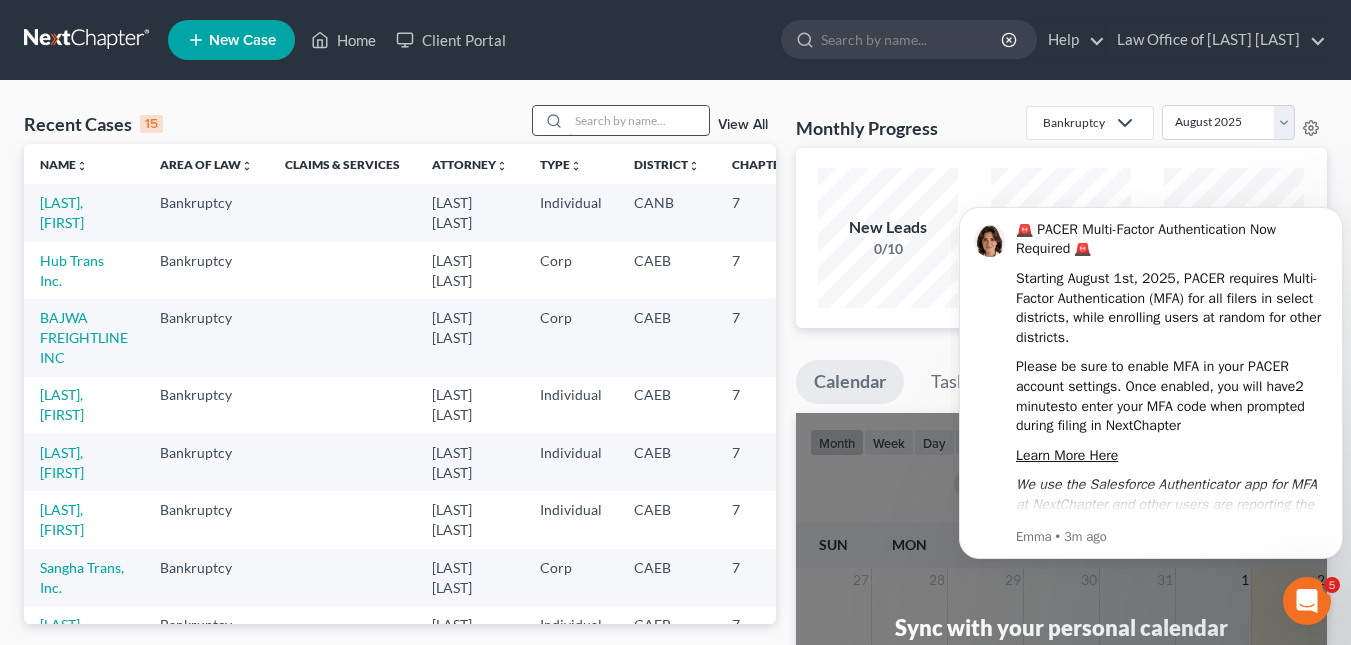 click at bounding box center [639, 120] 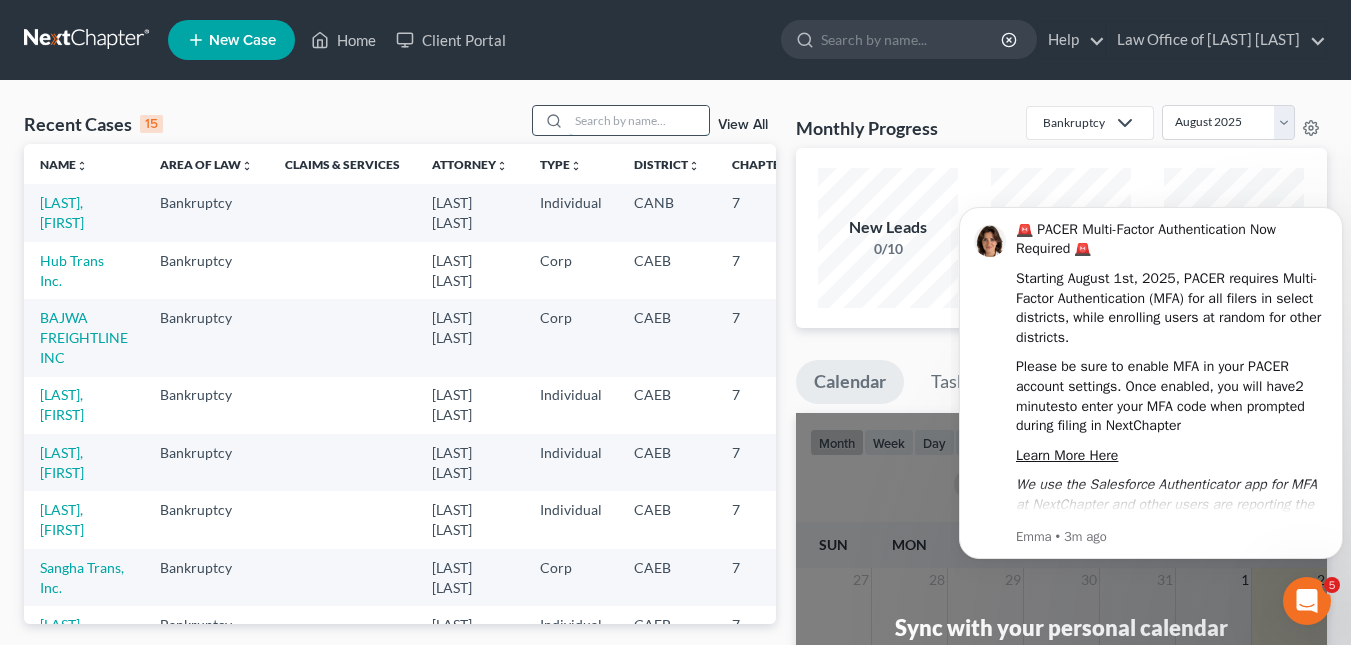paste on "SGAD Trans Inc" 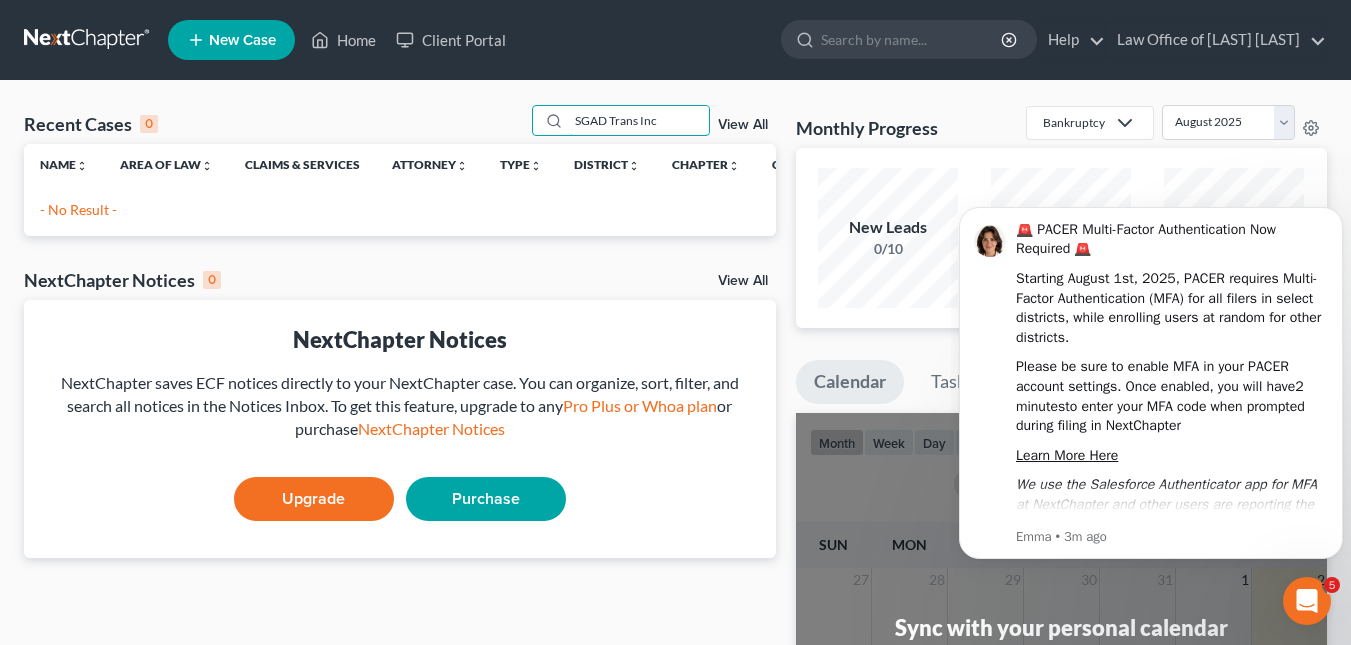 type on "SGAD Trans Inc" 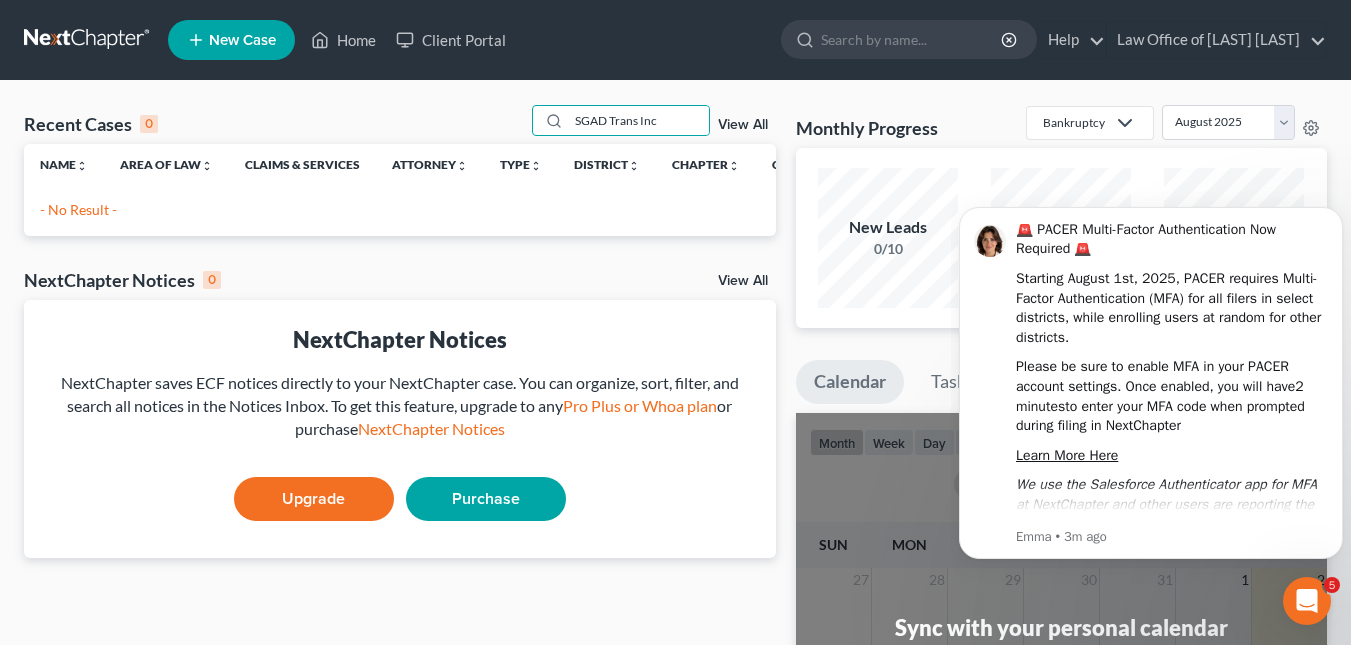 click on "New Case" at bounding box center (242, 40) 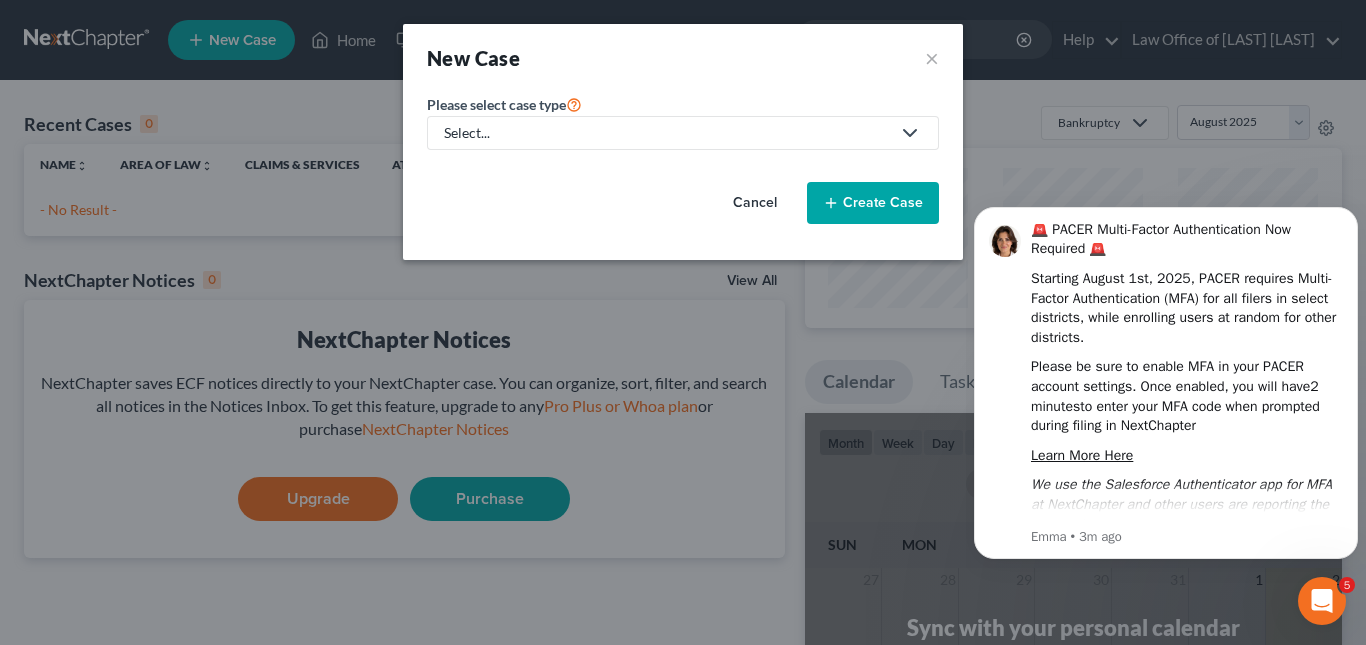 click on "Select..." at bounding box center [667, 133] 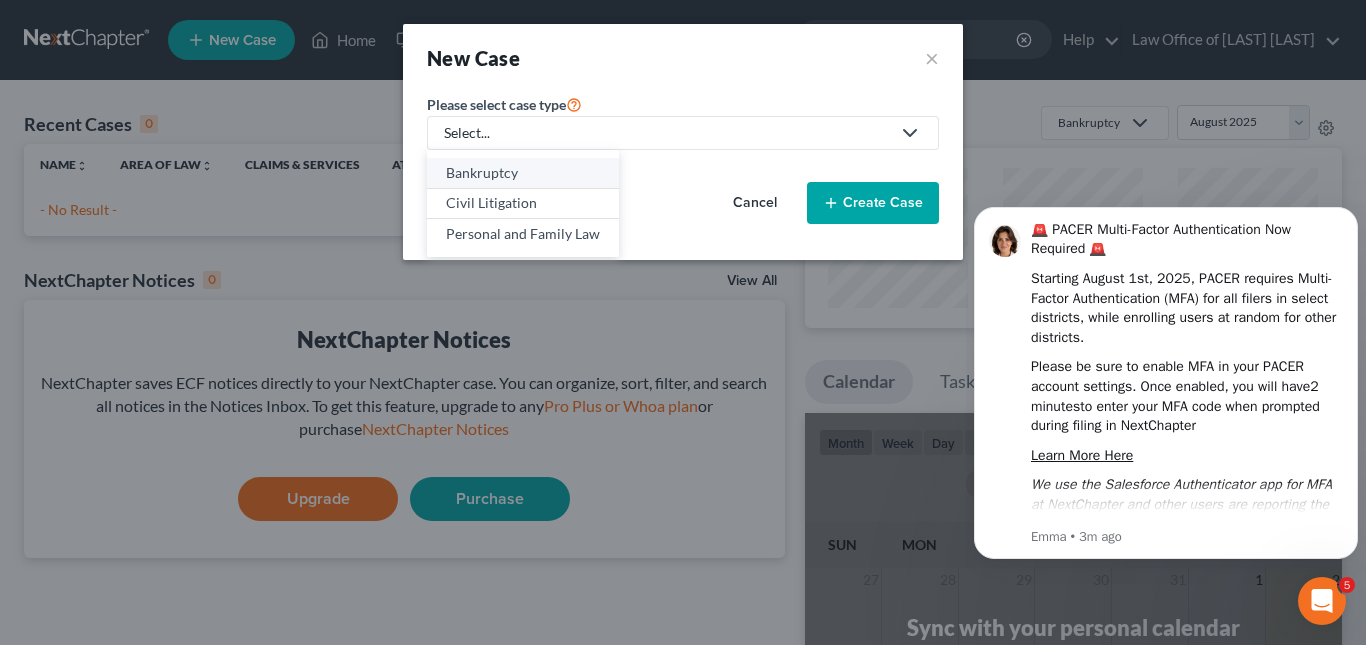 click on "Bankruptcy" at bounding box center (523, 173) 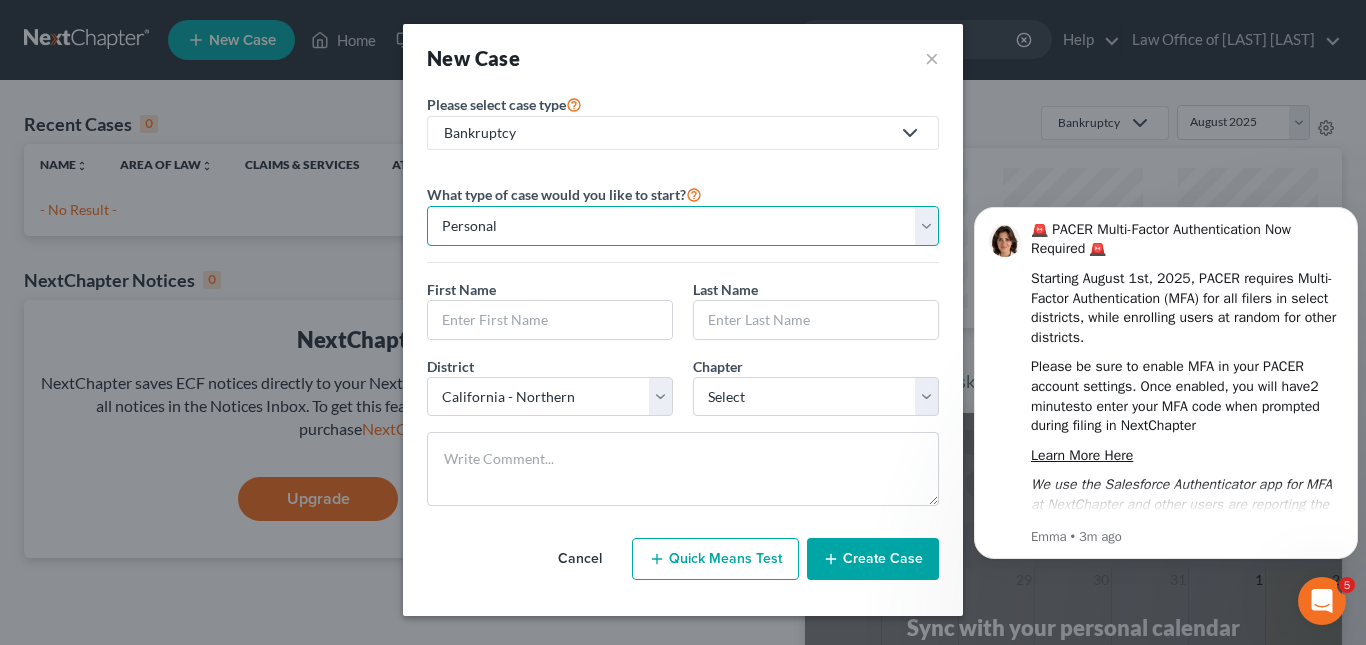 click on "Personal Business" at bounding box center [683, 226] 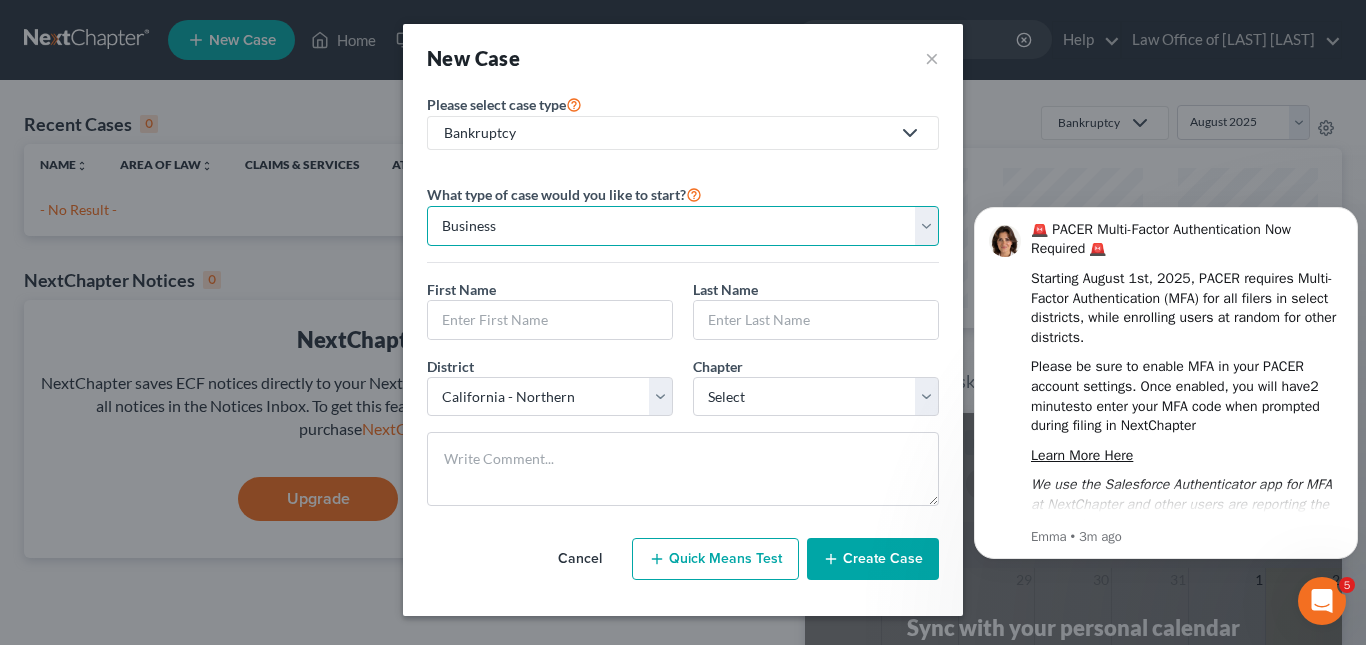 click on "Personal Business" at bounding box center [683, 226] 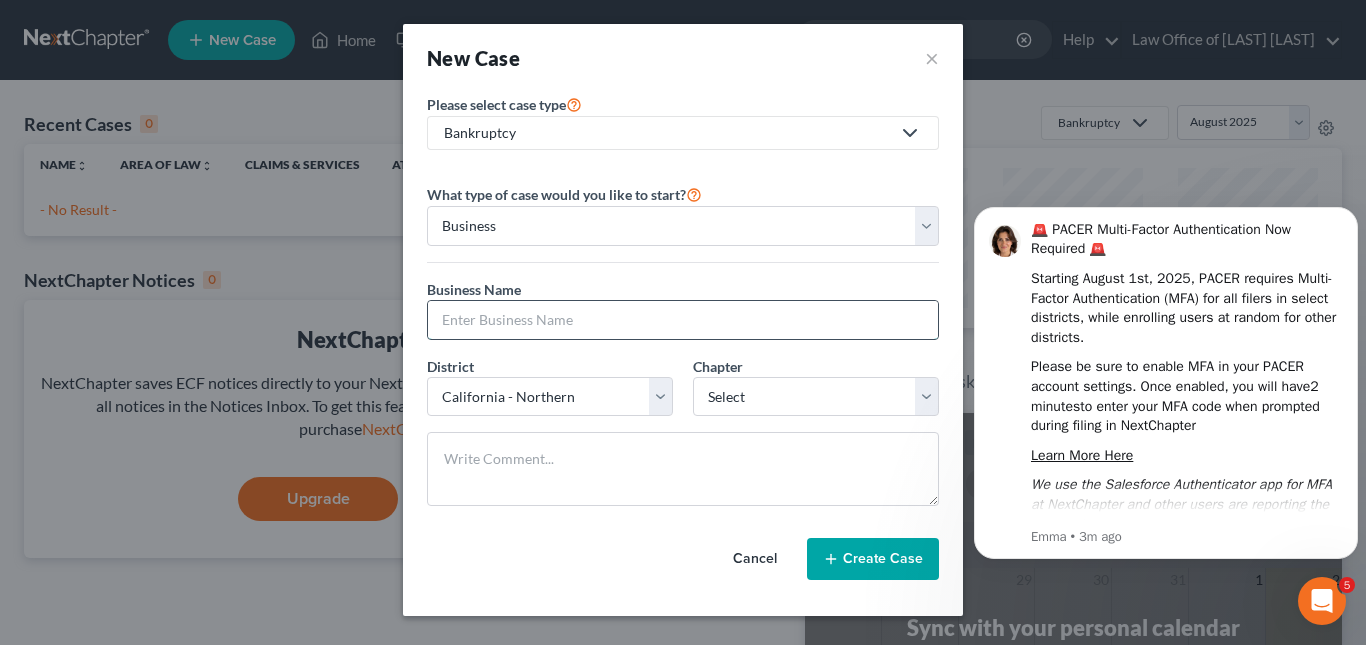click at bounding box center (683, 320) 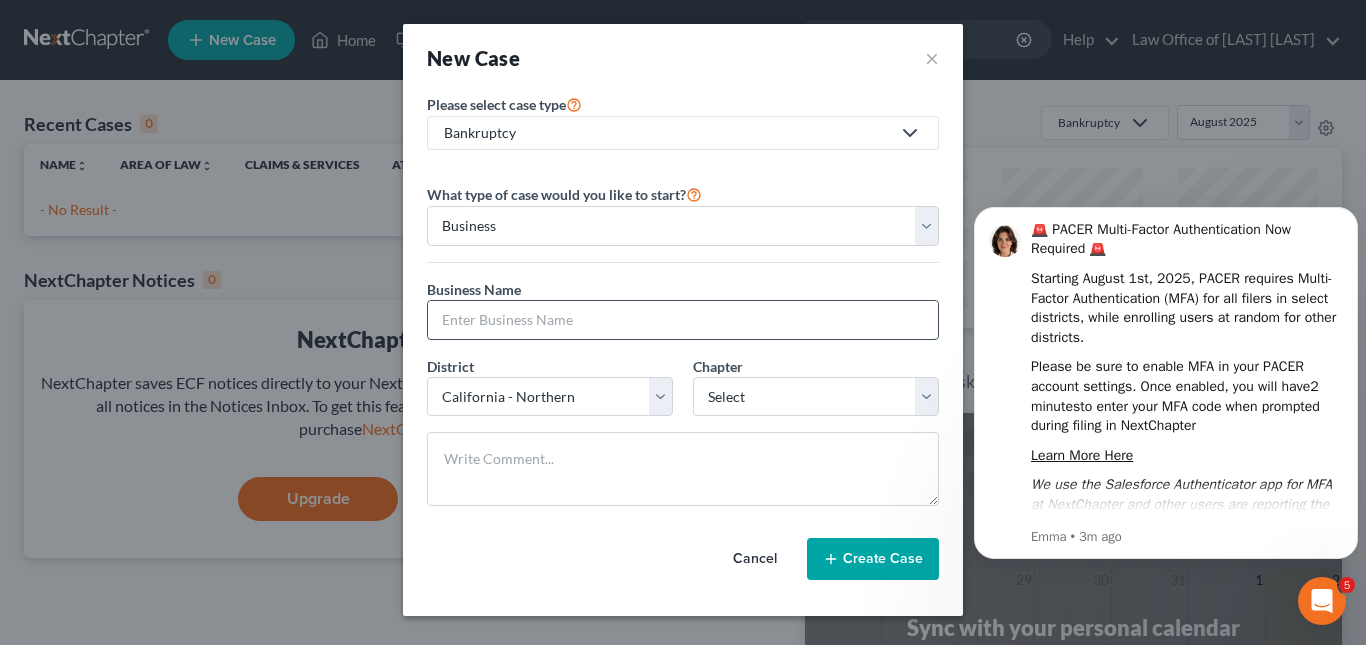 paste on "SGAD Trans Inc" 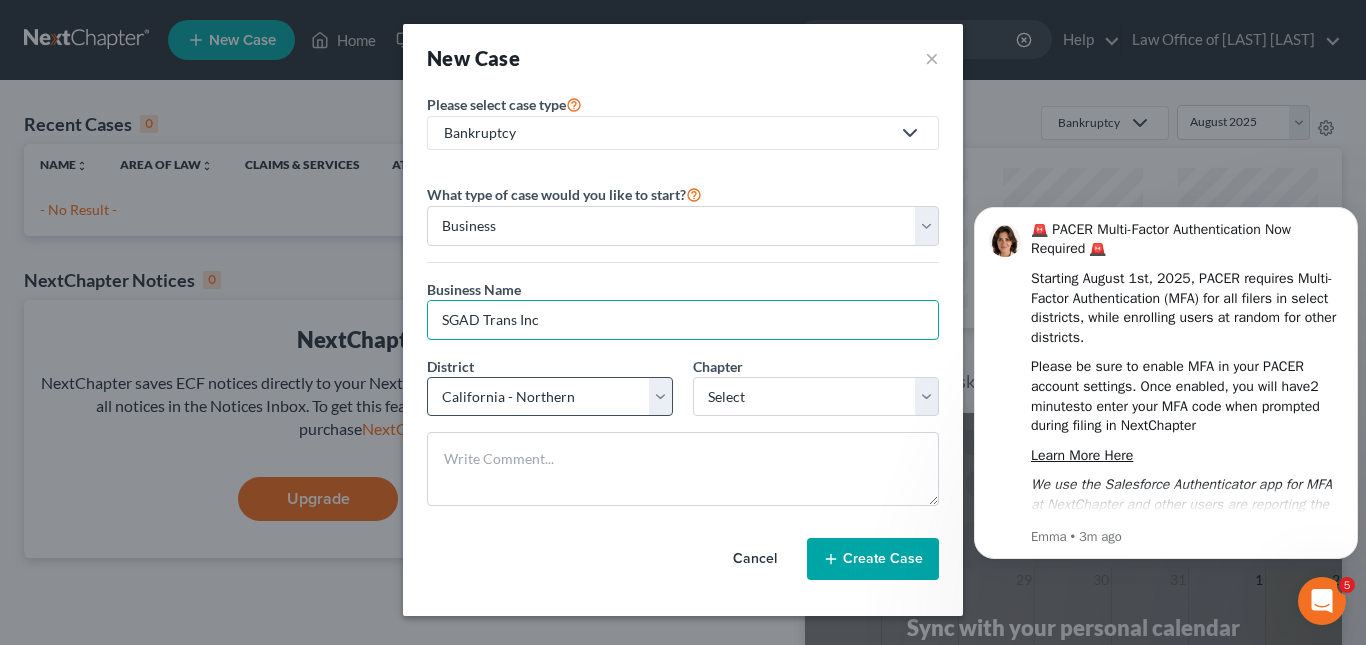 type on "SGAD Trans Inc" 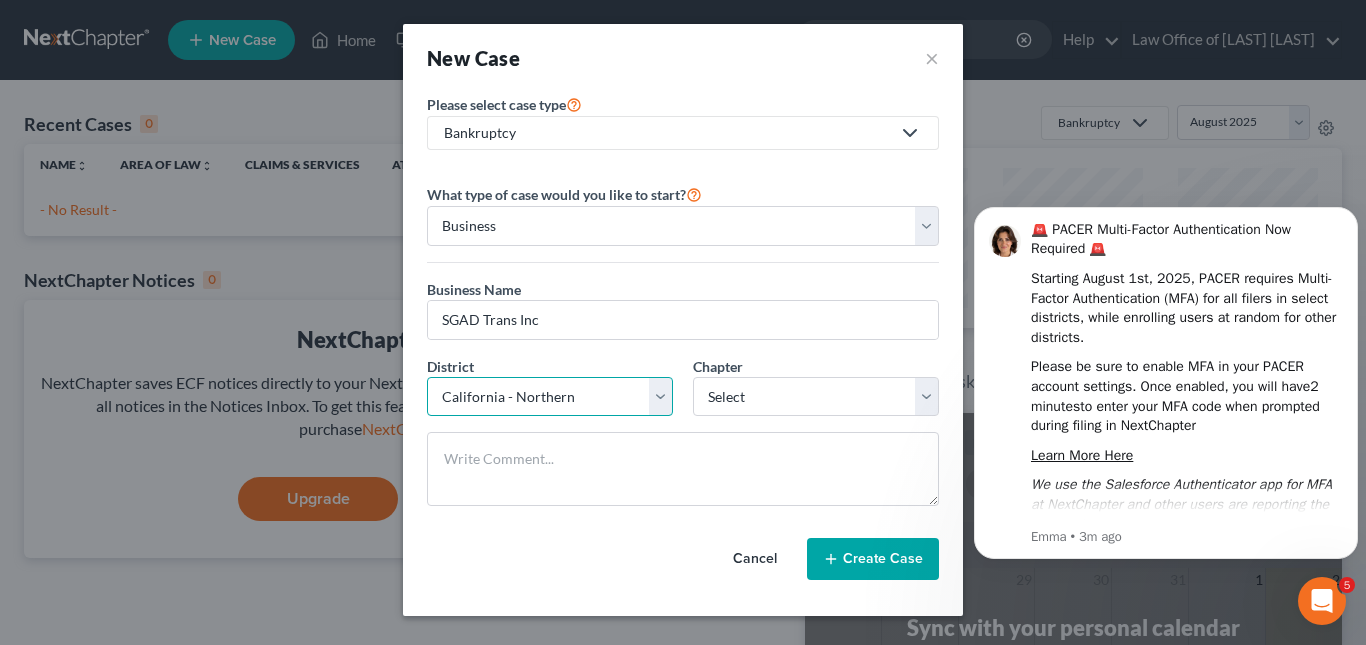 click on "Select Alabama - Middle Alabama - Northern Alabama - Southern Alaska Arizona Arkansas - Eastern Arkansas - Western California - Central California - Eastern California - Northern California - Southern Colorado Connecticut Delaware District of Columbia Florida - Middle Florida - Northern Florida - Southern Georgia - Middle Georgia - Northern Georgia - Southern Guam Hawaii Idaho Illinois - Central Illinois - Northern Illinois - Southern Indiana - Northern Indiana - Southern Iowa - Northern Iowa - Southern Kansas Kentucky - Eastern Kentucky - Western Louisiana - Eastern Louisiana - Middle Louisiana - Western Maine Maryland Massachusetts Michigan - Eastern Michigan - Western Minnesota Mississippi - Northern Mississippi - Southern Missouri - Eastern Missouri - Western Montana Nebraska Nevada New Hampshire New Jersey New Mexico New York - Eastern New York - Northern New York - Southern New York - Western North Carolina - Eastern North Carolina - Middle North Carolina - Western North Dakota Ohio - Northern Oregon" at bounding box center [550, 397] 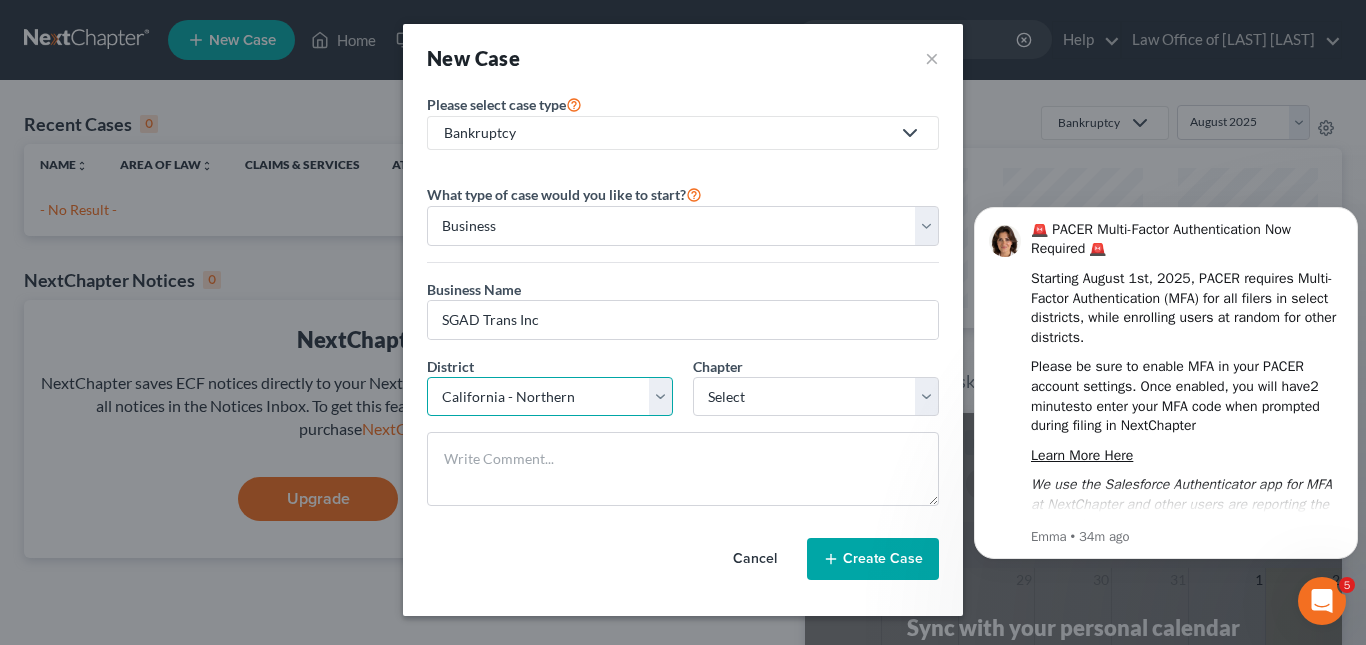click on "Select Alabama - Middle Alabama - Northern Alabama - Southern Alaska Arizona Arkansas - Eastern Arkansas - Western California - Central California - Eastern California - Northern California - Southern Colorado Connecticut Delaware District of Columbia Florida - Middle Florida - Northern Florida - Southern Georgia - Middle Georgia - Northern Georgia - Southern Guam Hawaii Idaho Illinois - Central Illinois - Northern Illinois - Southern Indiana - Northern Indiana - Southern Iowa - Northern Iowa - Southern Kansas Kentucky - Eastern Kentucky - Western Louisiana - Eastern Louisiana - Middle Louisiana - Western Maine Maryland Massachusetts Michigan - Eastern Michigan - Western Minnesota Mississippi - Northern Mississippi - Southern Missouri - Eastern Missouri - Western Montana Nebraska Nevada New Hampshire New Jersey New Mexico New York - Eastern New York - Northern New York - Southern New York - Western North Carolina - Eastern North Carolina - Middle North Carolina - Western North Dakota Ohio - Northern Oregon" at bounding box center [550, 397] 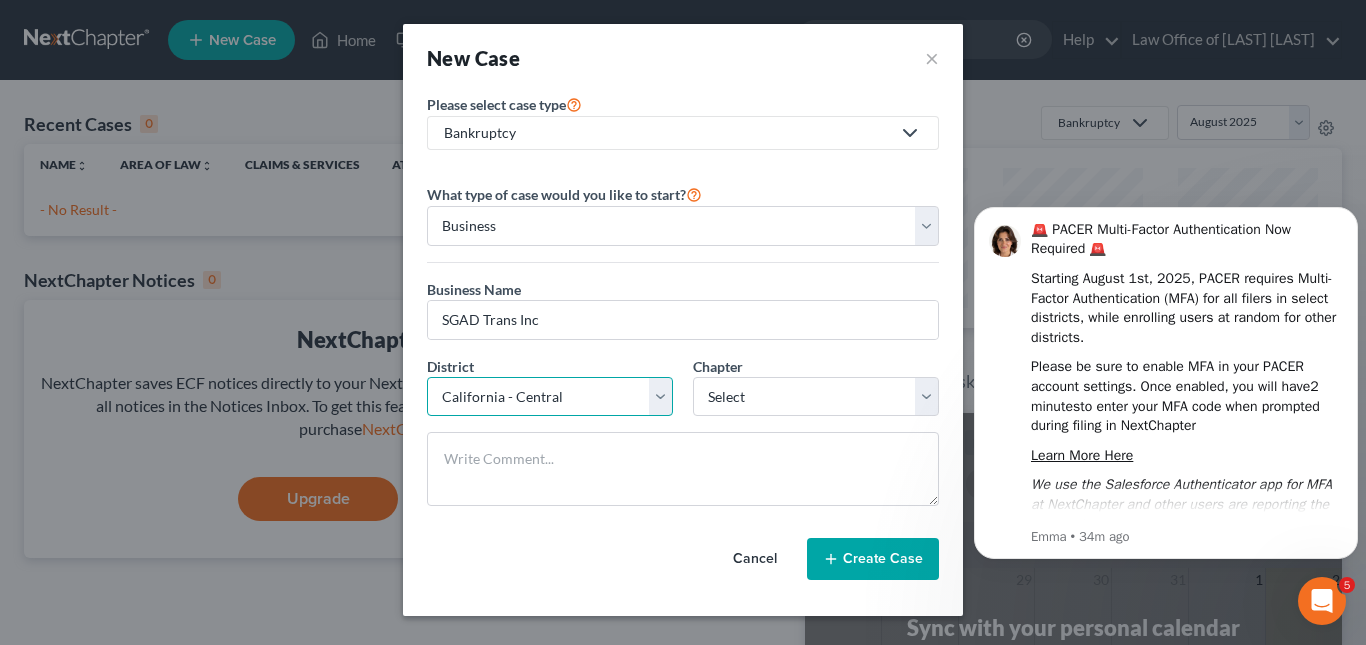 click on "Select Alabama - Middle Alabama - Northern Alabama - Southern Alaska Arizona Arkansas - Eastern Arkansas - Western California - Central California - Eastern California - Northern California - Southern Colorado Connecticut Delaware District of Columbia Florida - Middle Florida - Northern Florida - Southern Georgia - Middle Georgia - Northern Georgia - Southern Guam Hawaii Idaho Illinois - Central Illinois - Northern Illinois - Southern Indiana - Northern Indiana - Southern Iowa - Northern Iowa - Southern Kansas Kentucky - Eastern Kentucky - Western Louisiana - Eastern Louisiana - Middle Louisiana - Western Maine Maryland Massachusetts Michigan - Eastern Michigan - Western Minnesota Mississippi - Northern Mississippi - Southern Missouri - Eastern Missouri - Western Montana Nebraska Nevada New Hampshire New Jersey New Mexico New York - Eastern New York - Northern New York - Southern New York - Western North Carolina - Eastern North Carolina - Middle North Carolina - Western North Dakota Ohio - Northern Oregon" at bounding box center (550, 397) 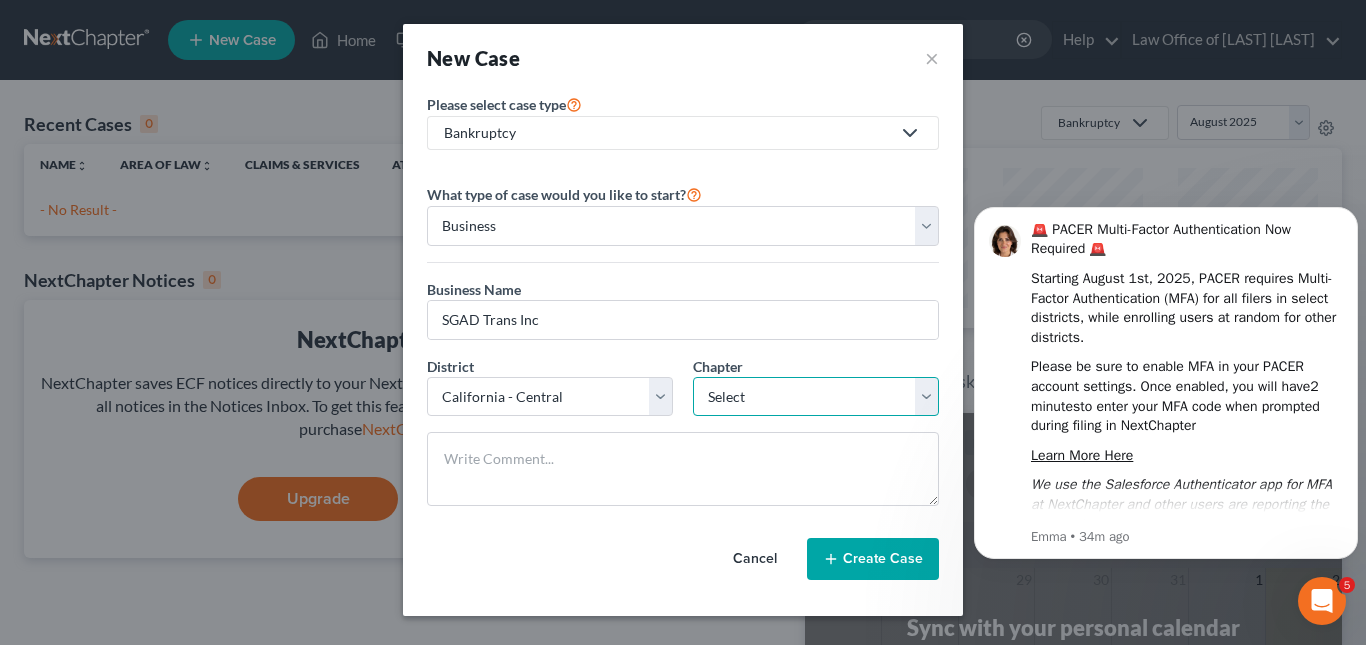click on "Select 7 11 12" at bounding box center (816, 397) 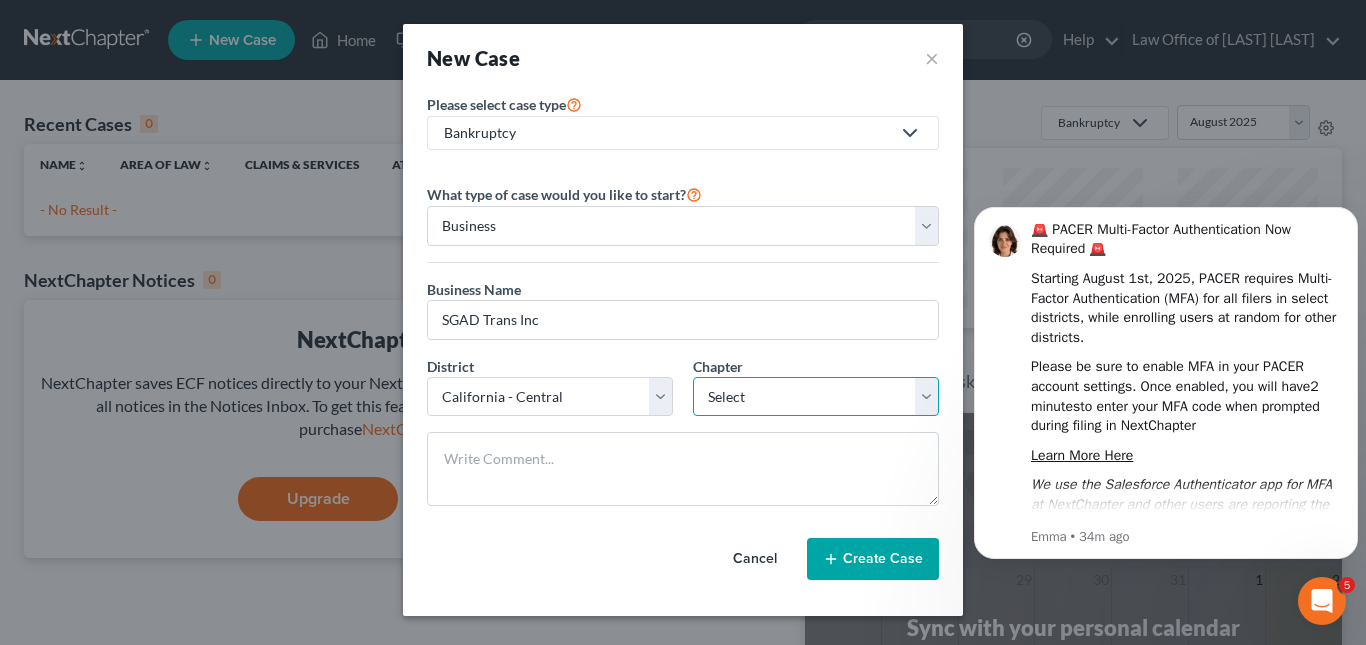 select on "0" 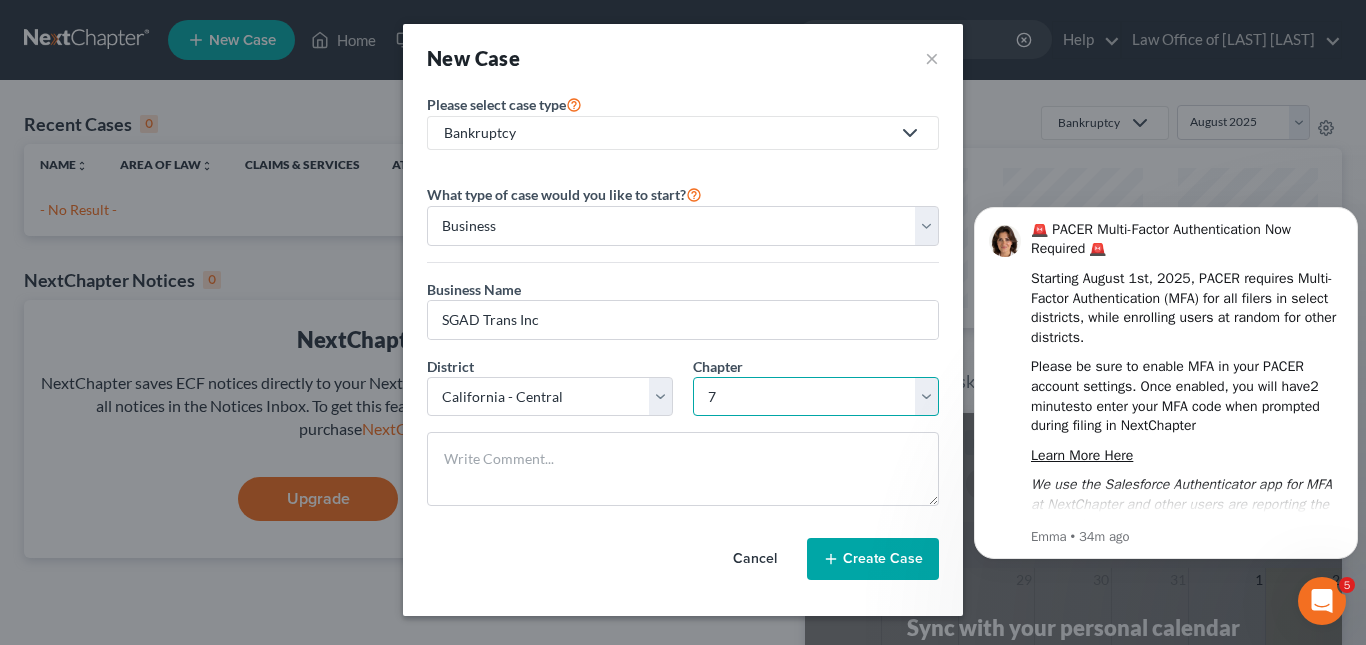 click on "Select 7 11 12" at bounding box center (816, 397) 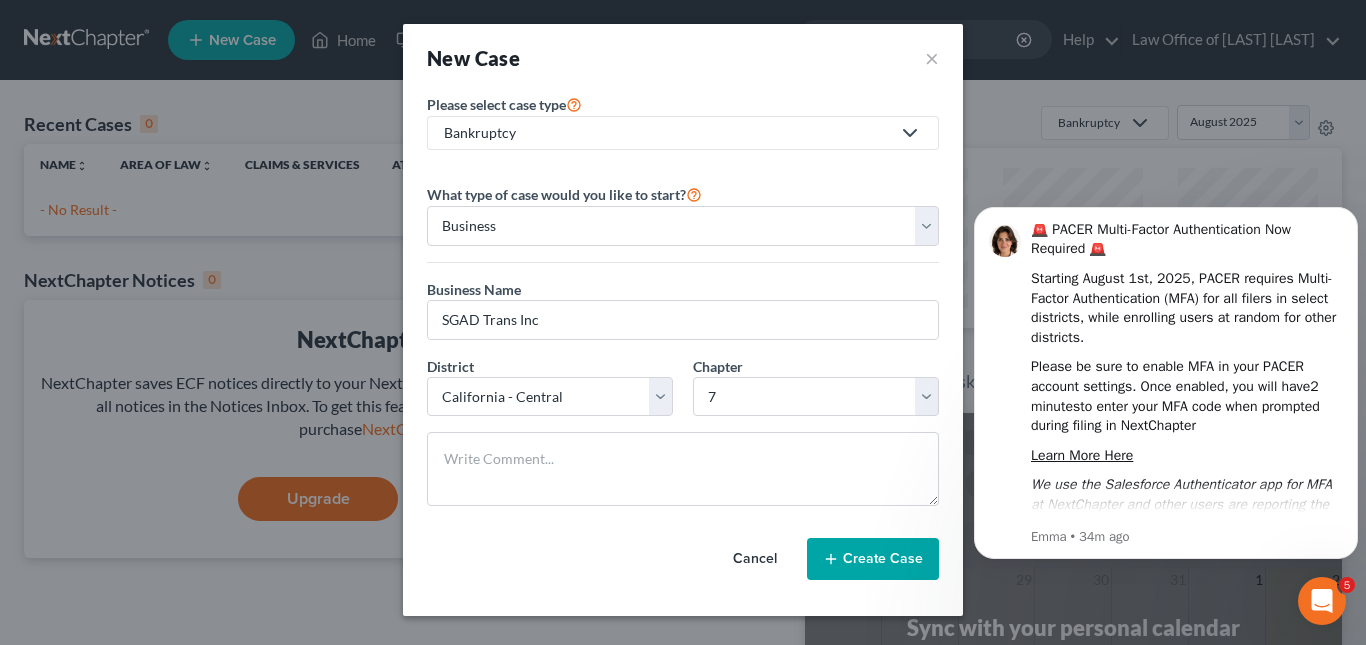 click on "Create Case" at bounding box center [873, 559] 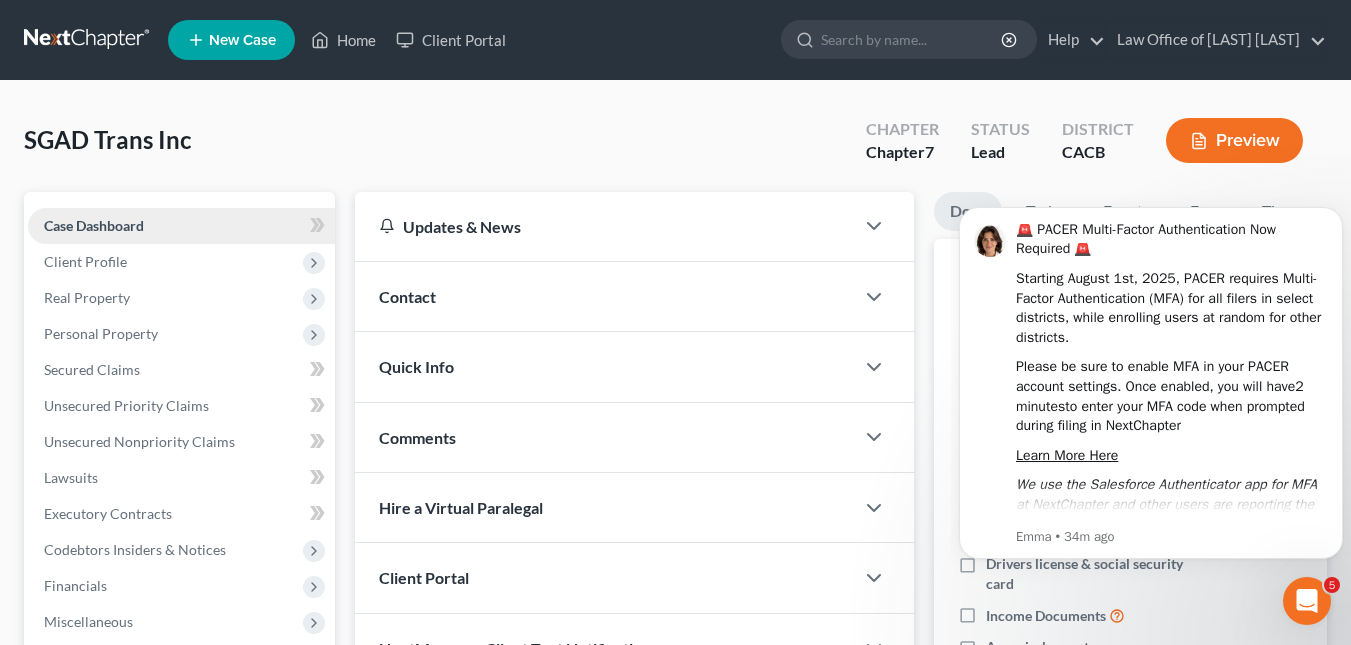 click on "Case Dashboard" at bounding box center (181, 226) 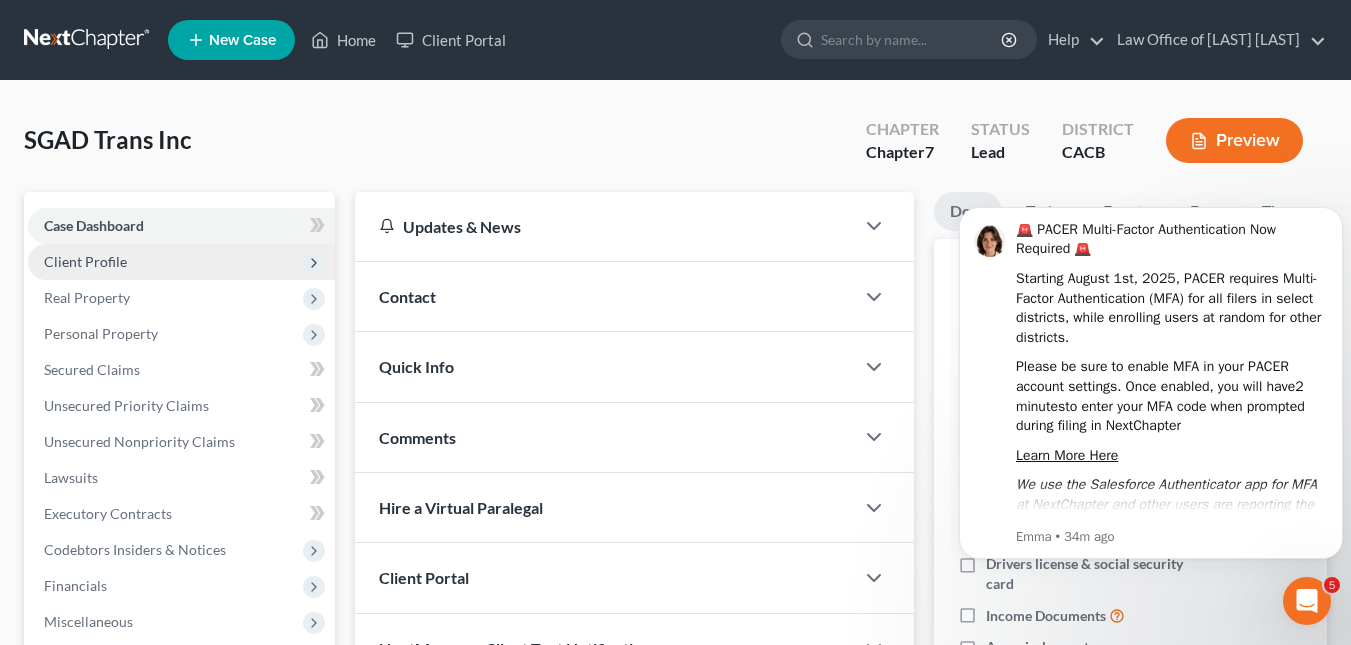 click on "Client Profile" at bounding box center (181, 262) 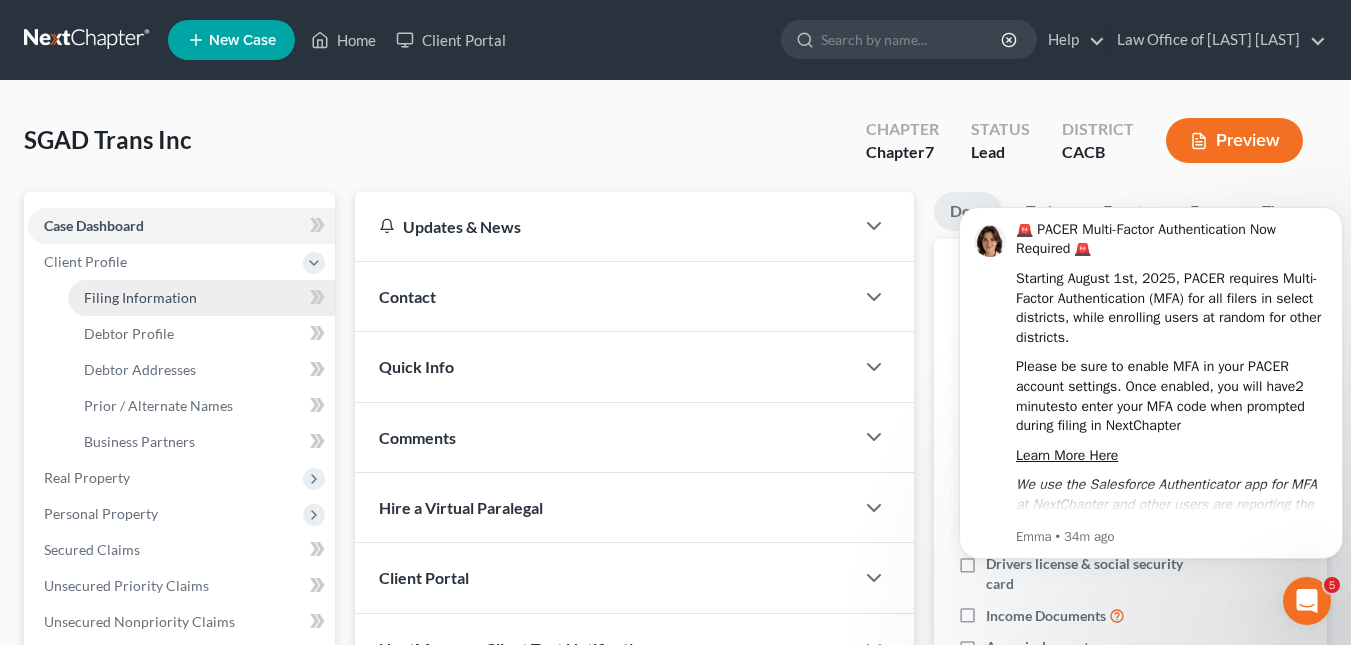 click on "Filing Information" at bounding box center [140, 297] 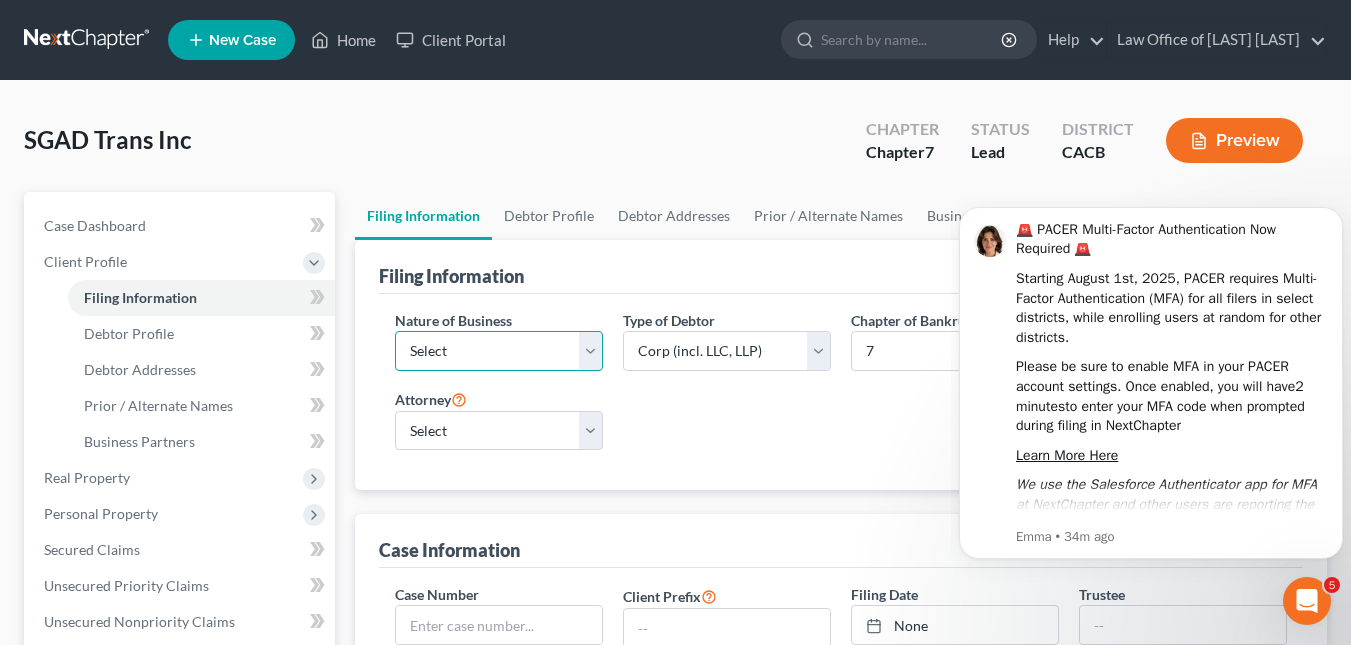 click on "Select Clearing Bank Commodity Broker Health Care Business Other Railroad Single Asset Real Estate As Defined In 11 USC § 101(51B) Stockbroker" at bounding box center (499, 351) 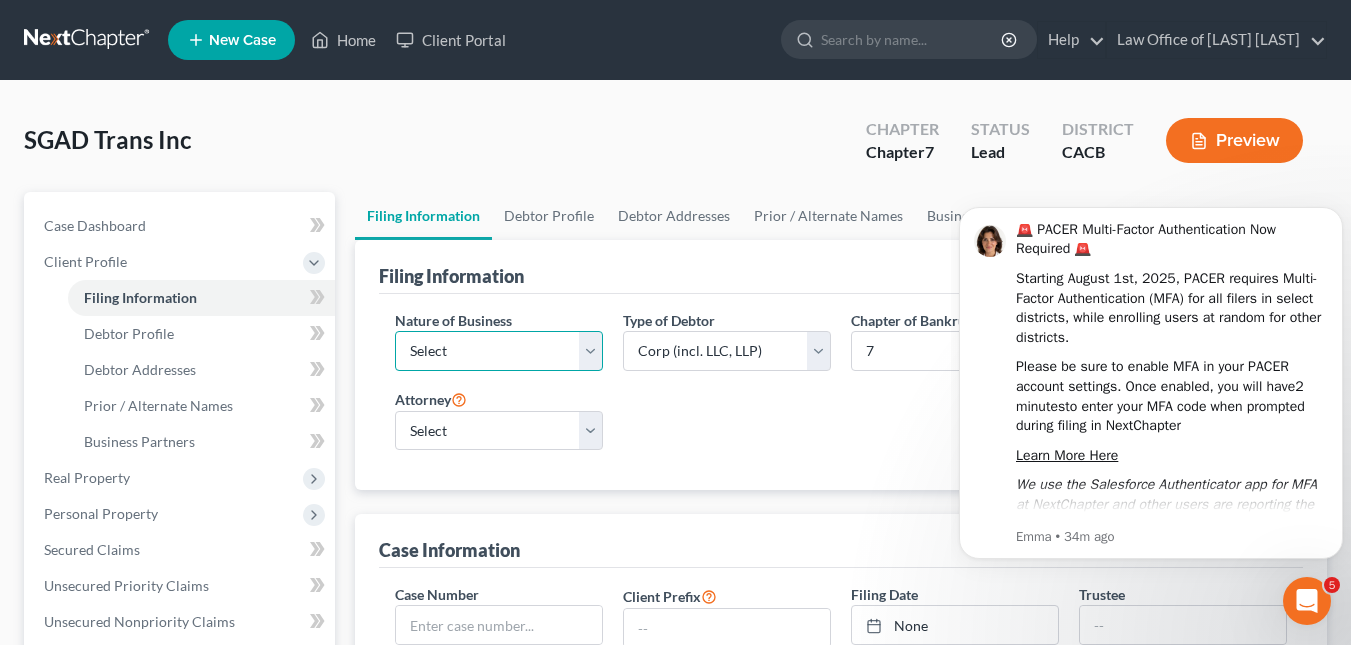 select on "3" 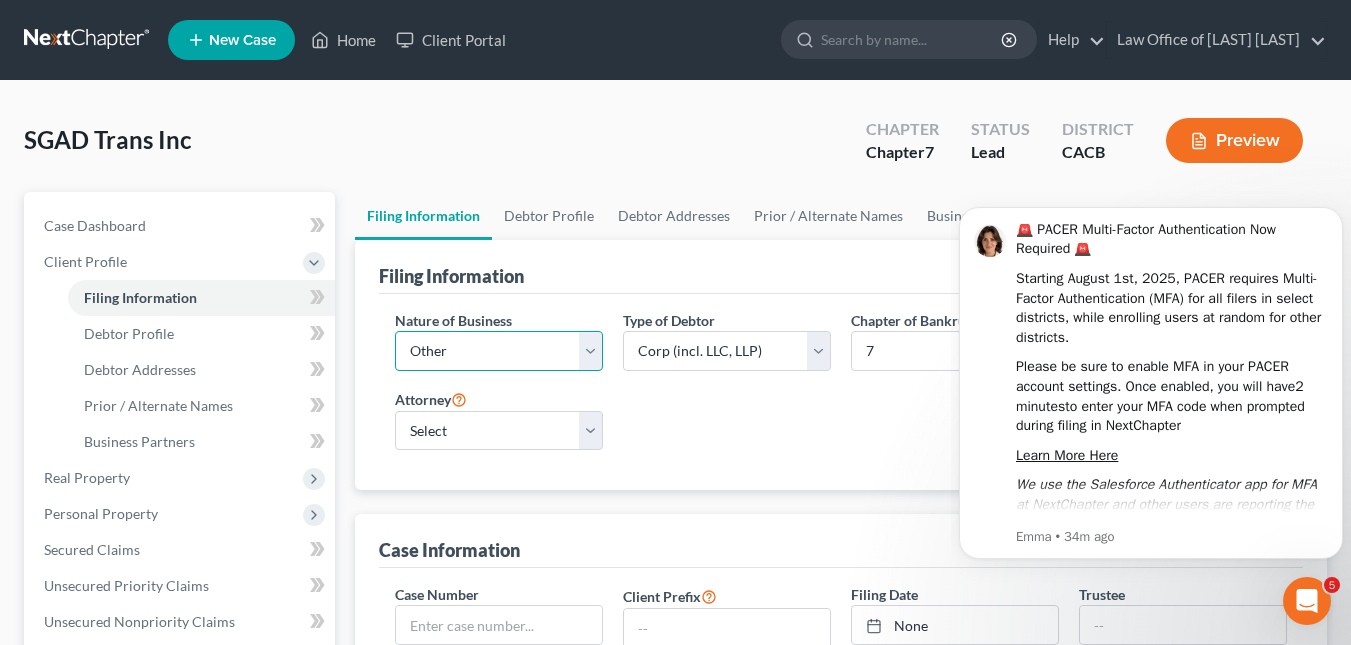 click on "Select Clearing Bank Commodity Broker Health Care Business Other Railroad Single Asset Real Estate As Defined In 11 USC § 101(51B) Stockbroker" at bounding box center (499, 351) 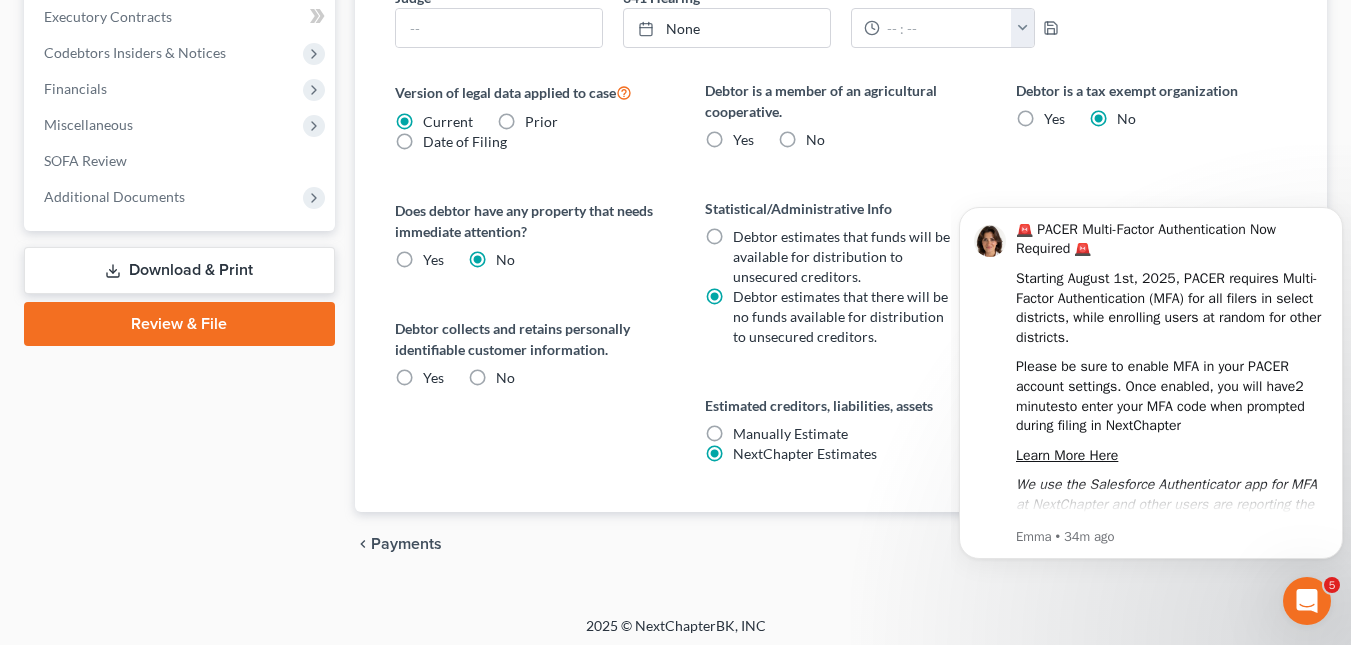 scroll, scrollTop: 675, scrollLeft: 0, axis: vertical 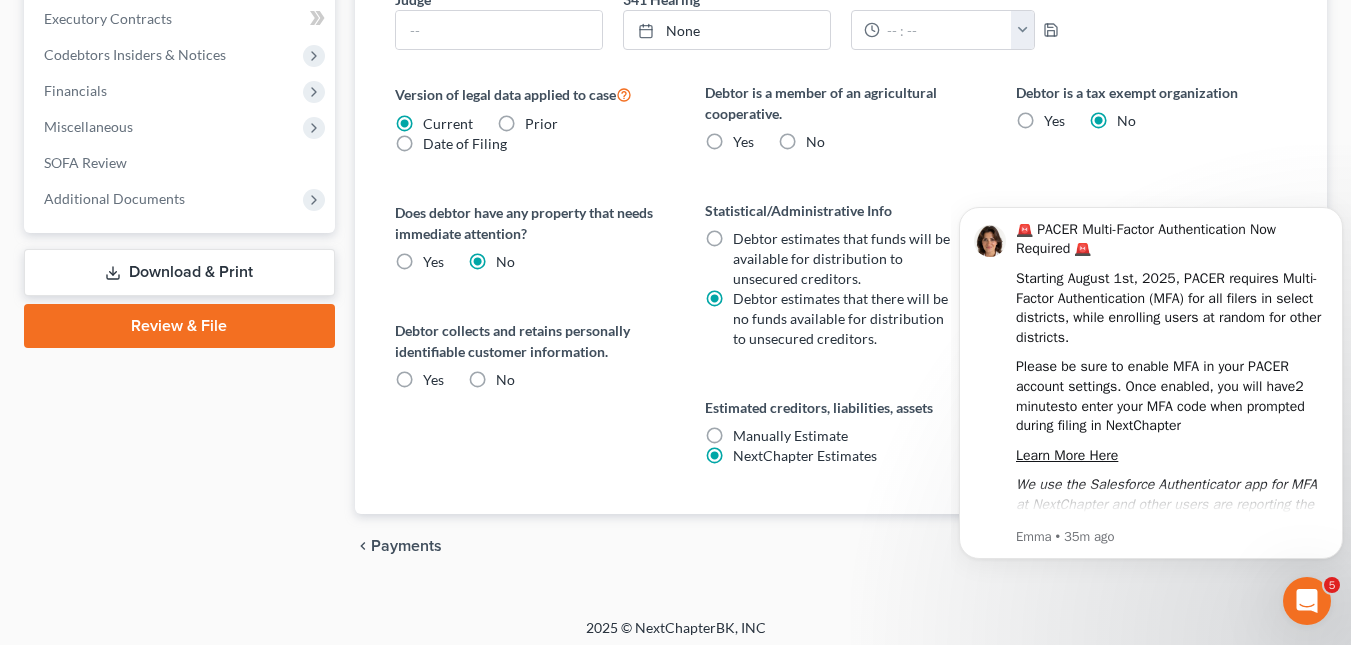 click on "No" at bounding box center [815, 142] 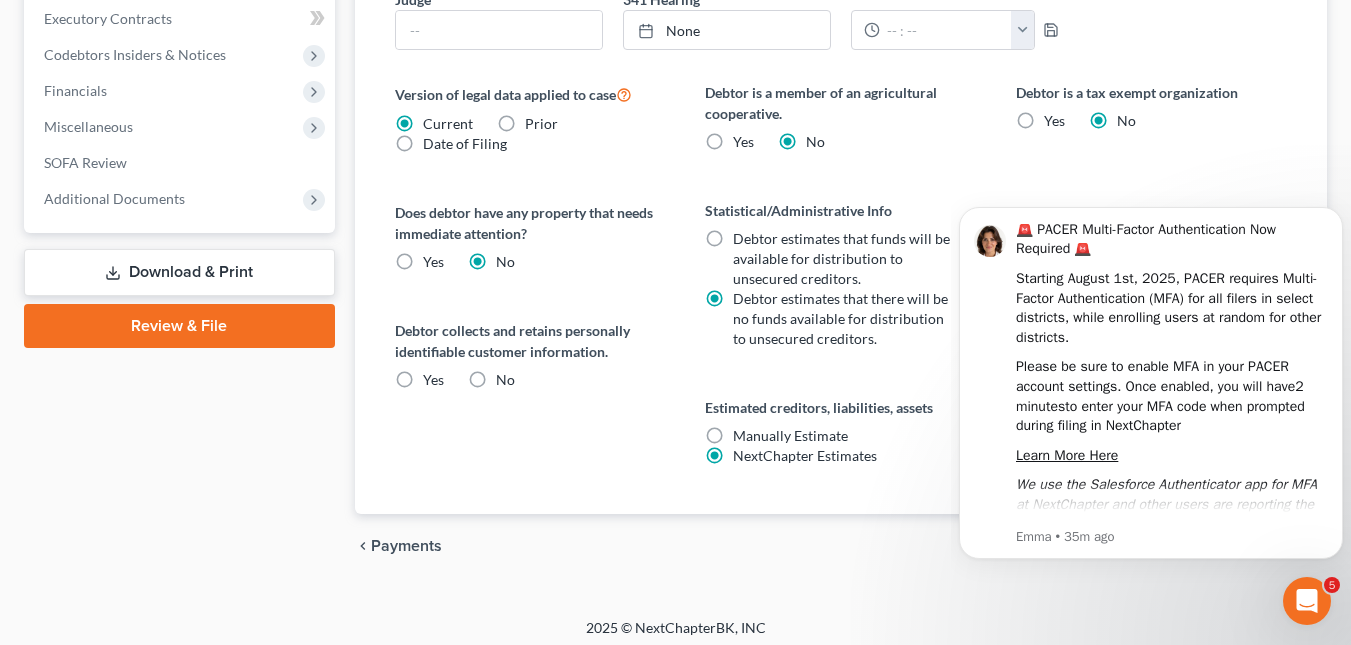 click on "No" at bounding box center [505, 380] 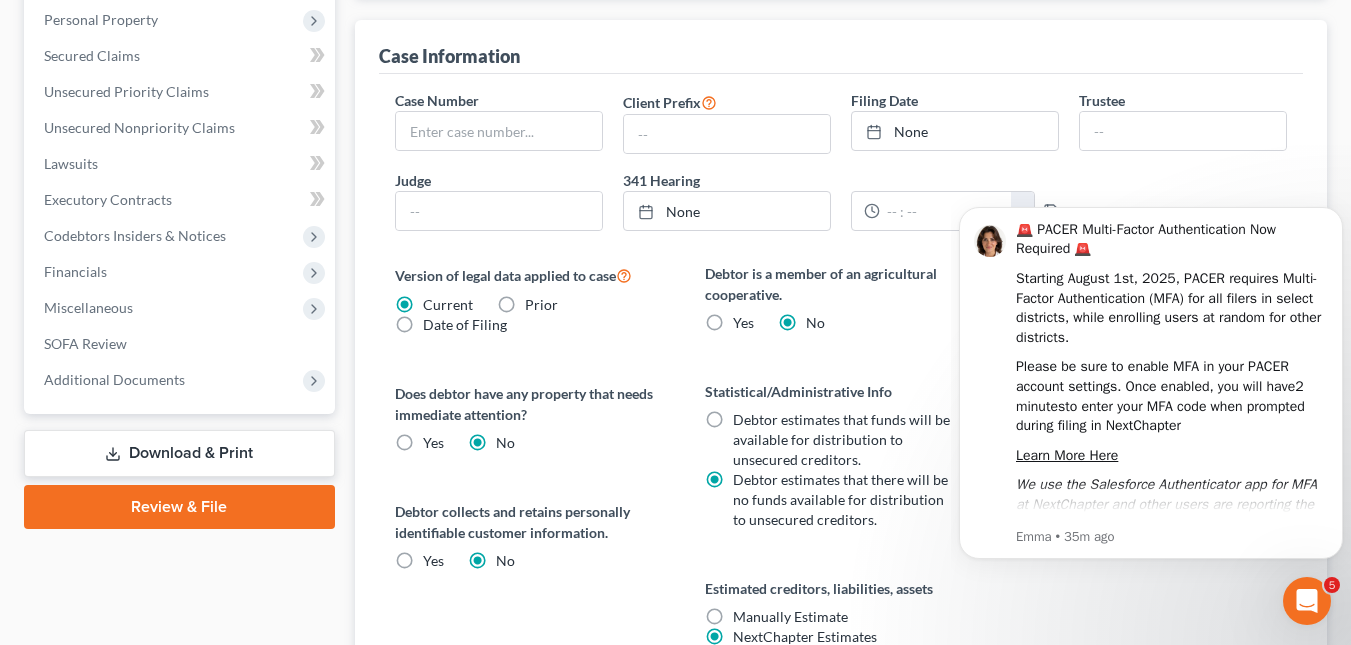 scroll, scrollTop: 492, scrollLeft: 0, axis: vertical 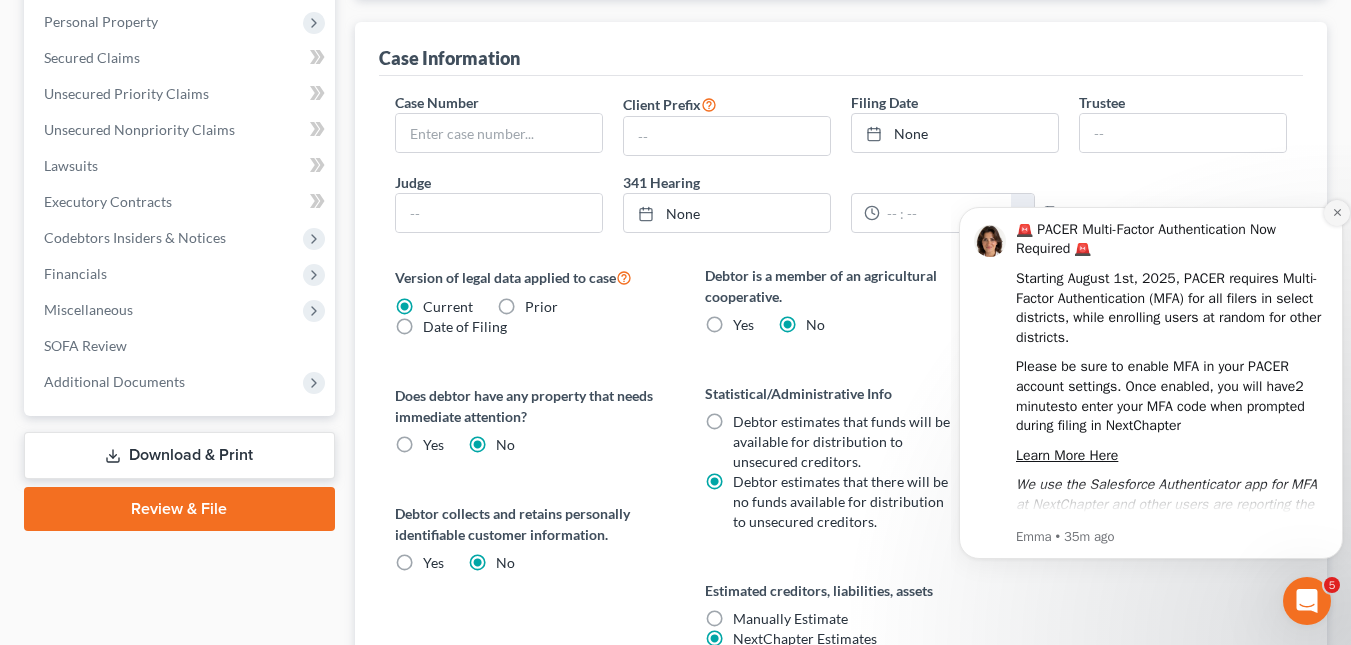 click 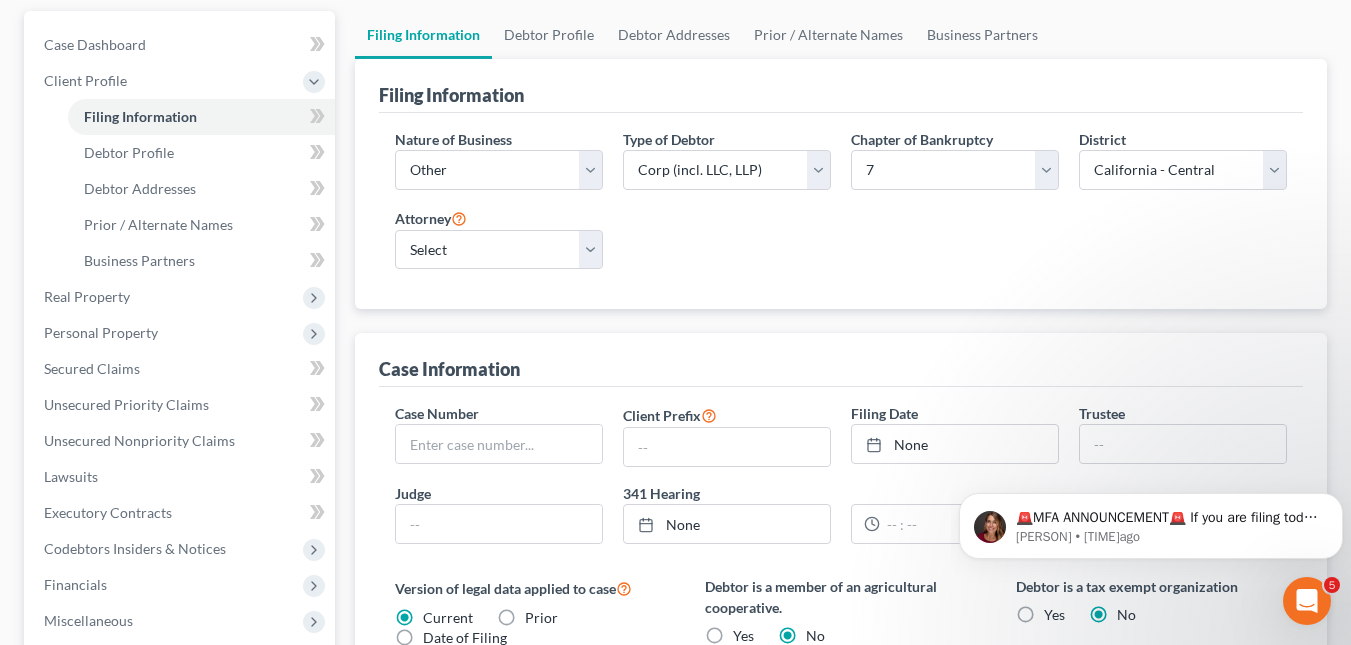 scroll, scrollTop: 179, scrollLeft: 0, axis: vertical 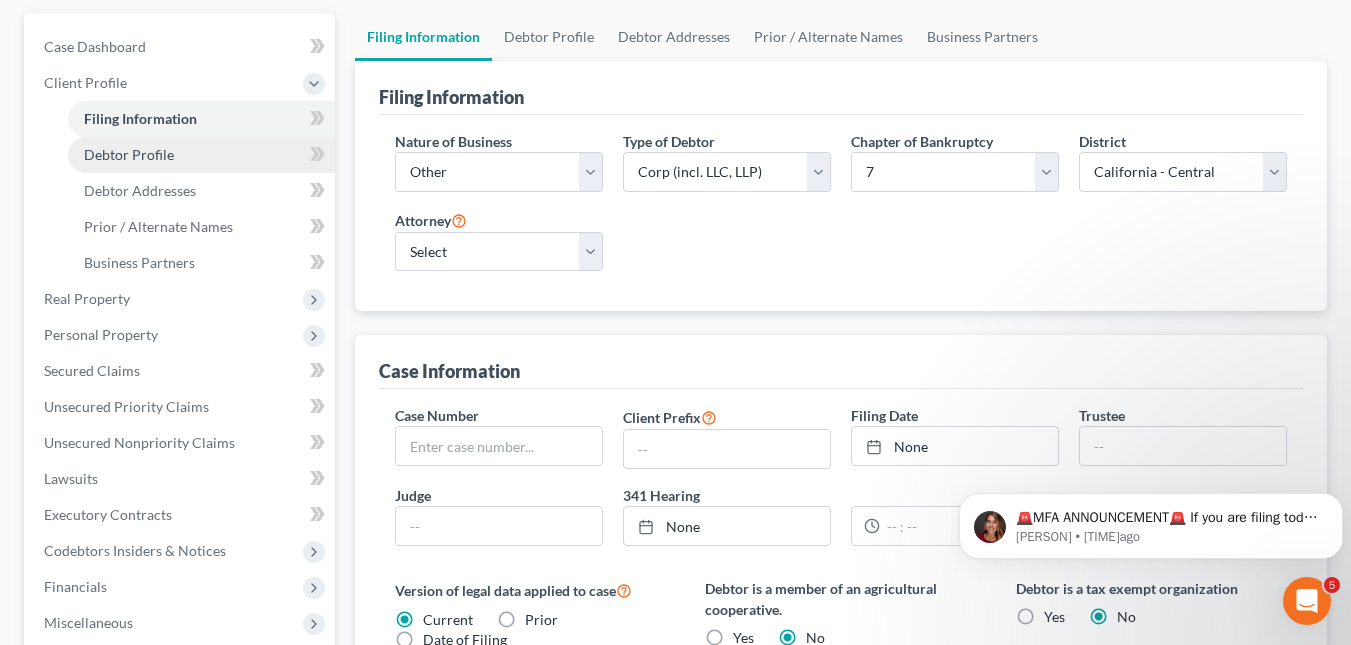 click on "Debtor Profile" at bounding box center (201, 155) 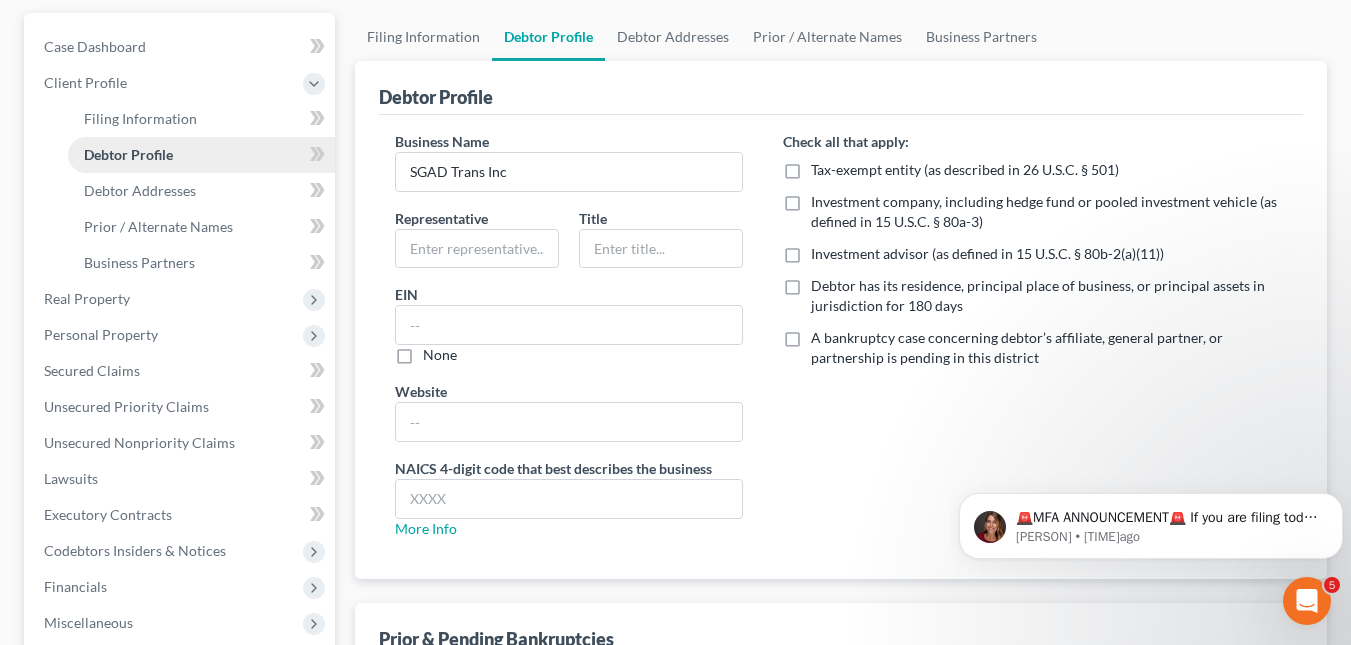 scroll, scrollTop: 0, scrollLeft: 0, axis: both 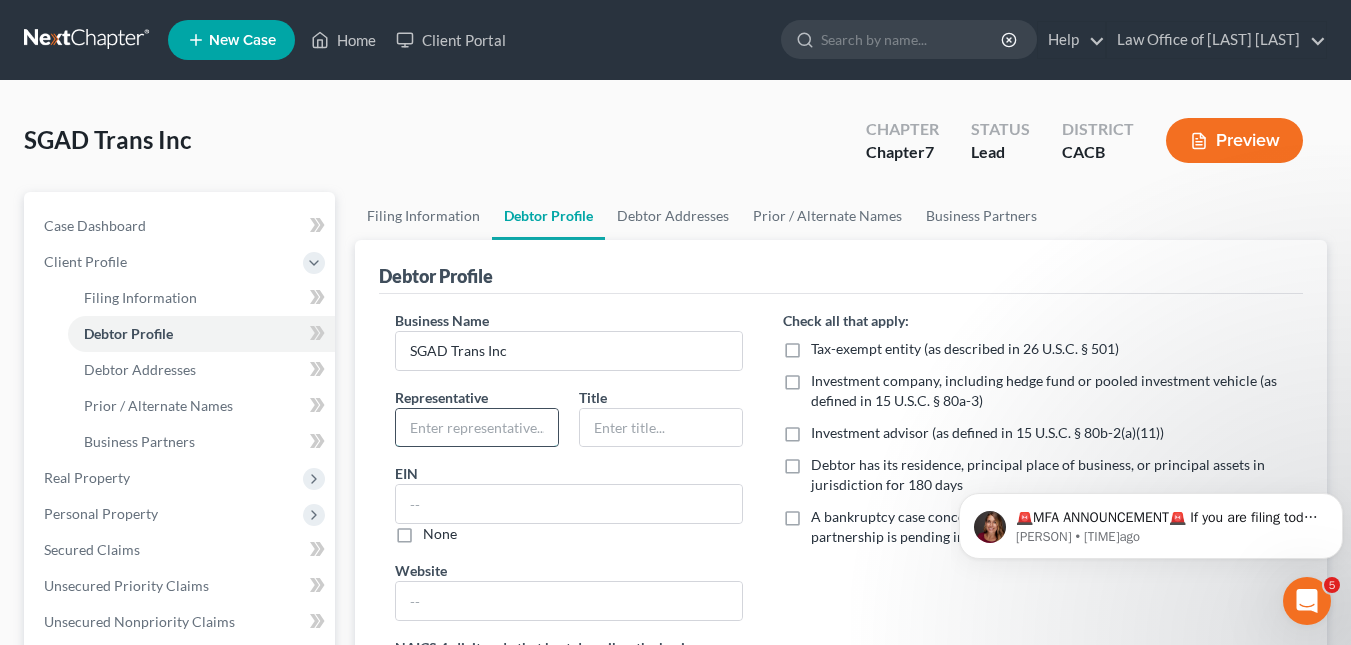 click at bounding box center (477, 428) 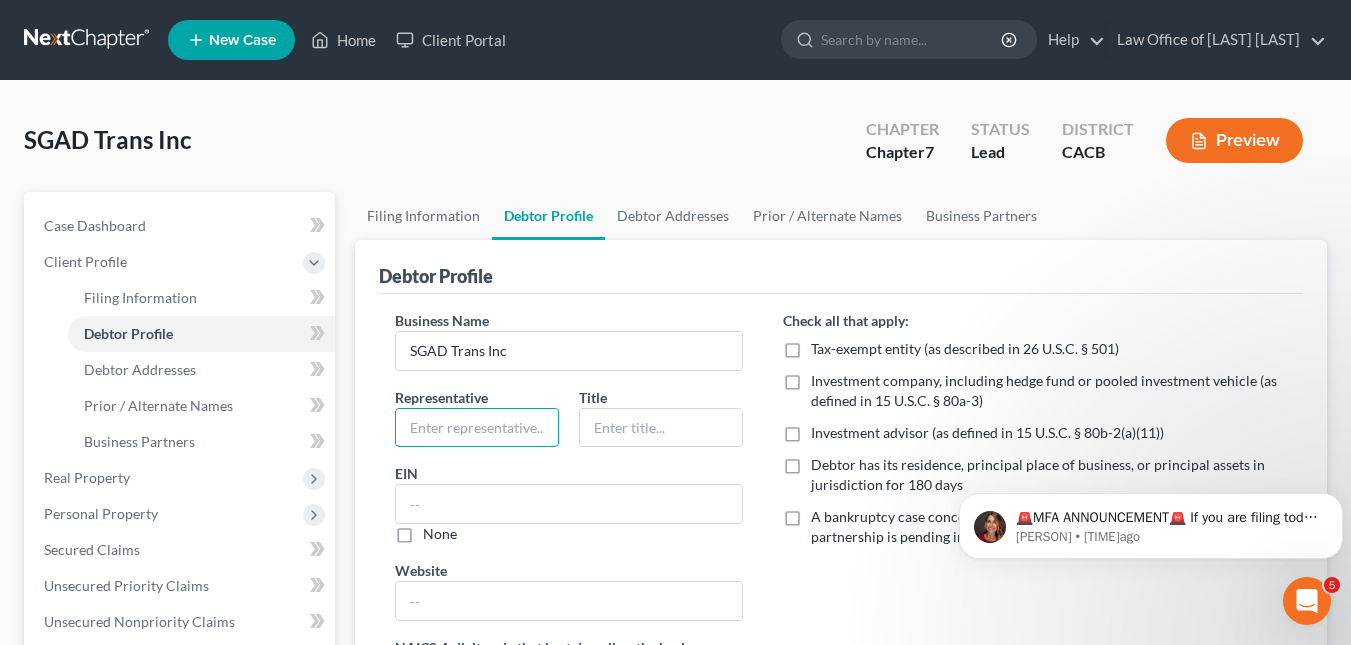 paste on "Ranjodhbir Singh" 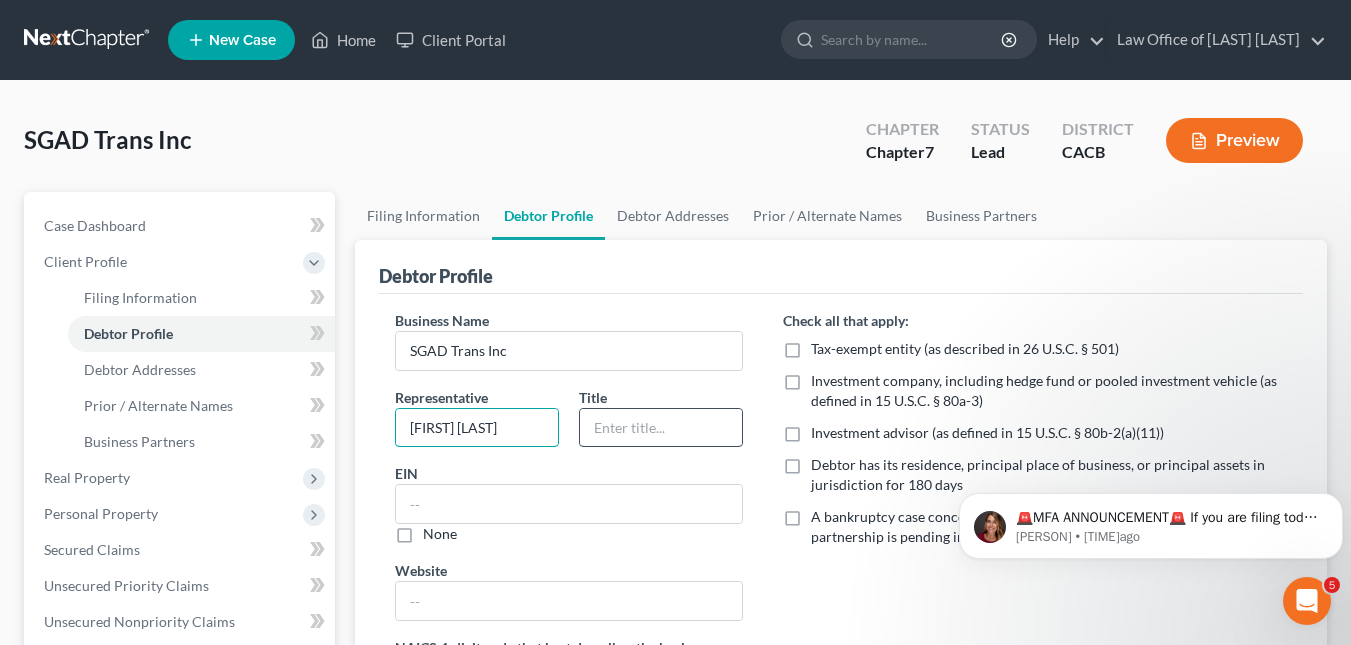 type on "Ranjodhbir Singh" 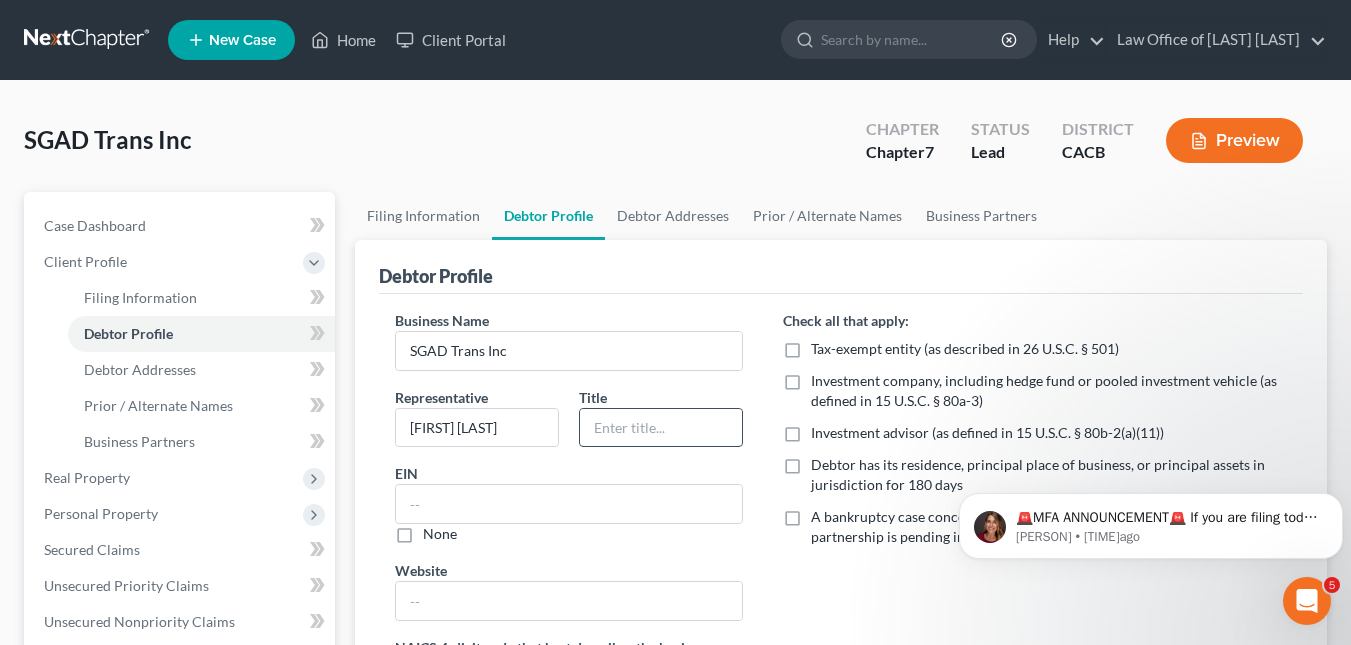 click at bounding box center (661, 428) 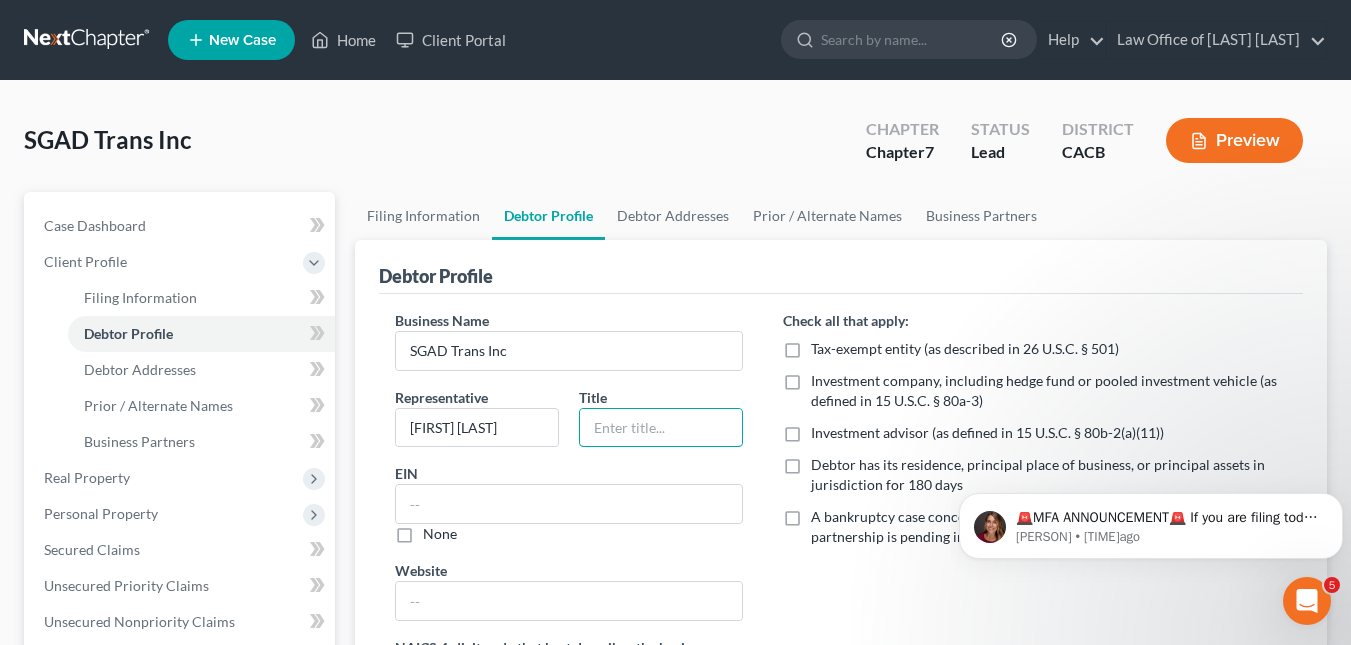 type on "CEO" 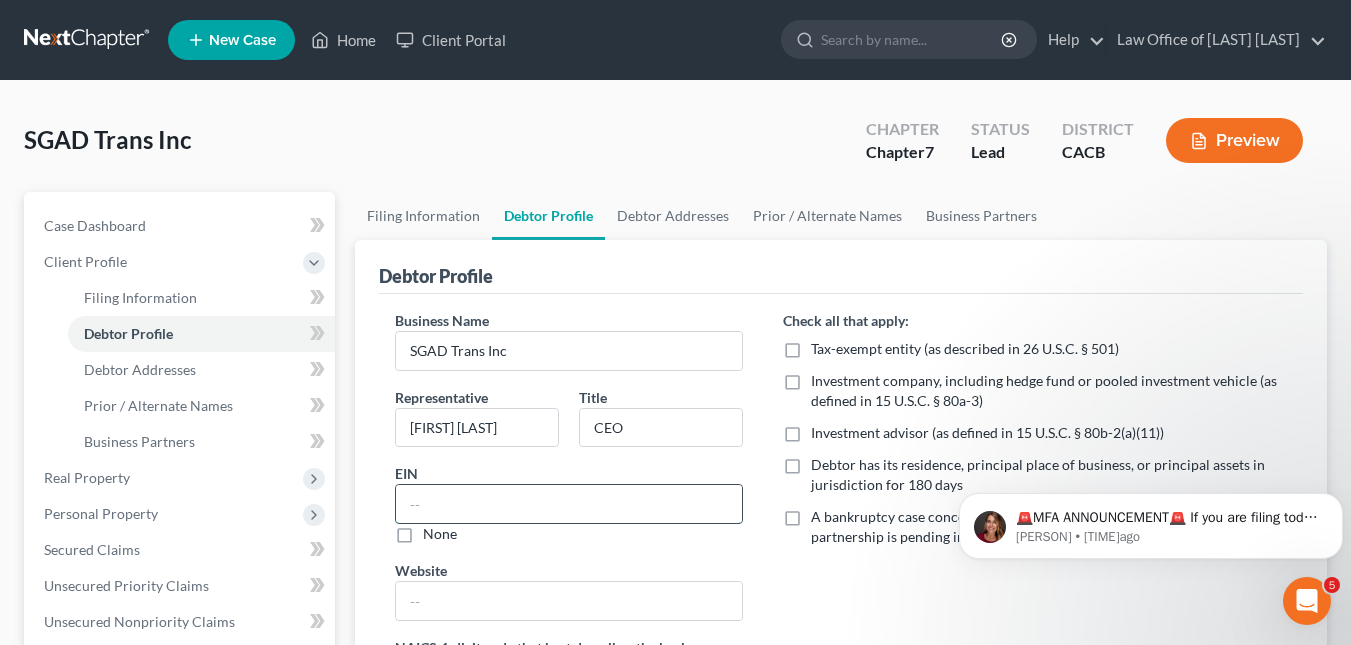 click at bounding box center (569, 504) 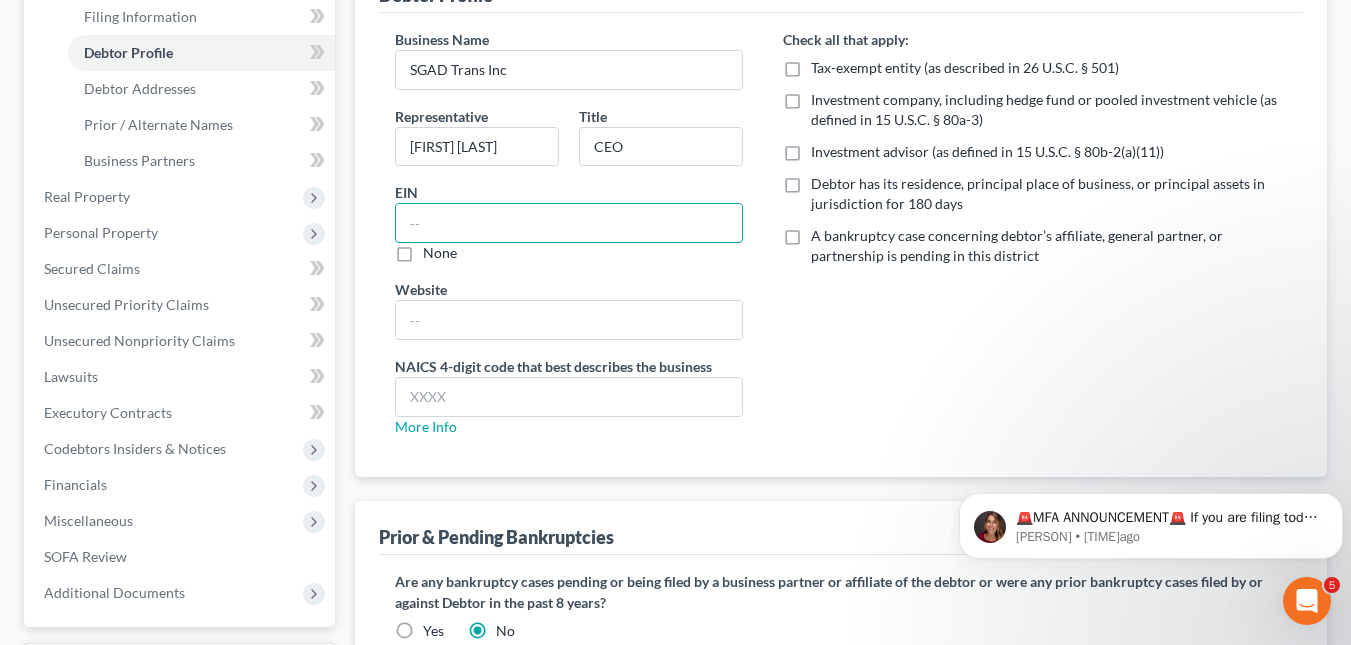 scroll, scrollTop: 283, scrollLeft: 0, axis: vertical 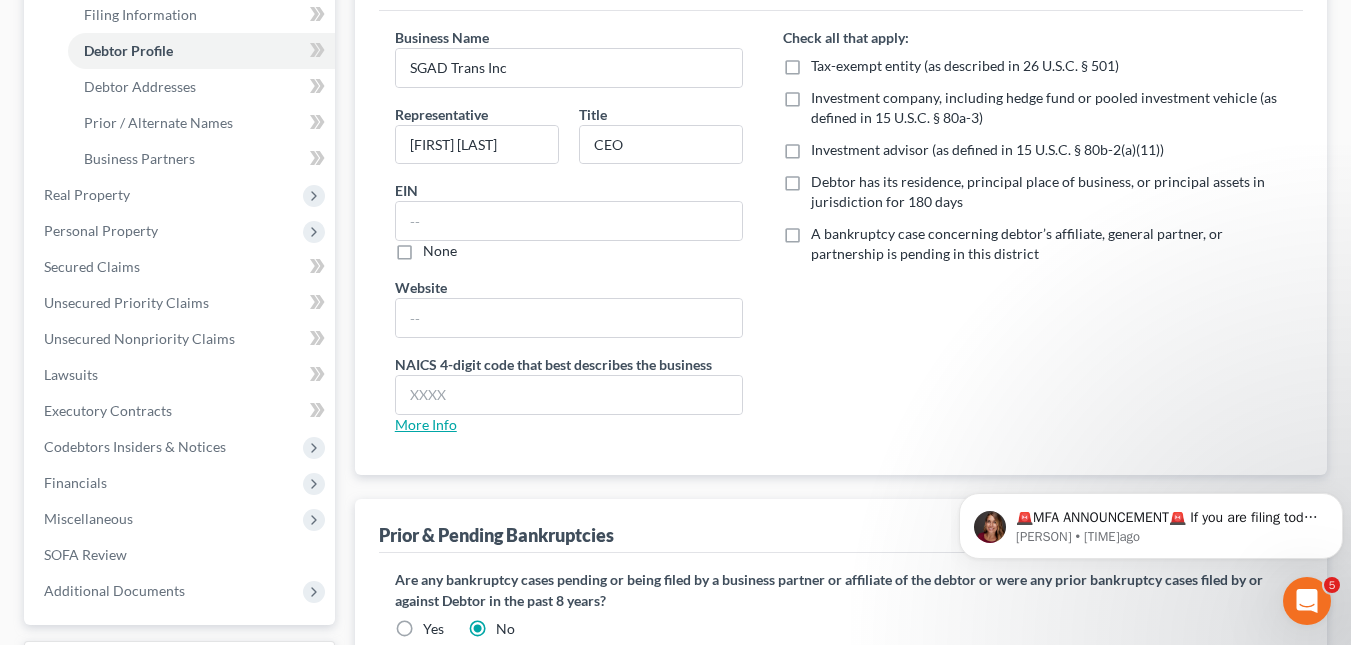 click on "More Info" at bounding box center (426, 424) 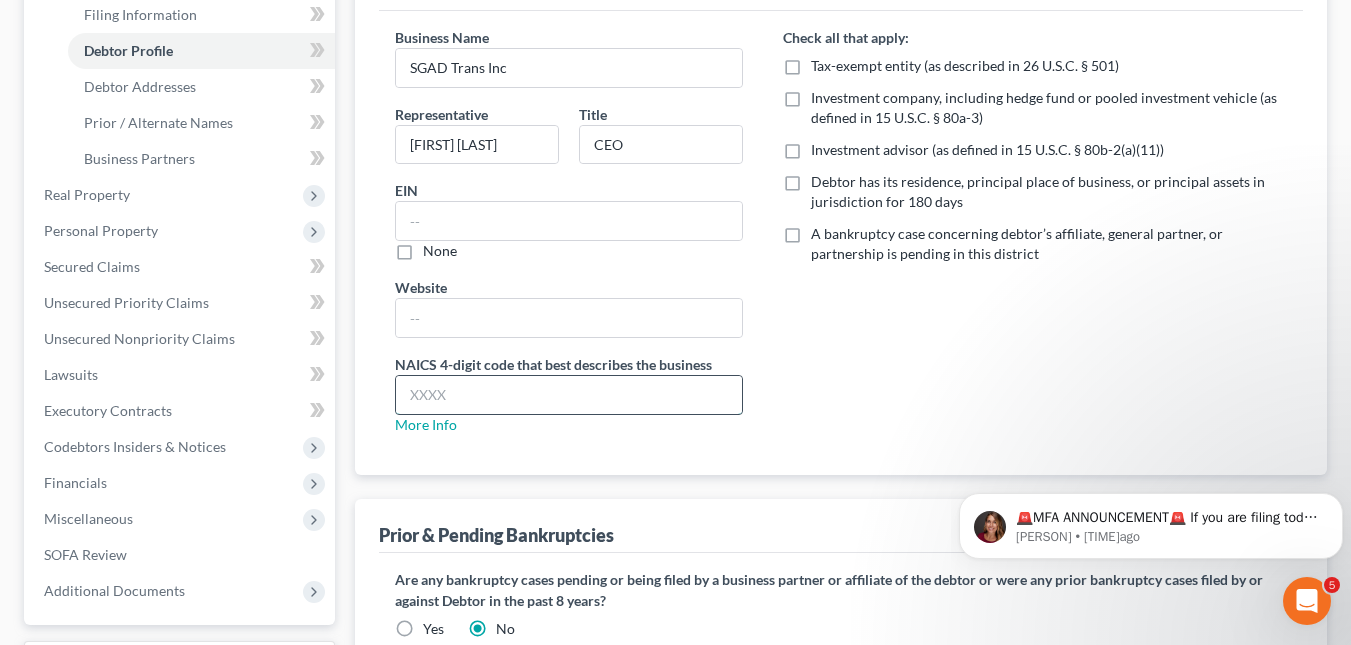 click at bounding box center (569, 395) 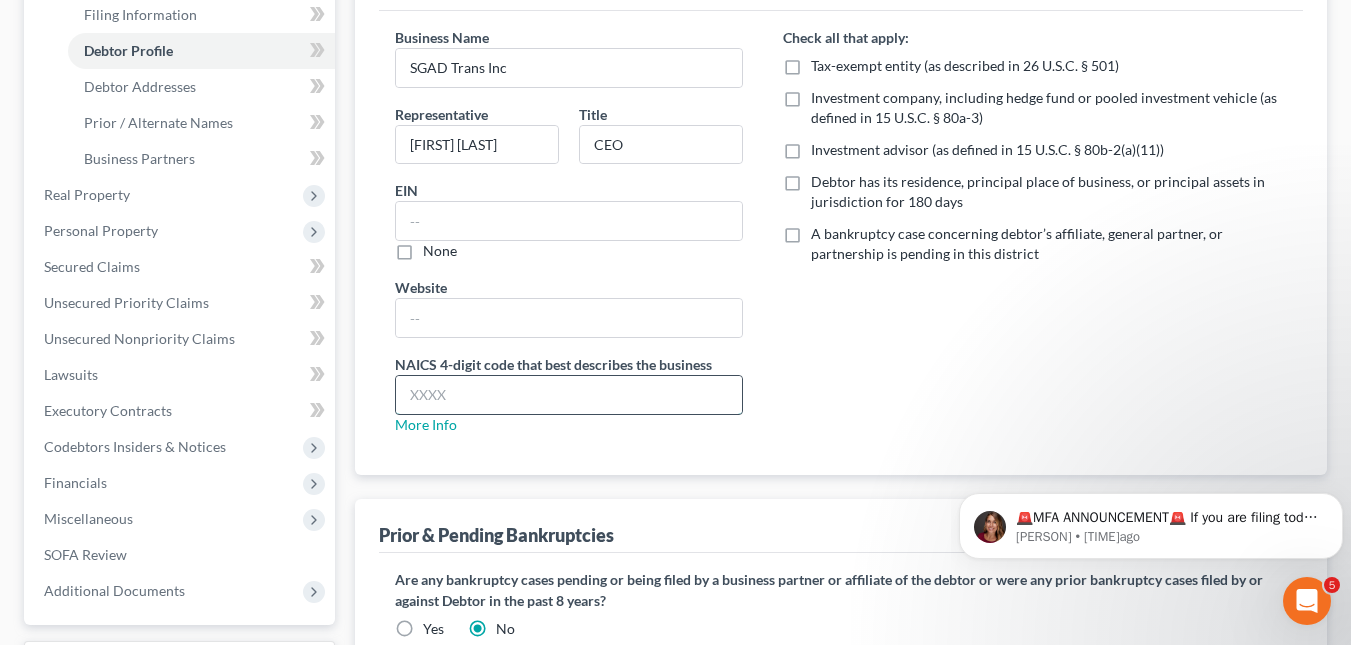 paste on "484110" 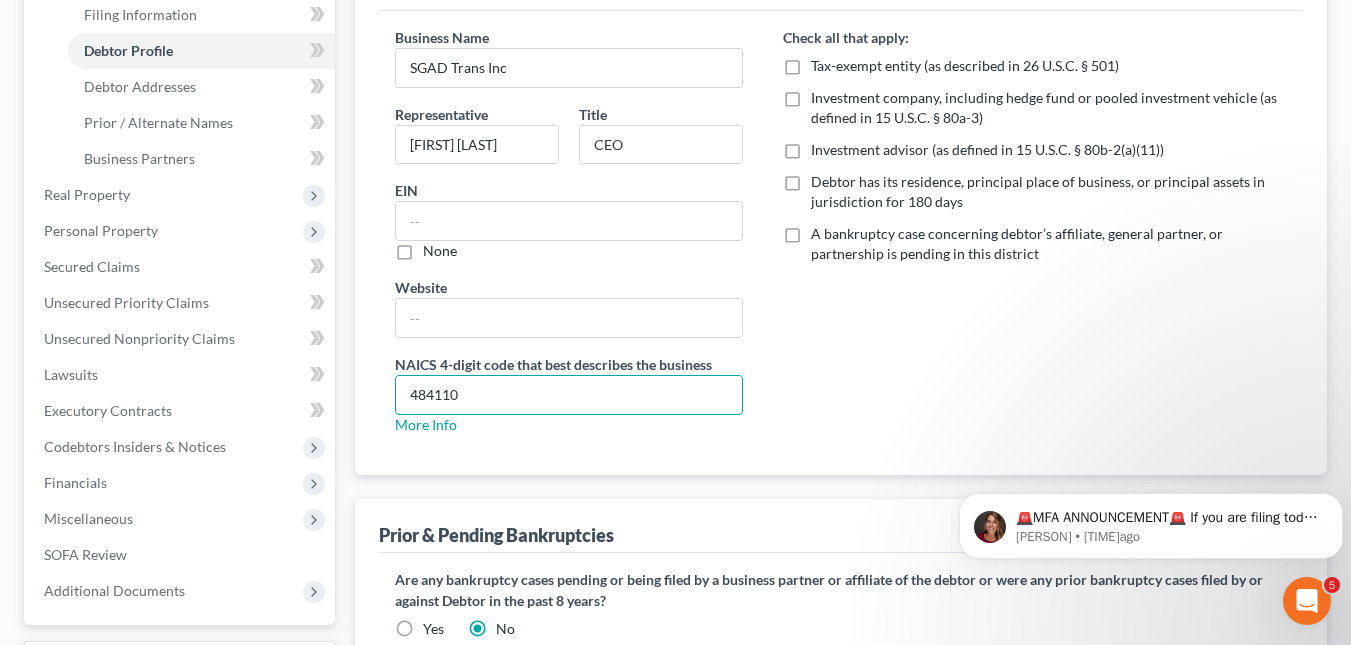 type on "484110" 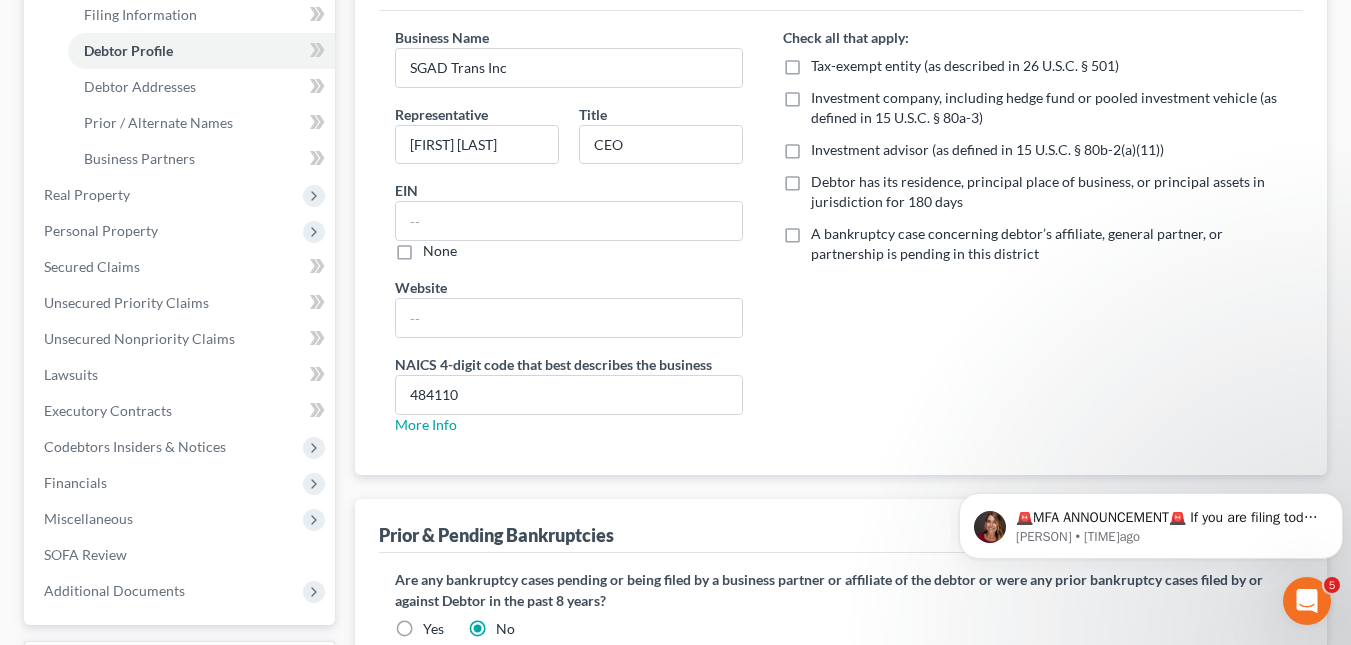 click on "Check all that apply: Tax-exempt entity (as described in 26 U.S.C. § 501) Investment company, including hedge fund or pooled investment vehicle (as defined in 15 U.S.C. § 80a-3) Investment advisor (as defined in 15 U.S.C. § 80b-2(a)(11)) Debtor has its residence, principal place of business, or principal assets in jurisdiction for 180 days A bankruptcy case concerning debtor’s affiliate, general partner, or partnership is pending in this district" at bounding box center [1035, 239] 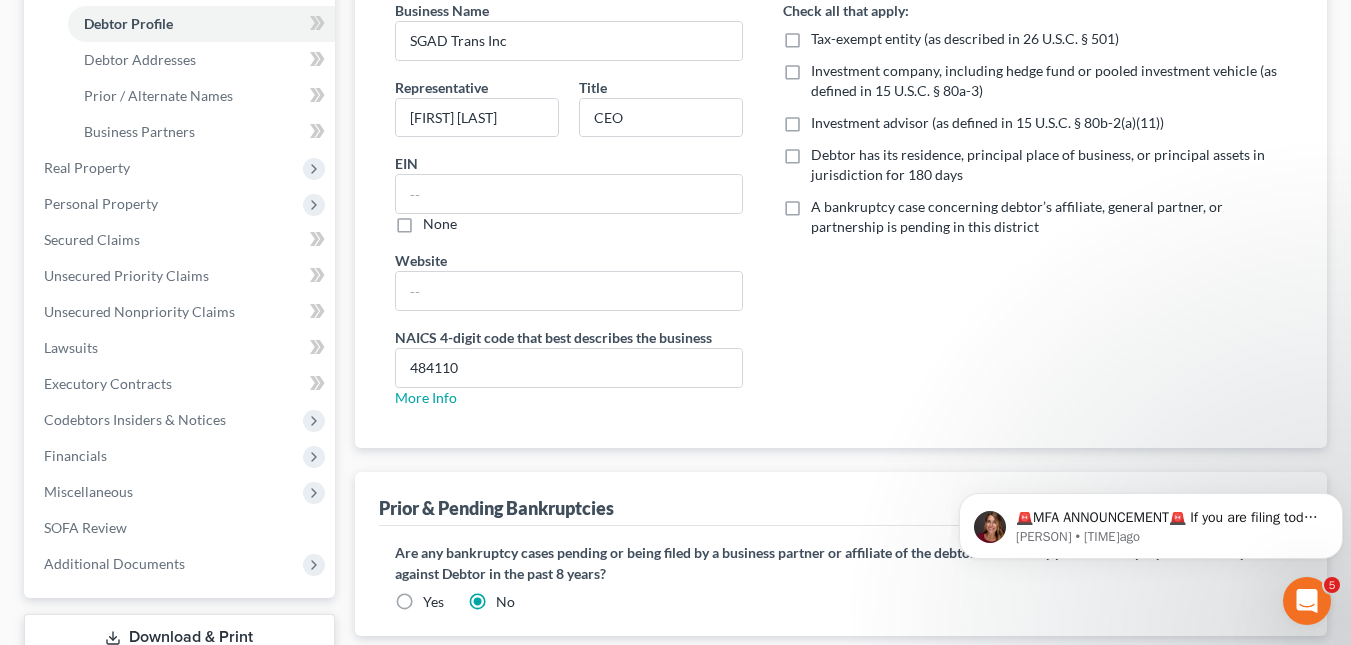 scroll, scrollTop: 312, scrollLeft: 0, axis: vertical 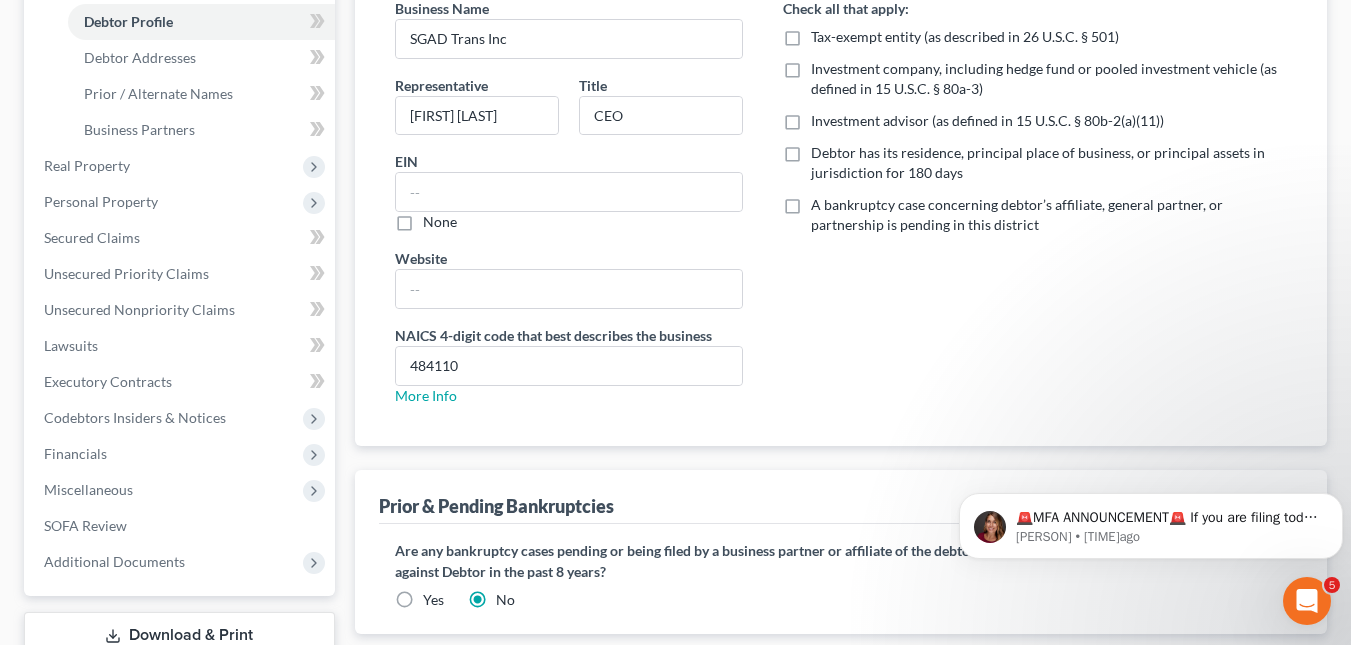 click on "Debtor has its residence, principal place of business, or principal assets in jurisdiction for 180 days" at bounding box center [1049, 163] 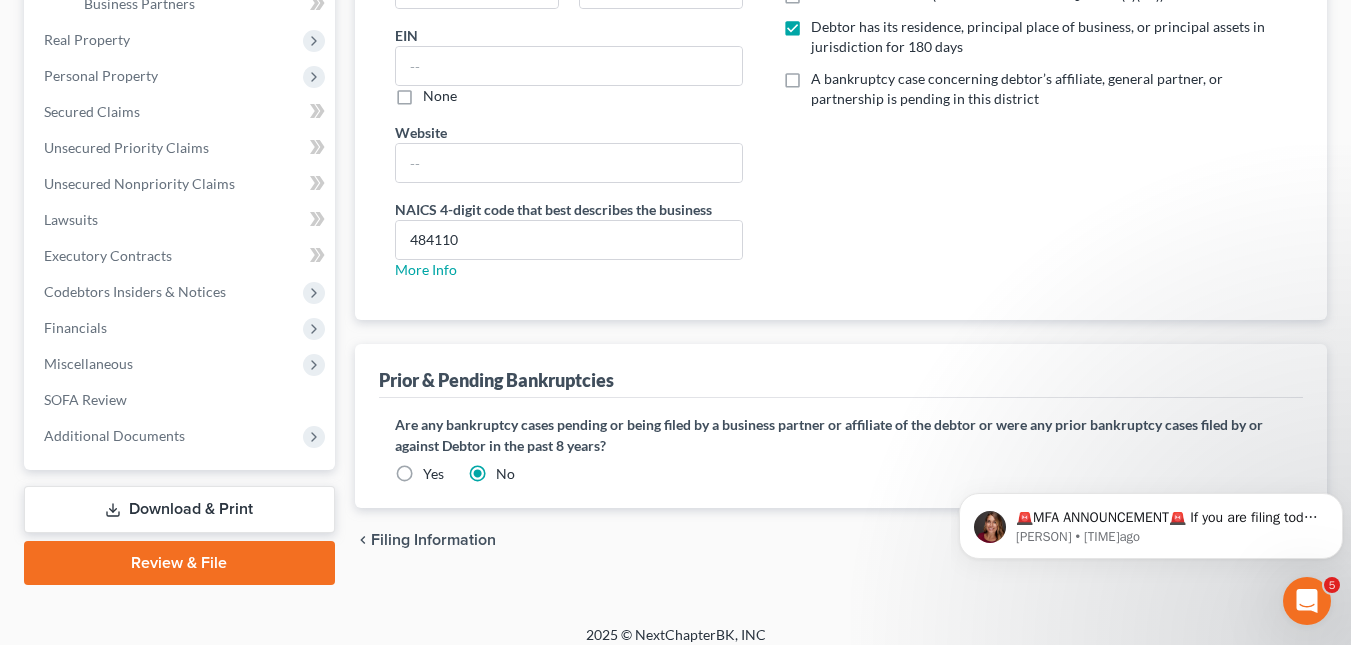 scroll, scrollTop: 432, scrollLeft: 0, axis: vertical 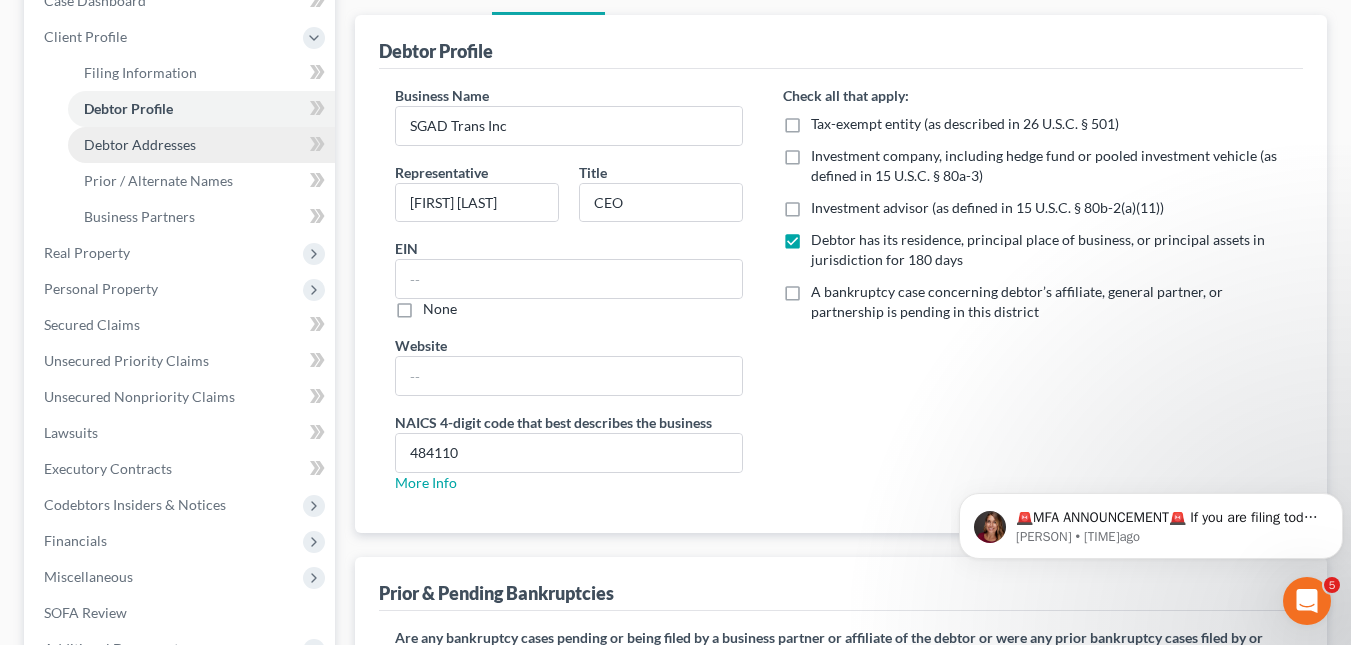 click on "Debtor Addresses" at bounding box center [201, 145] 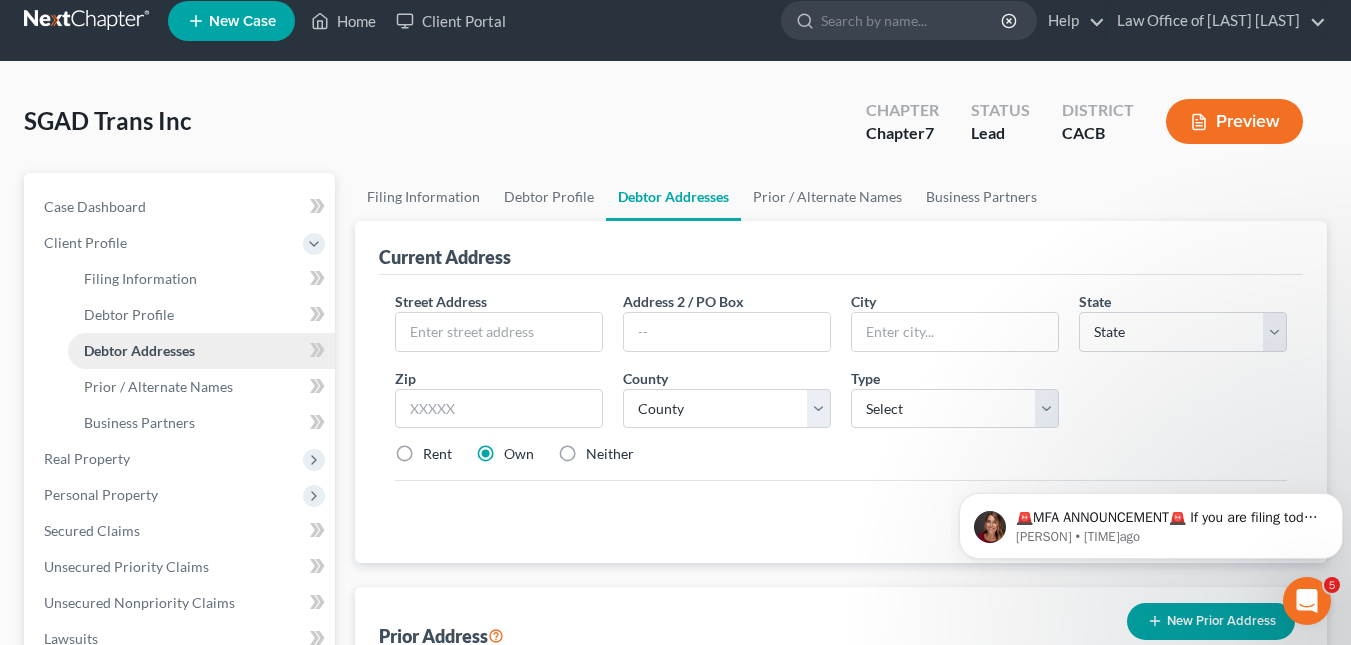 scroll, scrollTop: 0, scrollLeft: 0, axis: both 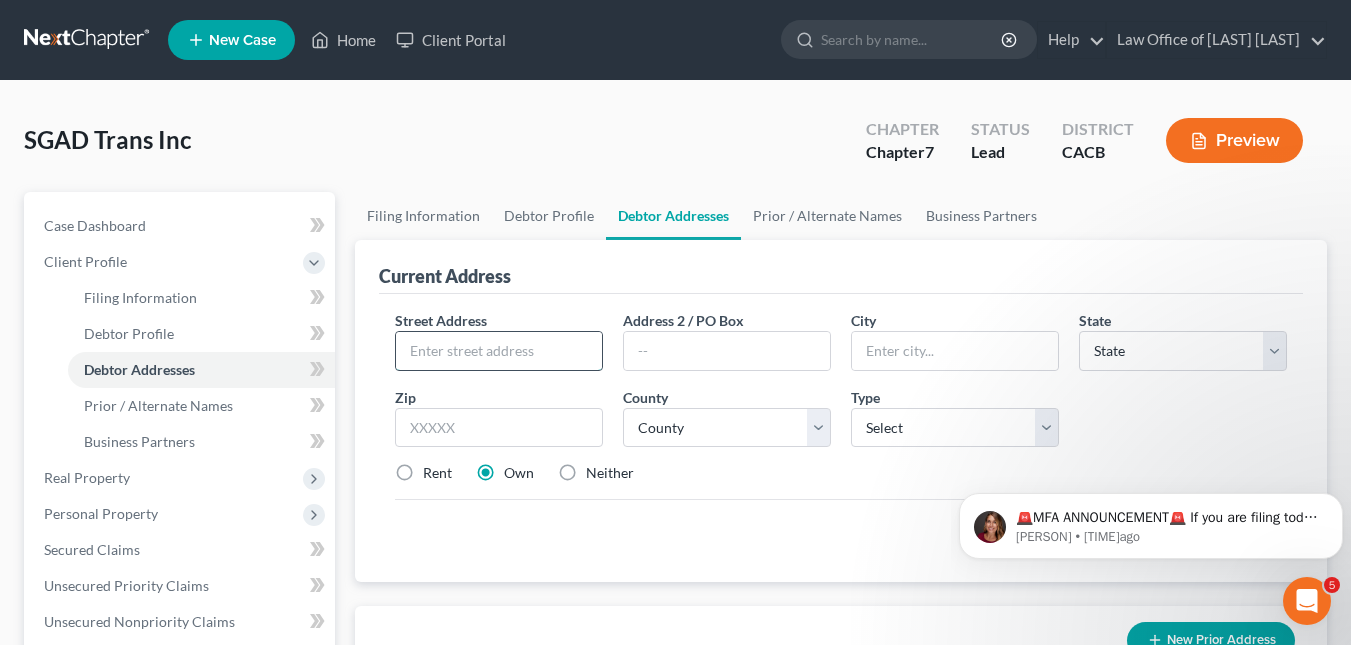 click at bounding box center (499, 351) 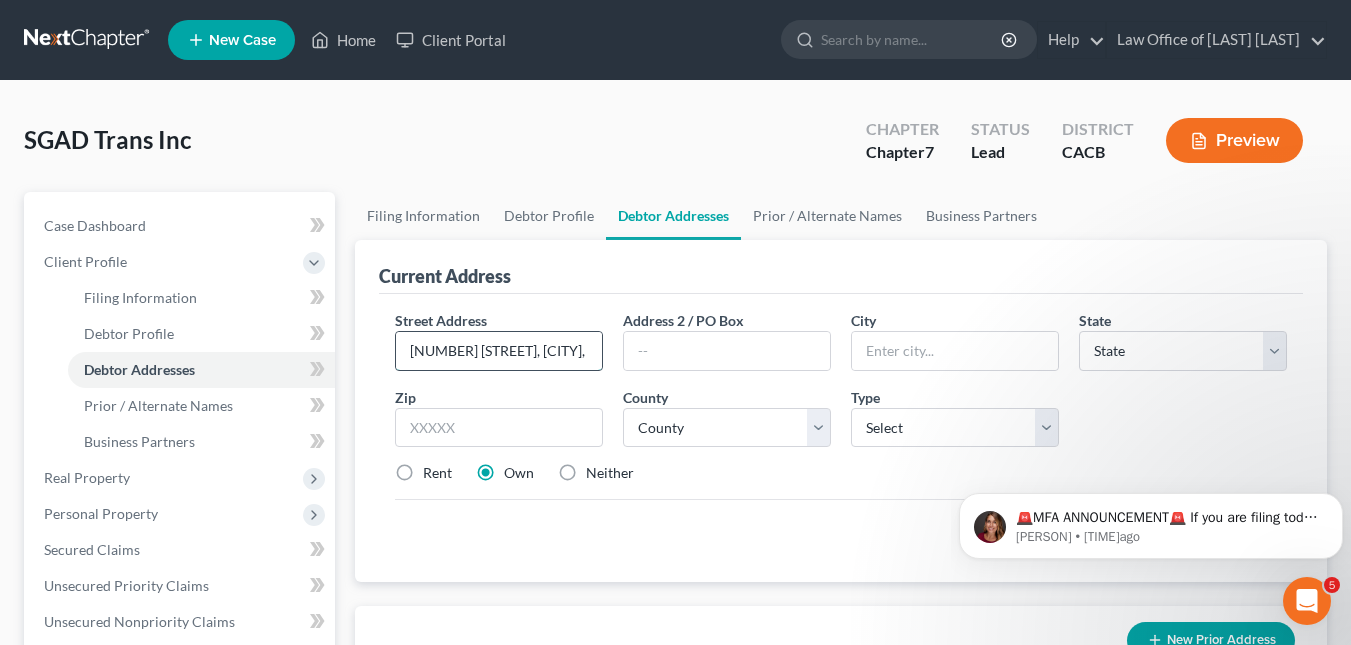 scroll, scrollTop: 0, scrollLeft: 123, axis: horizontal 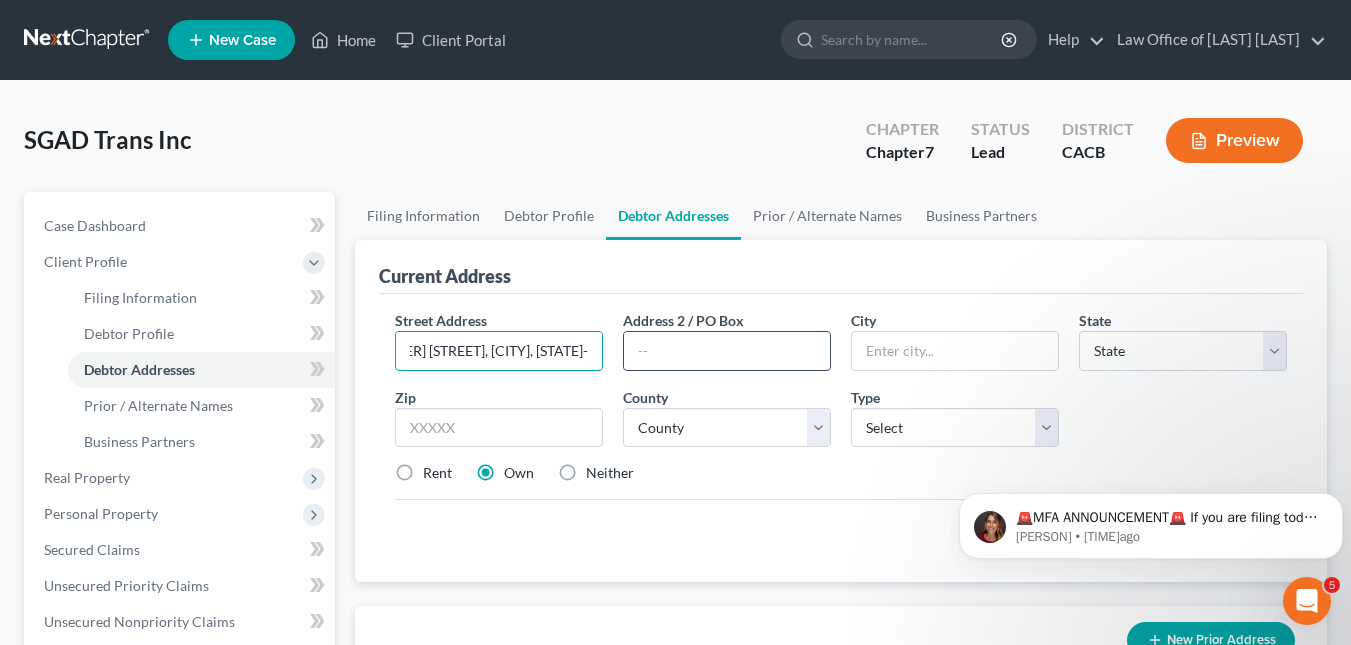 drag, startPoint x: 545, startPoint y: 349, endPoint x: 623, endPoint y: 353, distance: 78.10249 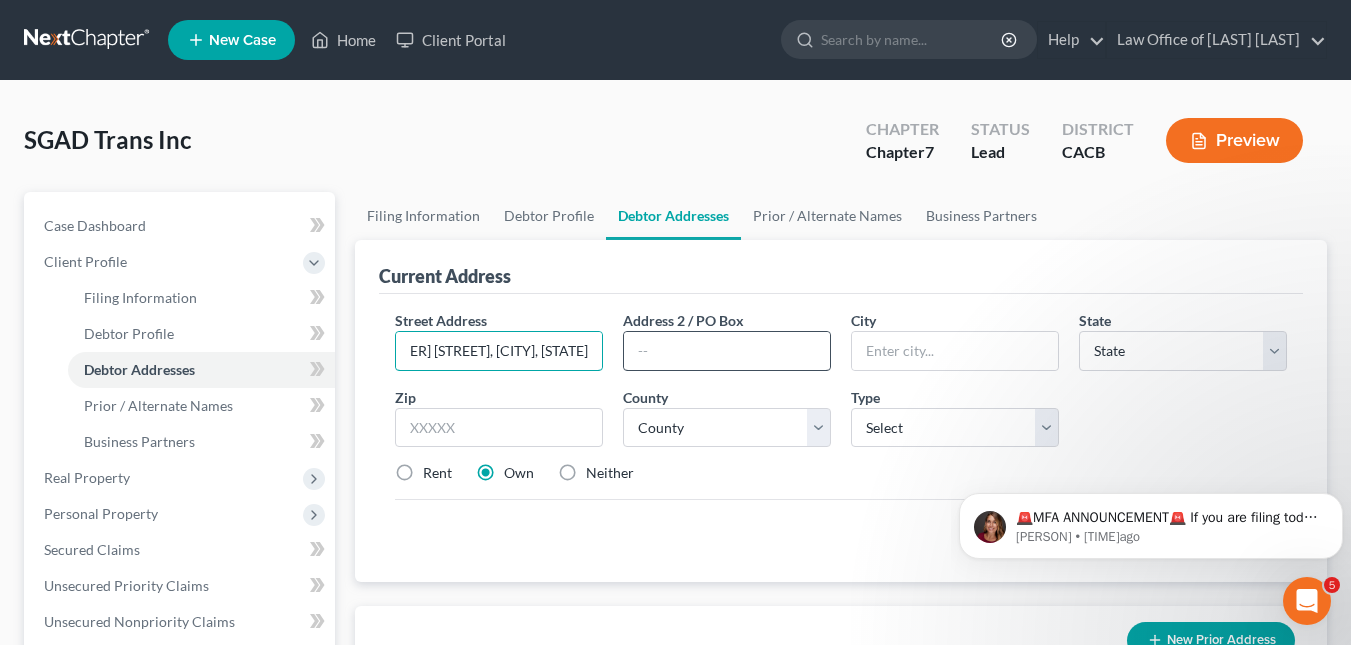scroll, scrollTop: 0, scrollLeft: 78, axis: horizontal 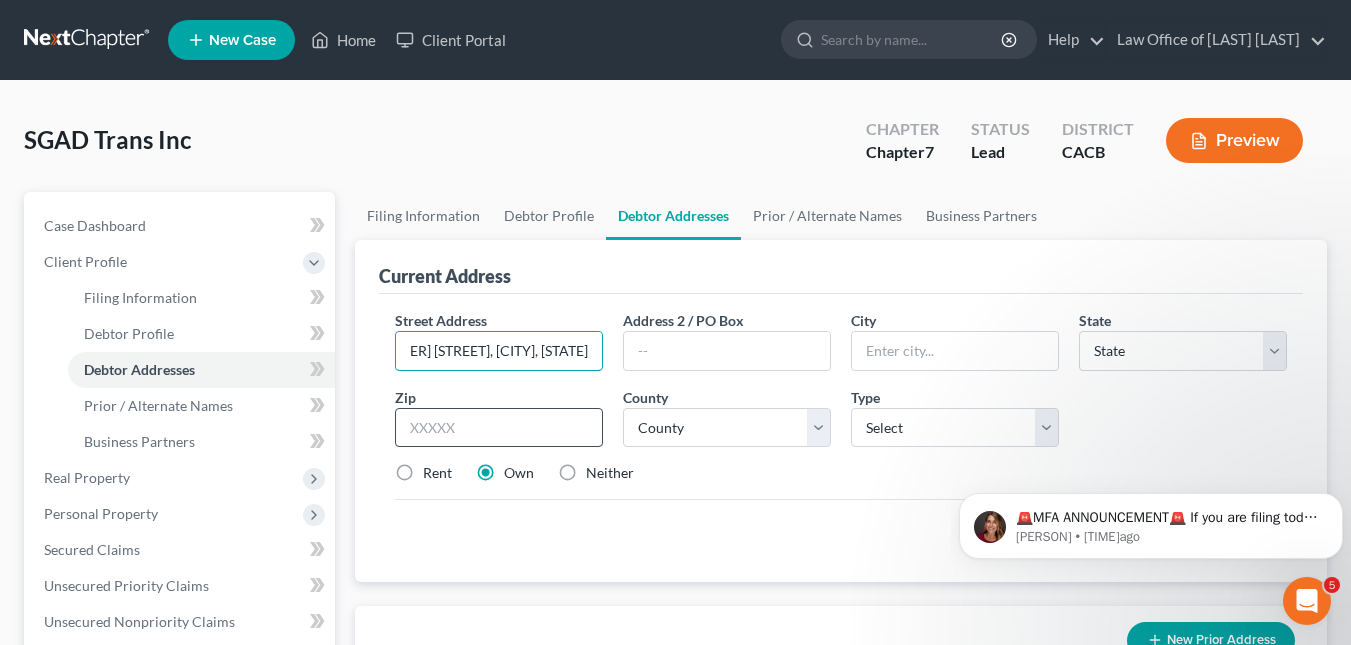 type on "3655 W UVA LN, SAN BERNARDINO, CA" 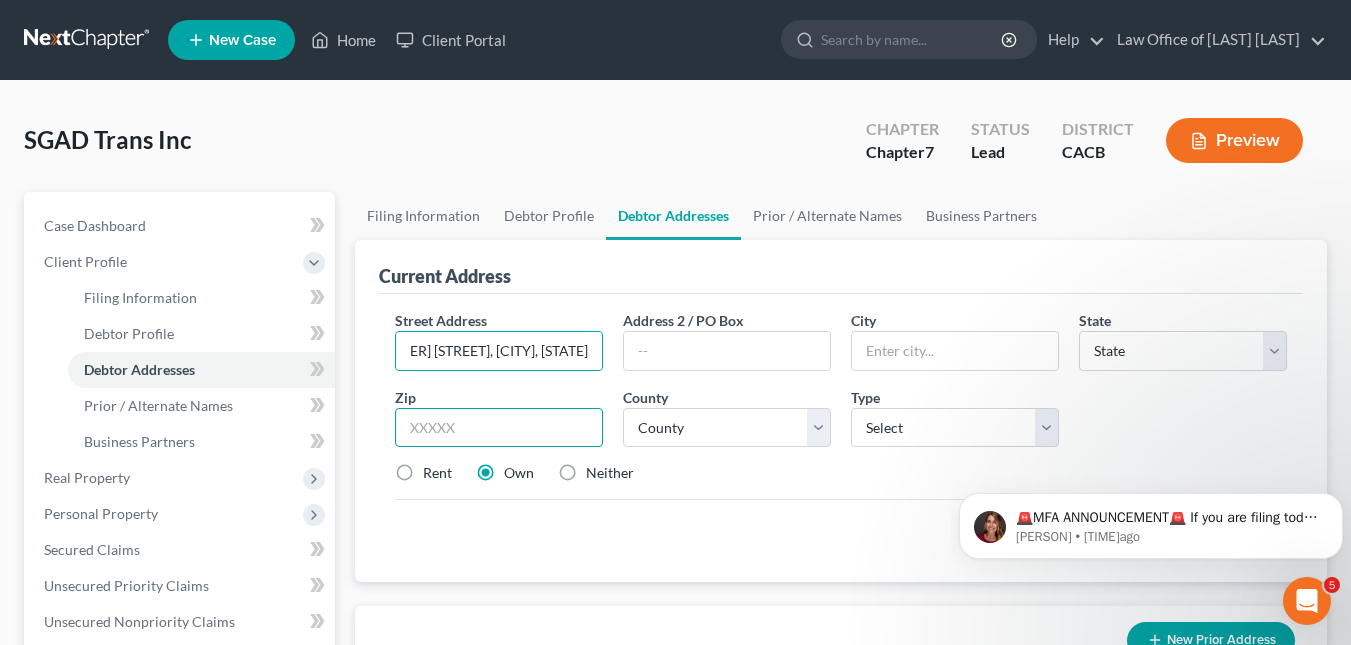 scroll, scrollTop: 0, scrollLeft: 0, axis: both 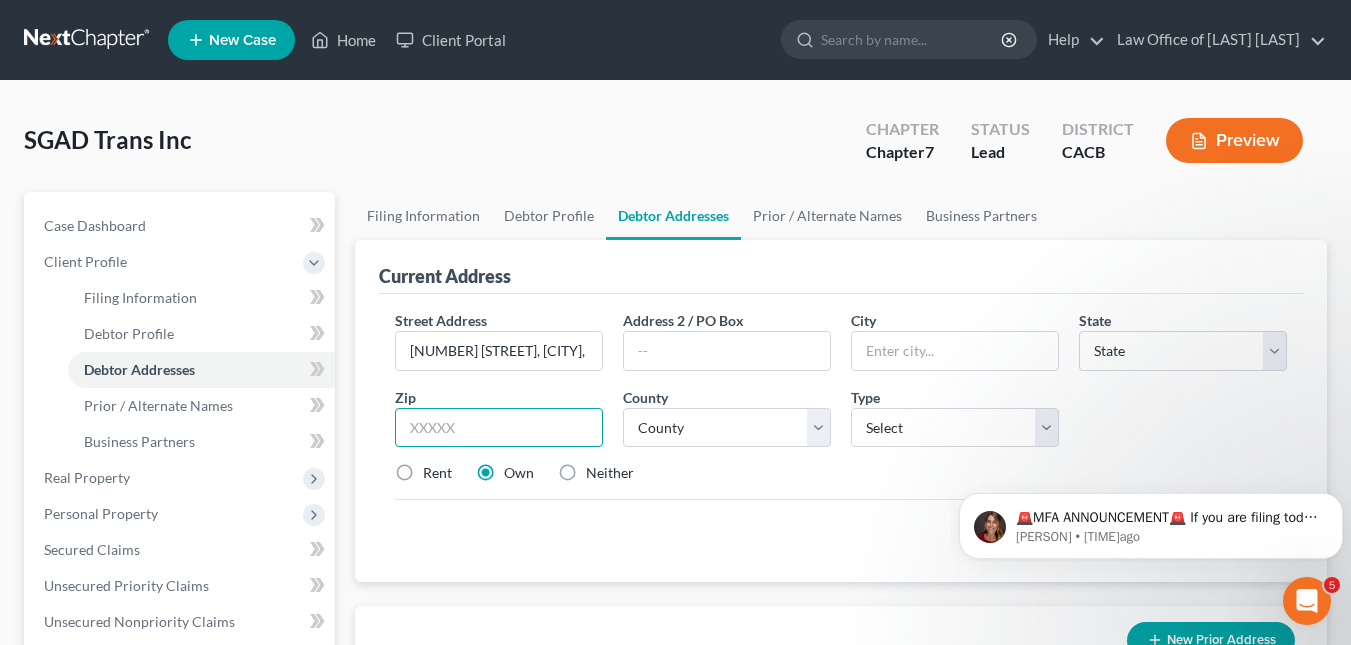 click at bounding box center [499, 428] 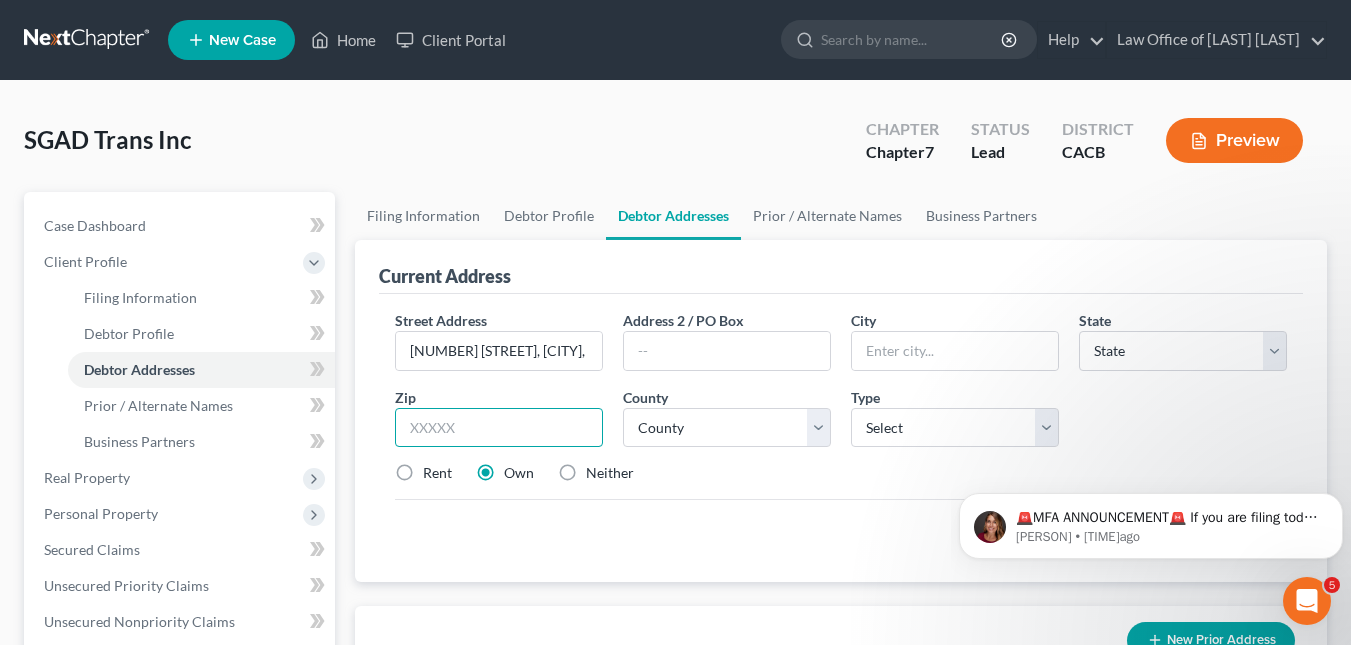 paste on "92407-" 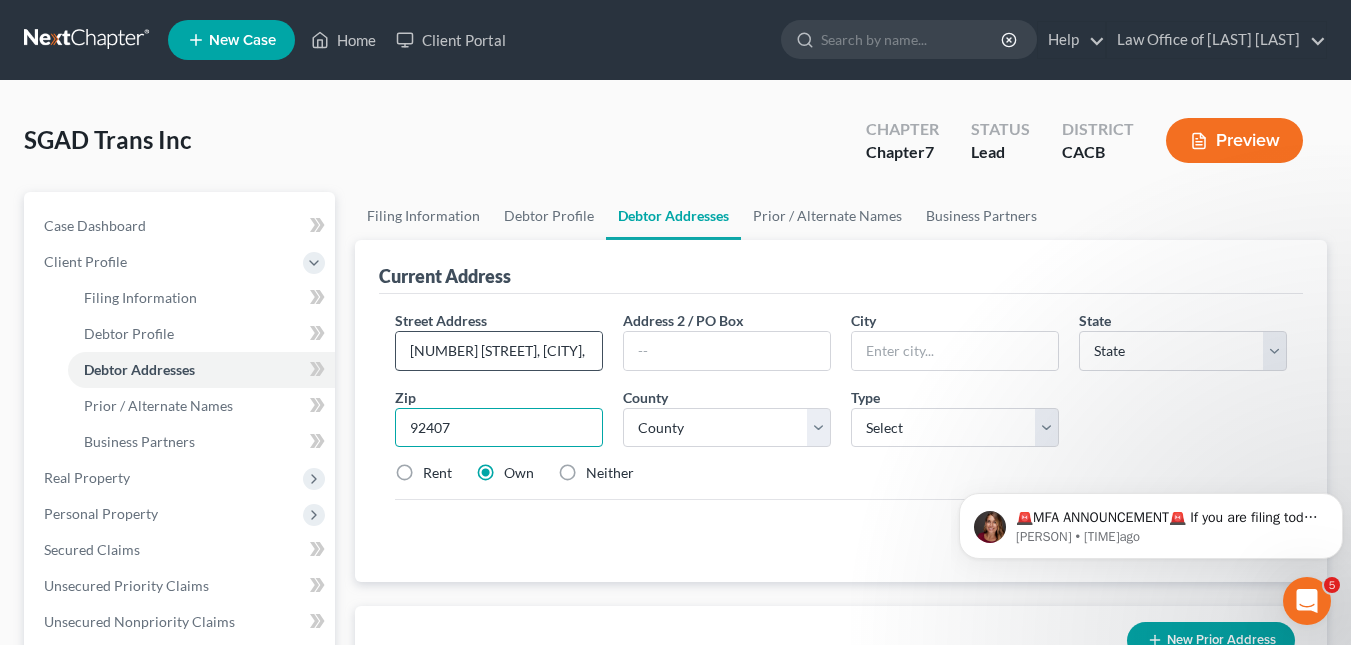 type on "92407" 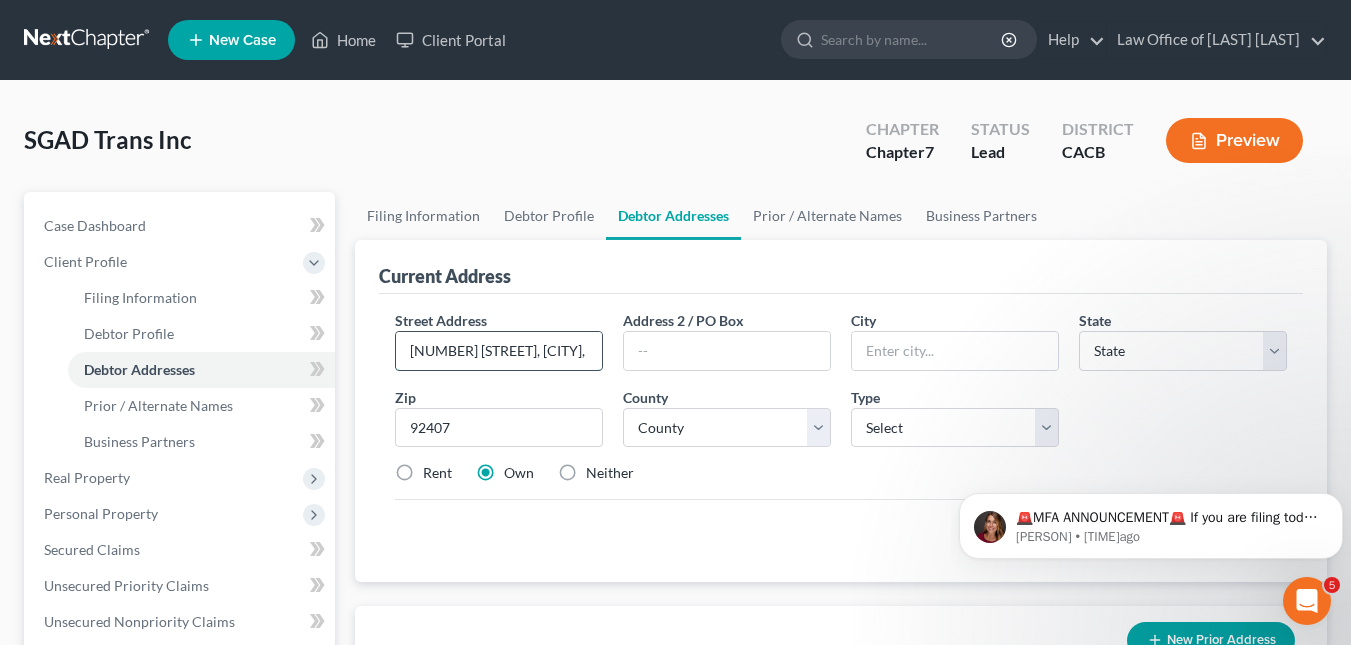 type on "San Bernardino" 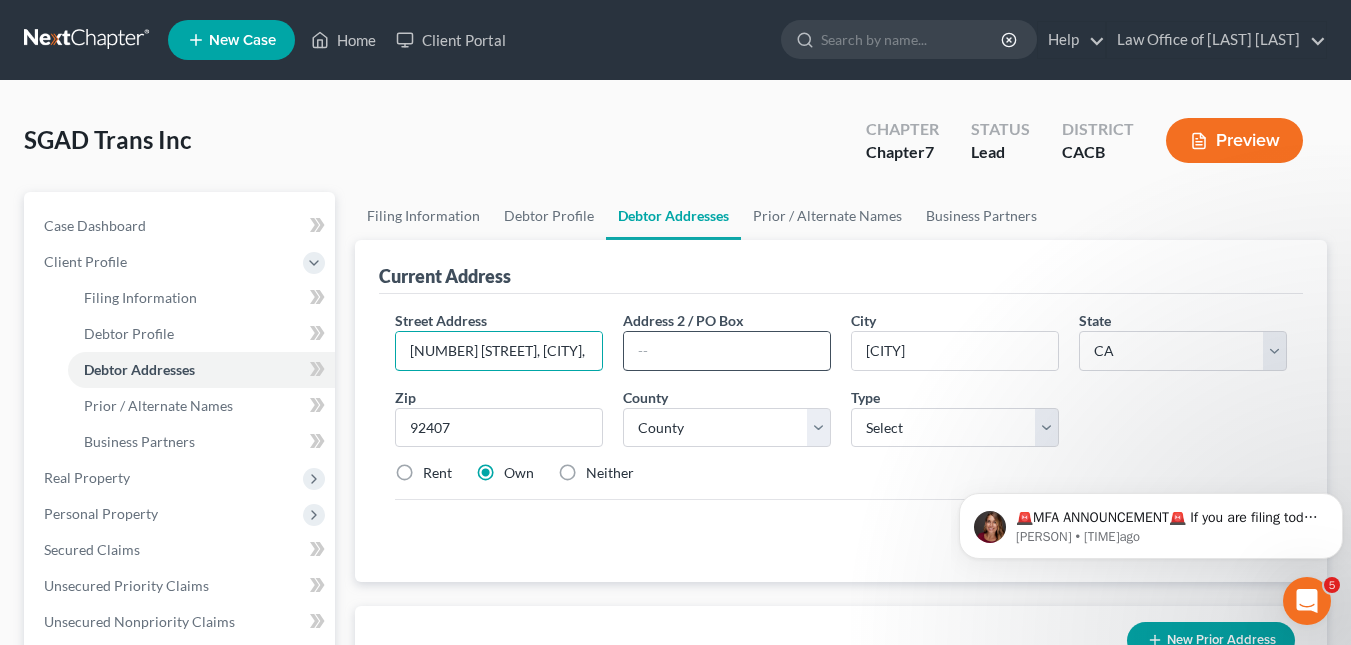 scroll, scrollTop: 0, scrollLeft: 78, axis: horizontal 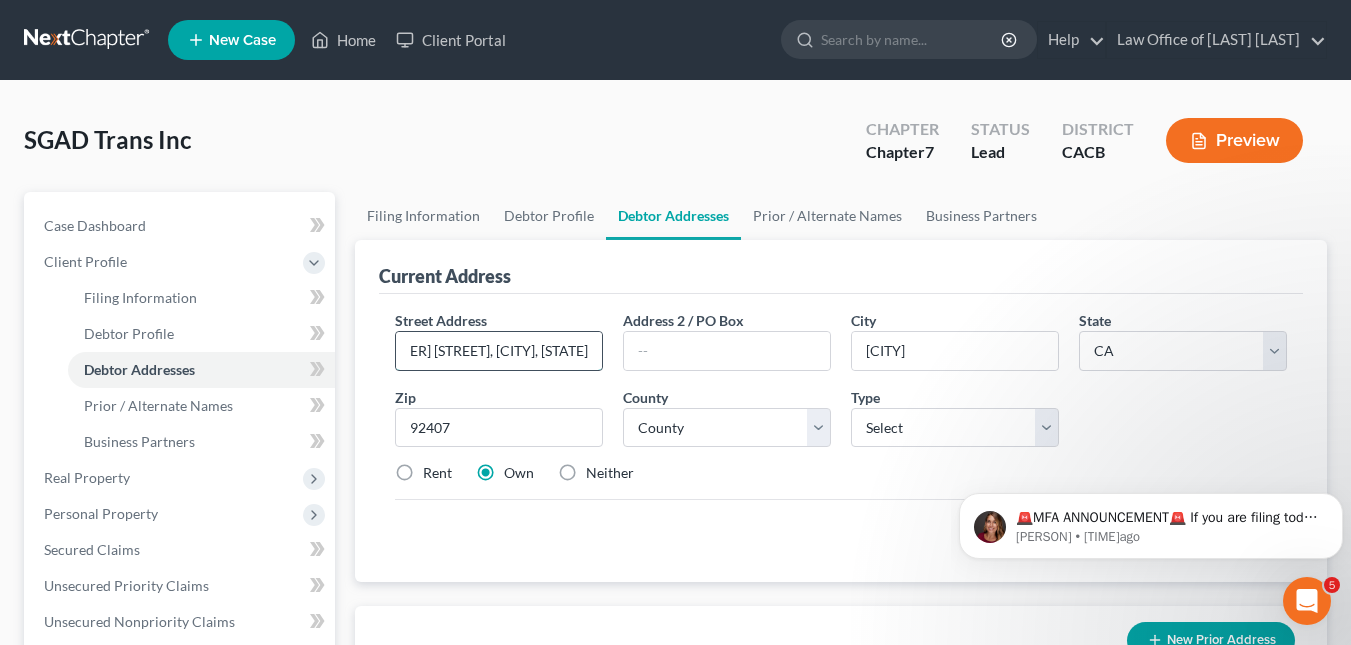 drag, startPoint x: 519, startPoint y: 346, endPoint x: 557, endPoint y: 358, distance: 39.849716 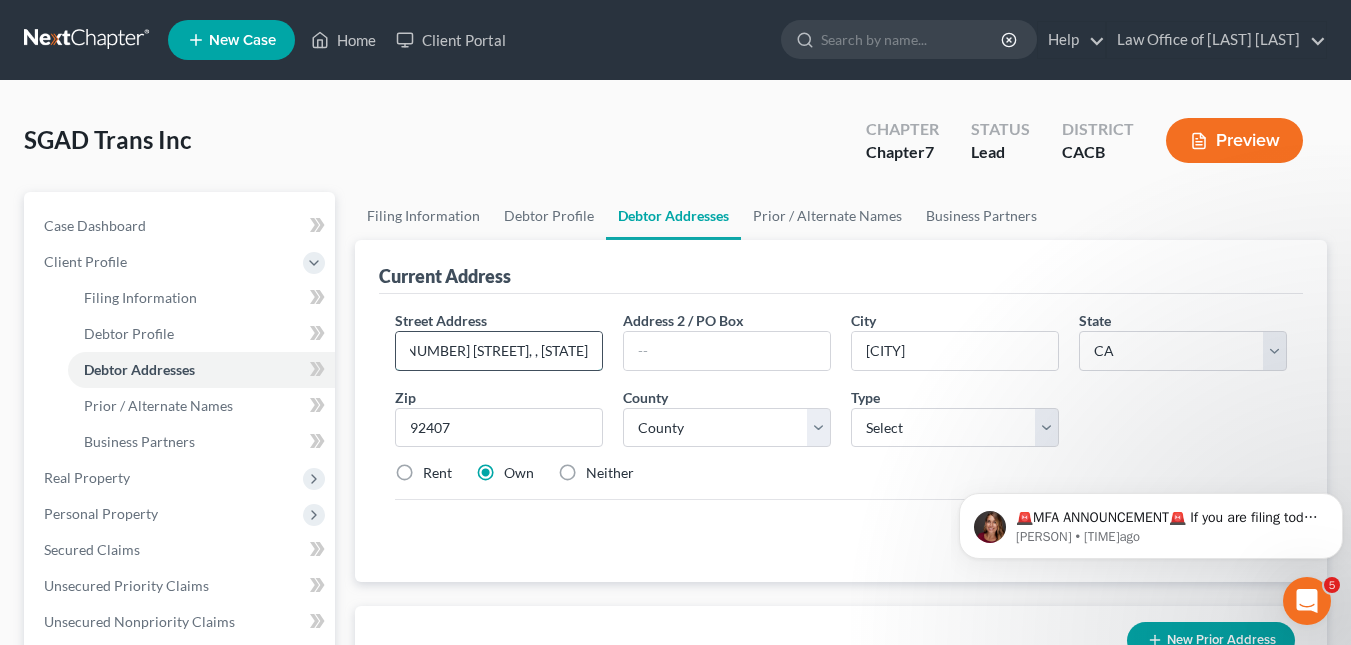 scroll, scrollTop: 0, scrollLeft: 0, axis: both 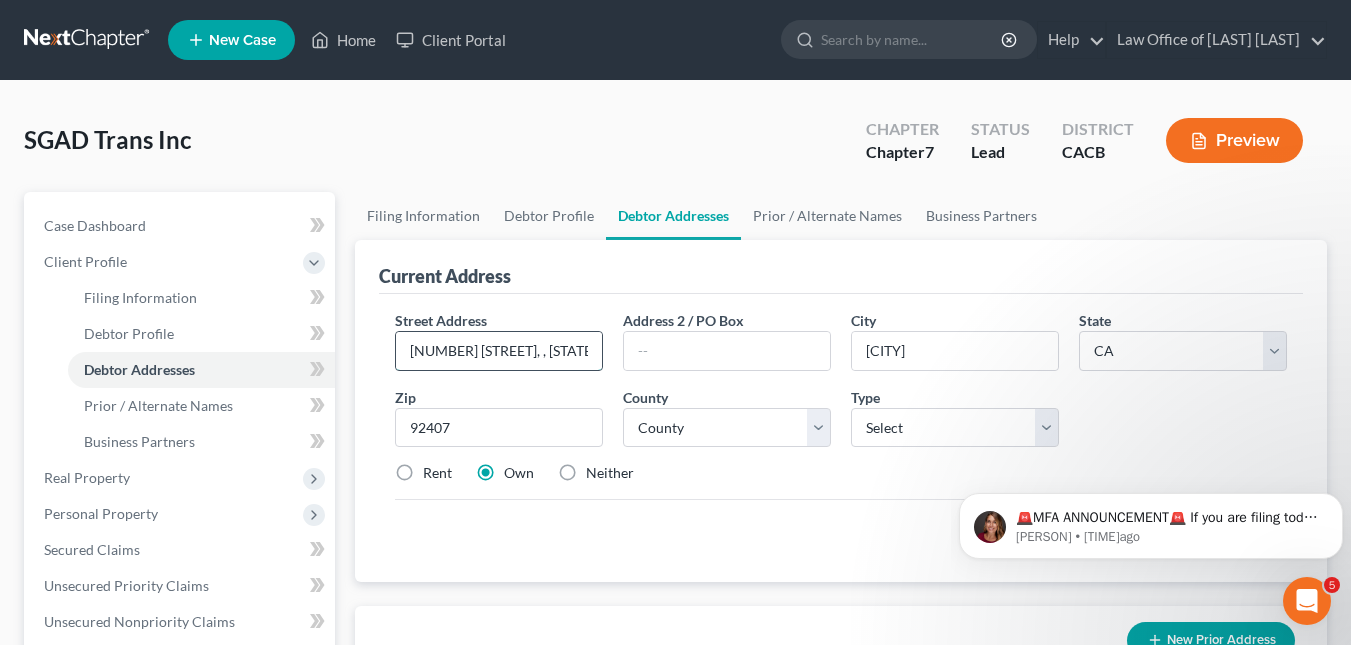 click on "3655 W UVA LN, , CA" at bounding box center (499, 351) 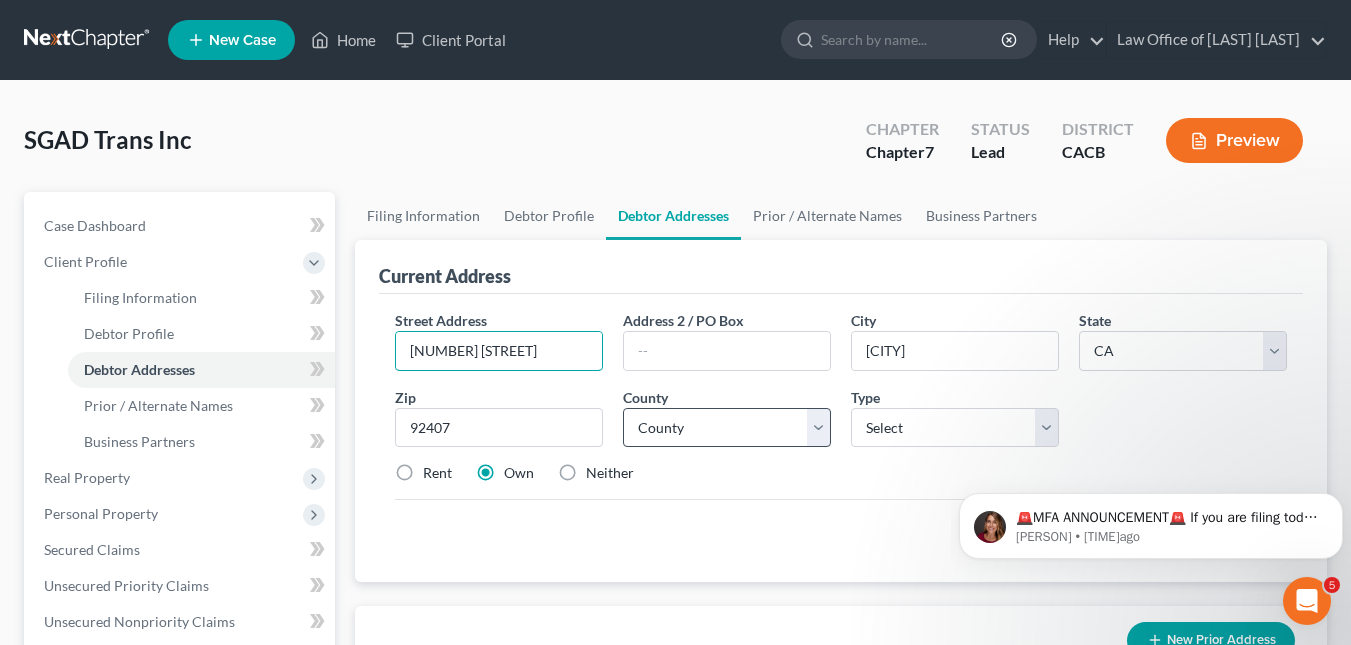 type on "3655 W UVA LN" 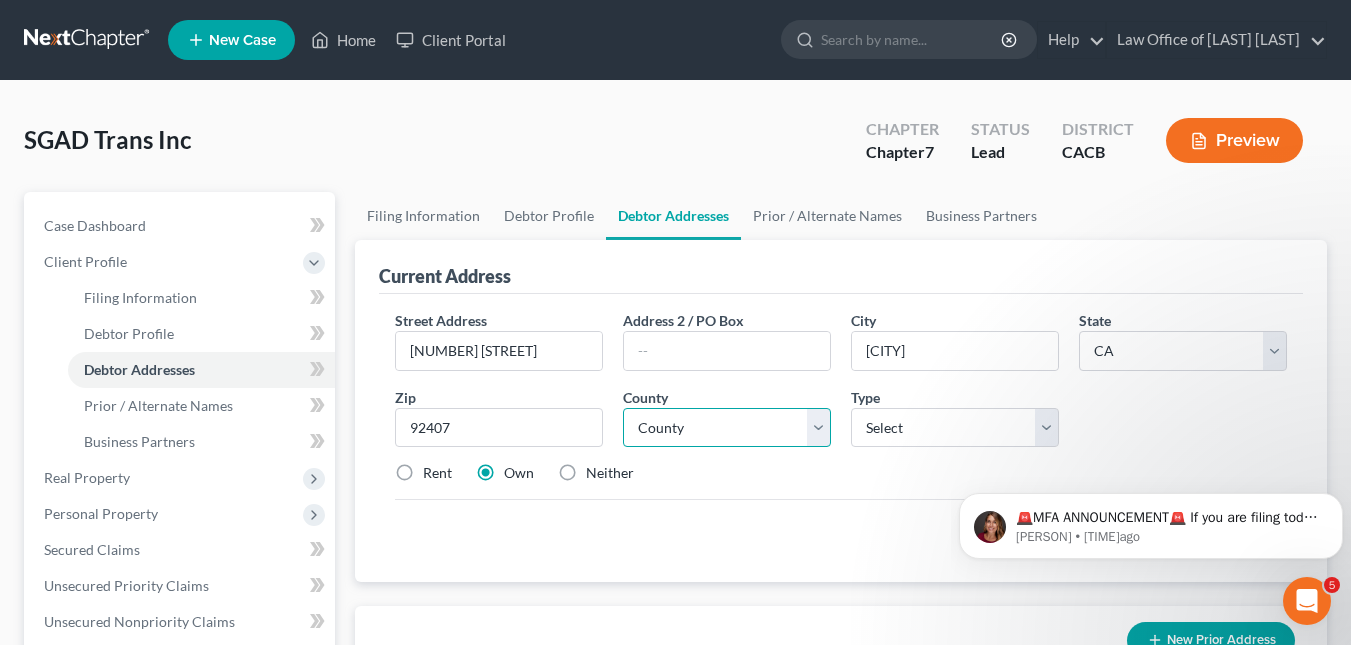 click on "County Alameda County Alpine County Amador County Butte County Calaveras County Colusa County Contra Costa County Del Norte County El Dorado County Fresno County Glenn County Humboldt County Imperial County Inyo County Kern County Kings County Lake County Lassen County Los Angeles County Madera County Marin County Mariposa County Mendocino County Merced County Modoc County Mono County Monterey County Napa County Nevada County Orange County Placer County Plumas County Riverside County Sacramento County San Benito County San Bernardino County San Diego County San Francisco County San Joaquin County San Luis Obispo County San Mateo County Santa Barbara County Santa Clara County Santa Cruz County Shasta County Sierra County Siskiyou County Solano County Sonoma County Stanislaus County Sutter County Tehama County Trinity County Tulare County Tuolumne County Ventura County Yolo County Yuba County" at bounding box center [727, 428] 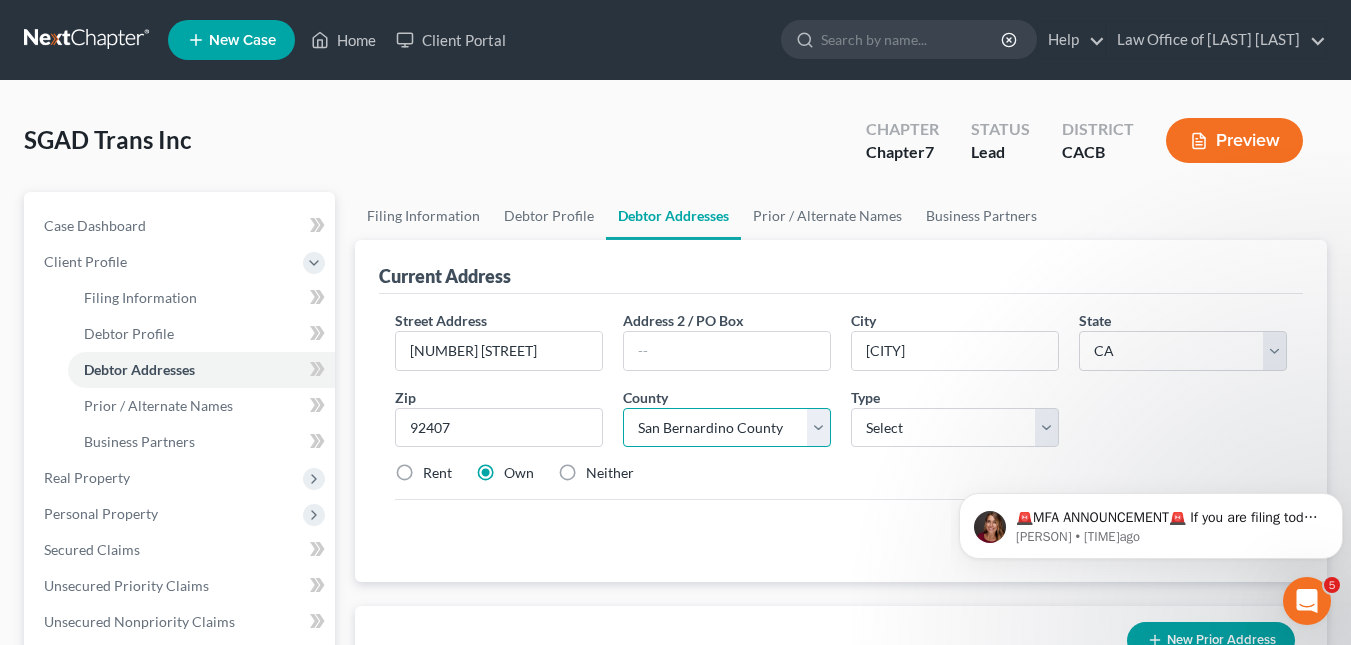 click on "County Alameda County Alpine County Amador County Butte County Calaveras County Colusa County Contra Costa County Del Norte County El Dorado County Fresno County Glenn County Humboldt County Imperial County Inyo County Kern County Kings County Lake County Lassen County Los Angeles County Madera County Marin County Mariposa County Mendocino County Merced County Modoc County Mono County Monterey County Napa County Nevada County Orange County Placer County Plumas County Riverside County Sacramento County San Benito County San Bernardino County San Diego County San Francisco County San Joaquin County San Luis Obispo County San Mateo County Santa Barbara County Santa Clara County Santa Cruz County Shasta County Sierra County Siskiyou County Solano County Sonoma County Stanislaus County Sutter County Tehama County Trinity County Tulare County Tuolumne County Ventura County Yolo County Yuba County" at bounding box center (727, 428) 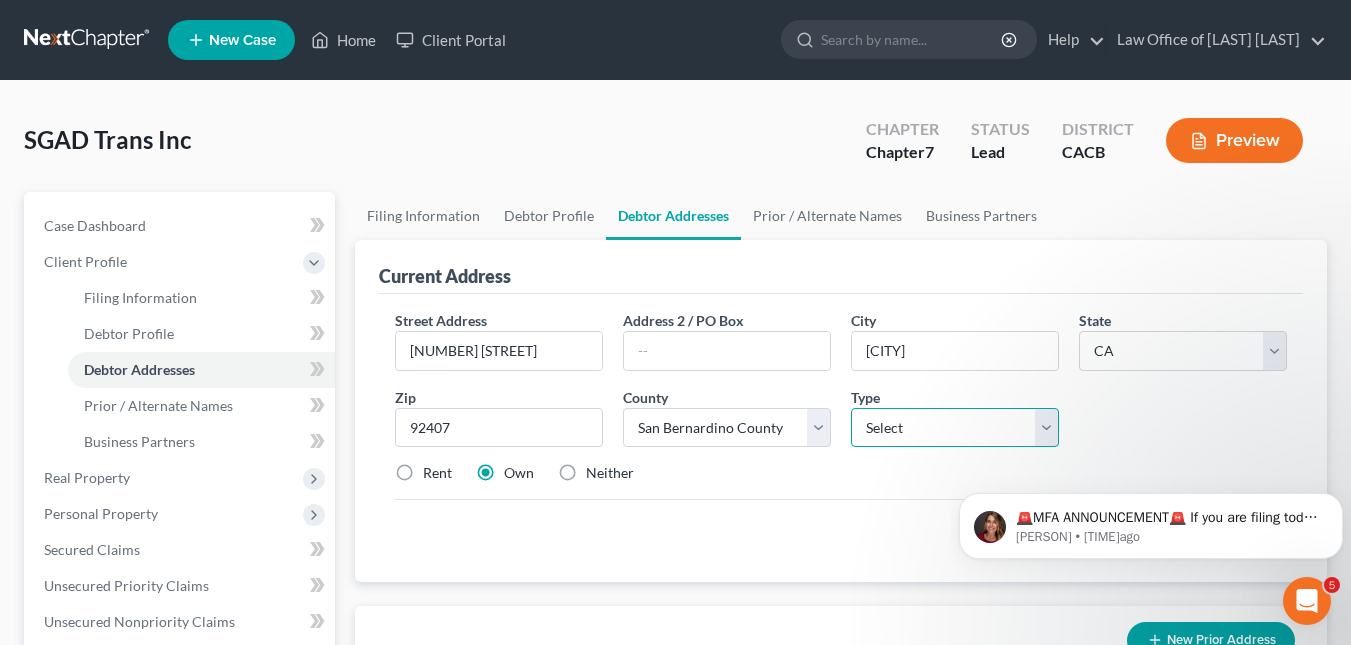 click on "Select Business Mailing Location of Assets" at bounding box center (955, 428) 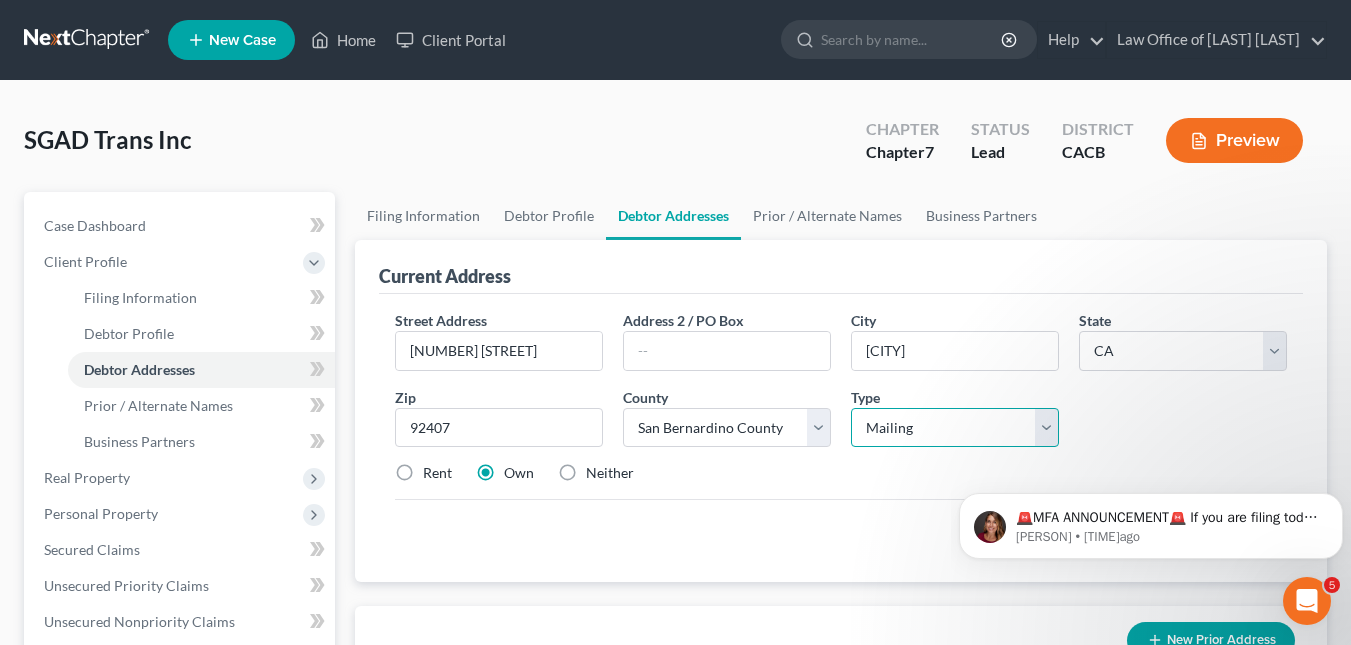 click on "Select Business Mailing Location of Assets" at bounding box center (955, 428) 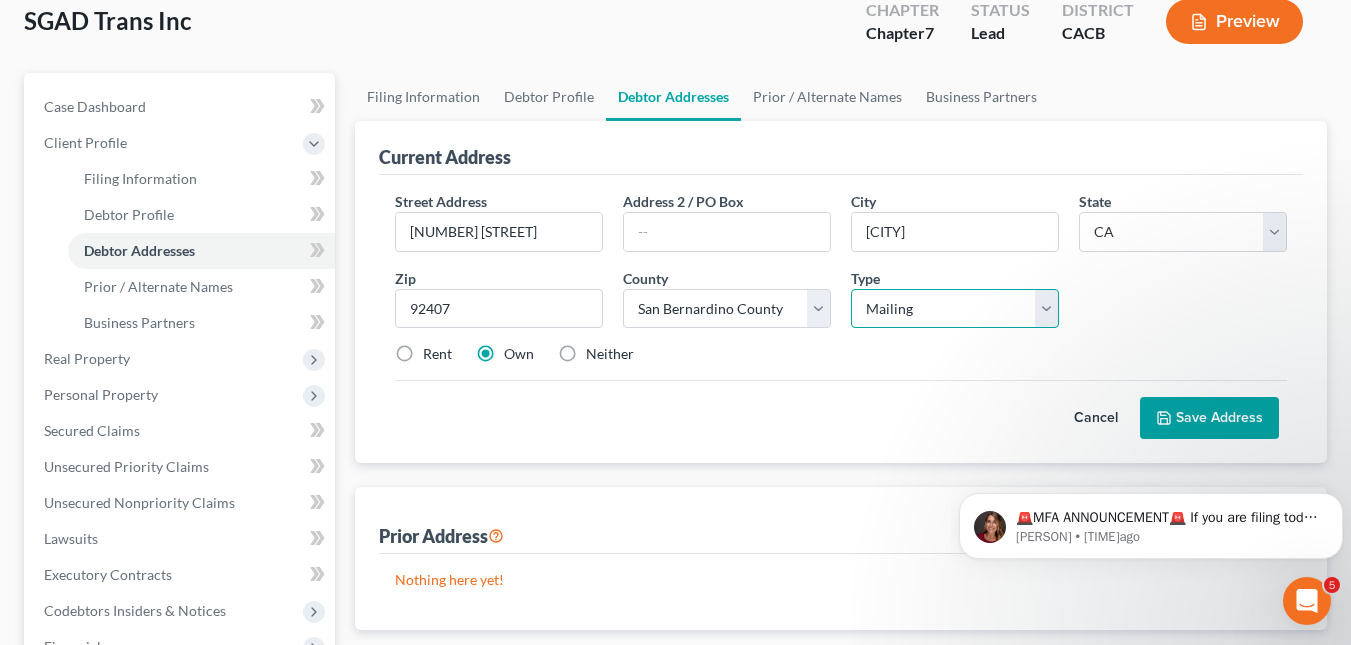 scroll, scrollTop: 121, scrollLeft: 0, axis: vertical 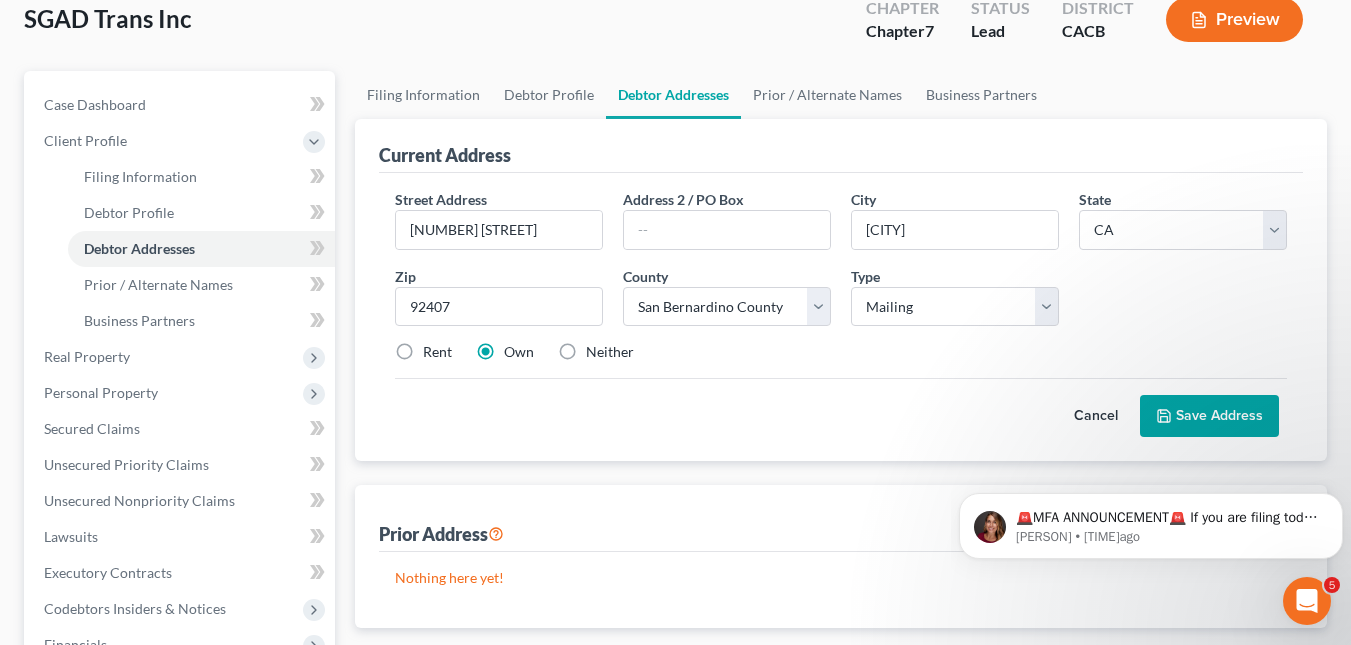 click on "Neither" at bounding box center [610, 352] 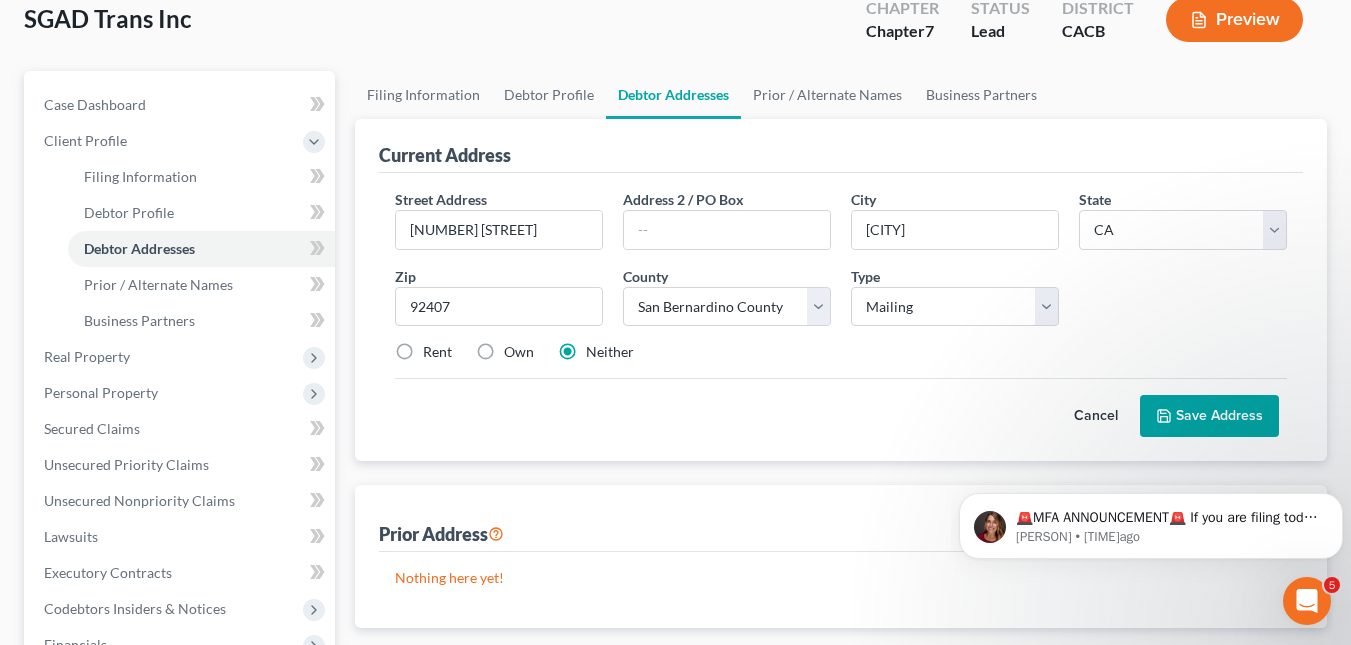 click on "Save Address" at bounding box center [1209, 416] 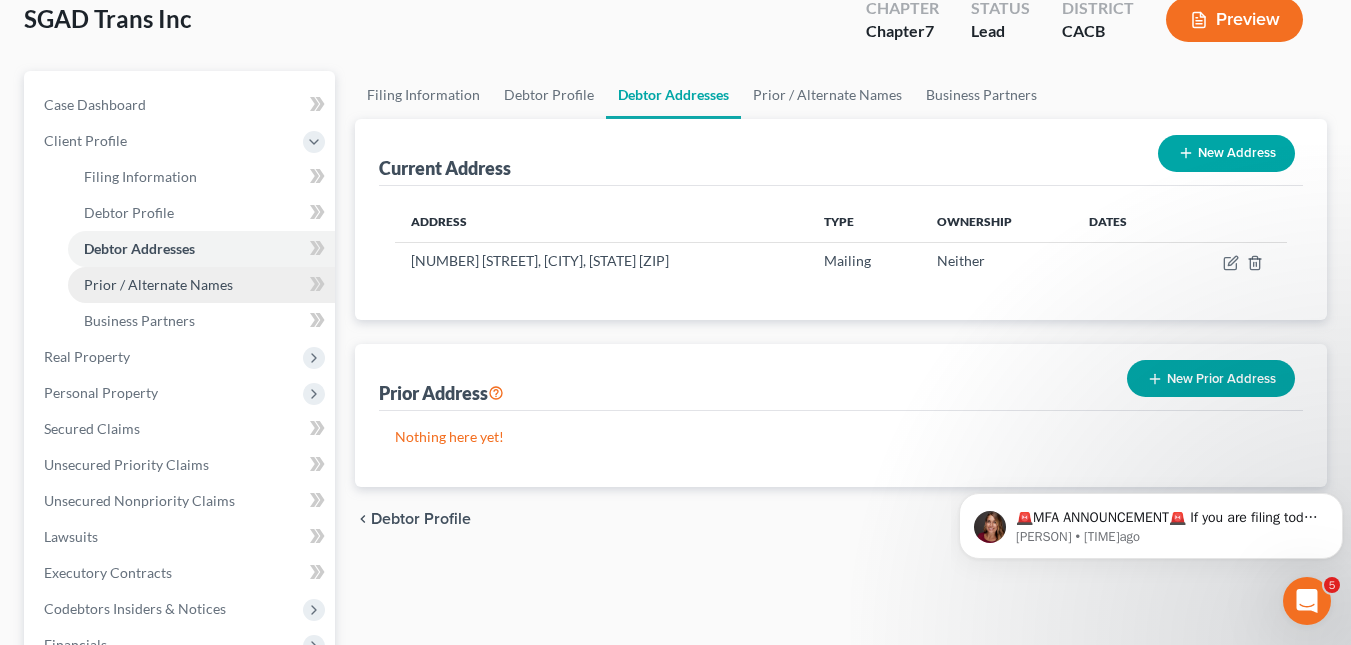 click on "Prior / Alternate Names" at bounding box center (158, 284) 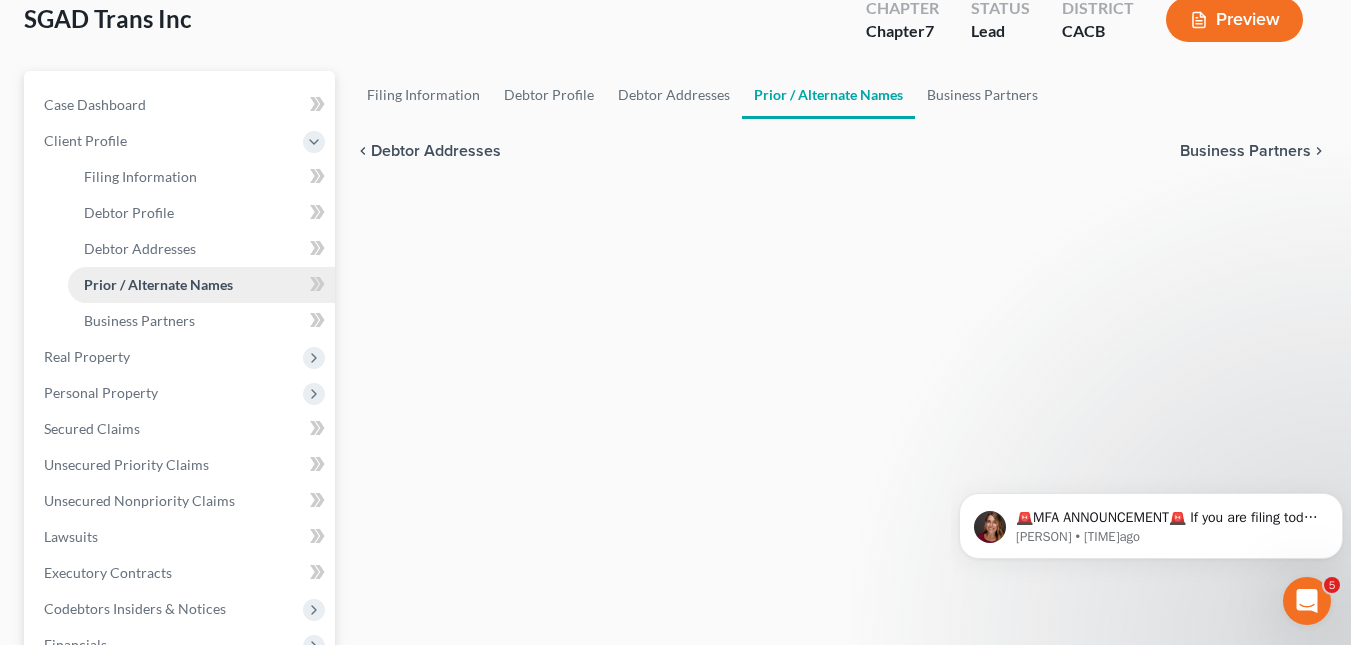 scroll, scrollTop: 0, scrollLeft: 0, axis: both 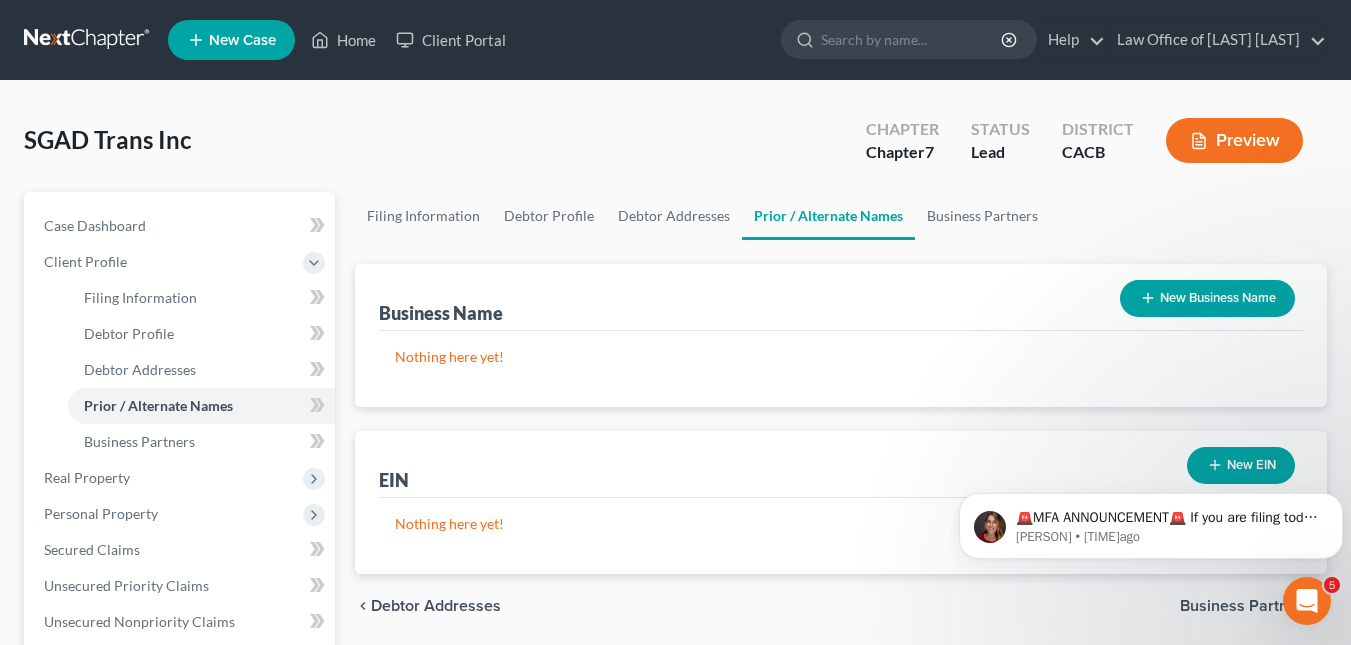 click on "New Business Name" at bounding box center (1207, 298) 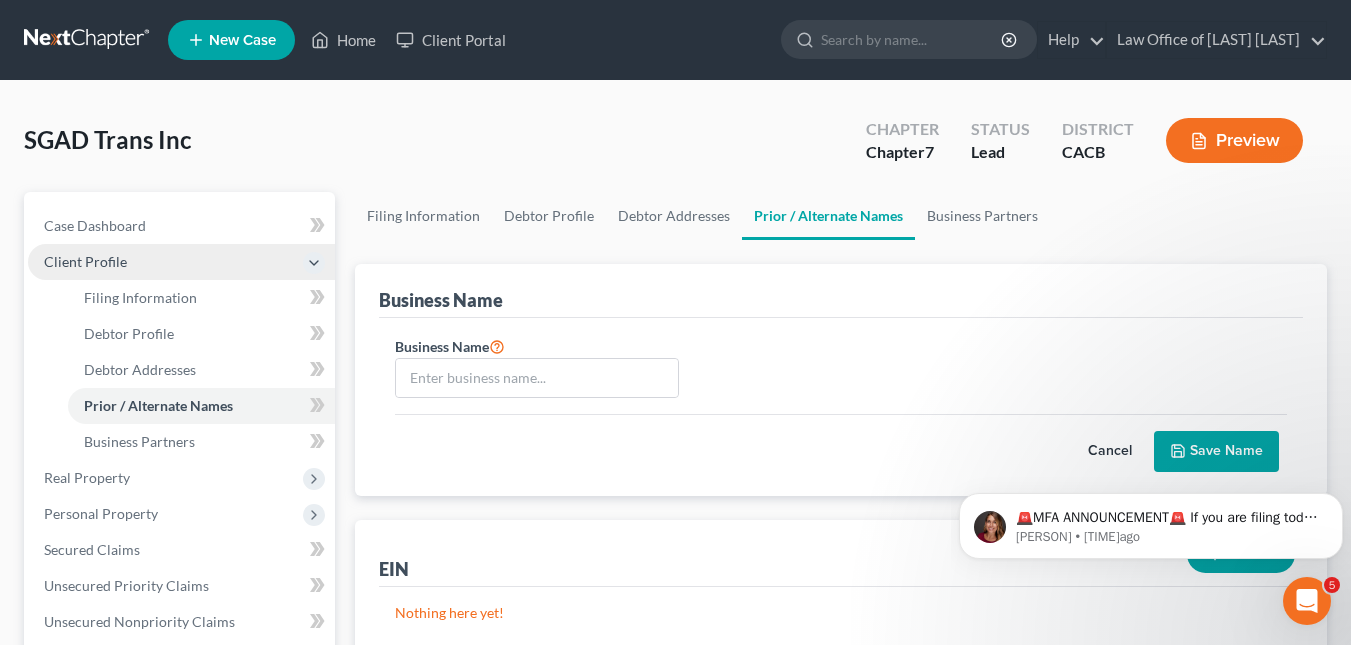 click on "Client Profile" at bounding box center (85, 261) 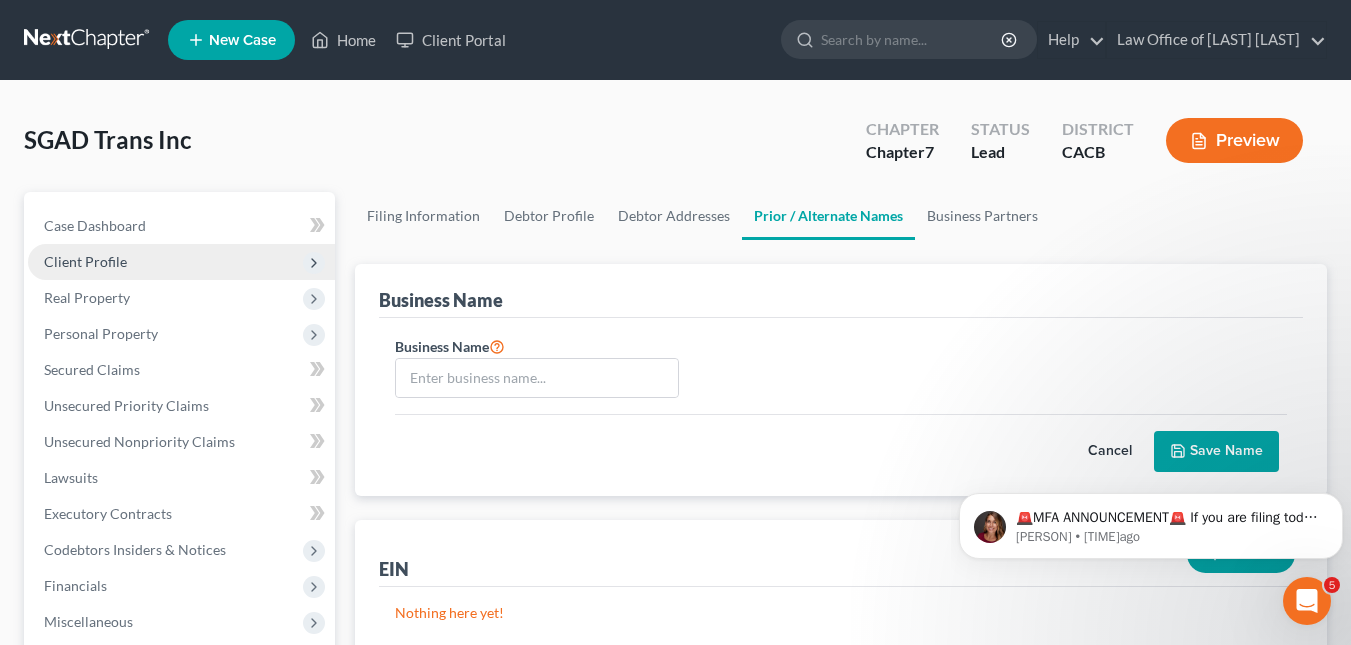 click on "Client Profile" at bounding box center [181, 262] 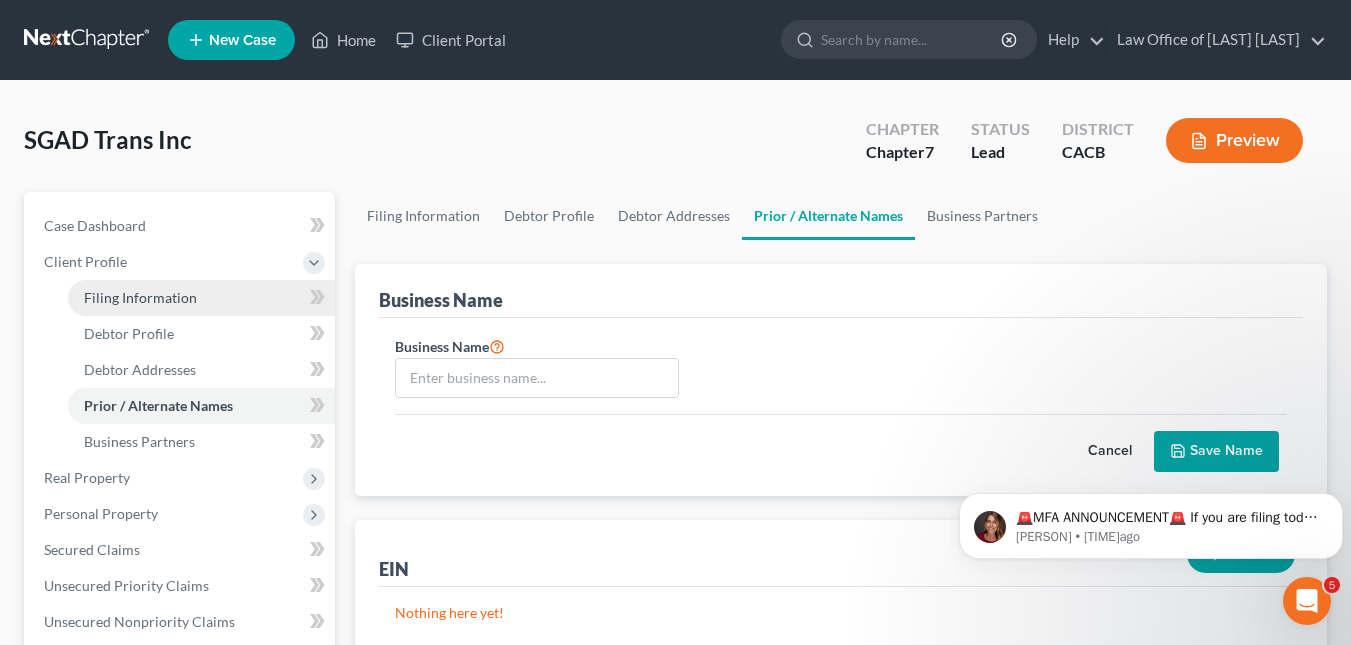 click on "Filing Information" at bounding box center [140, 297] 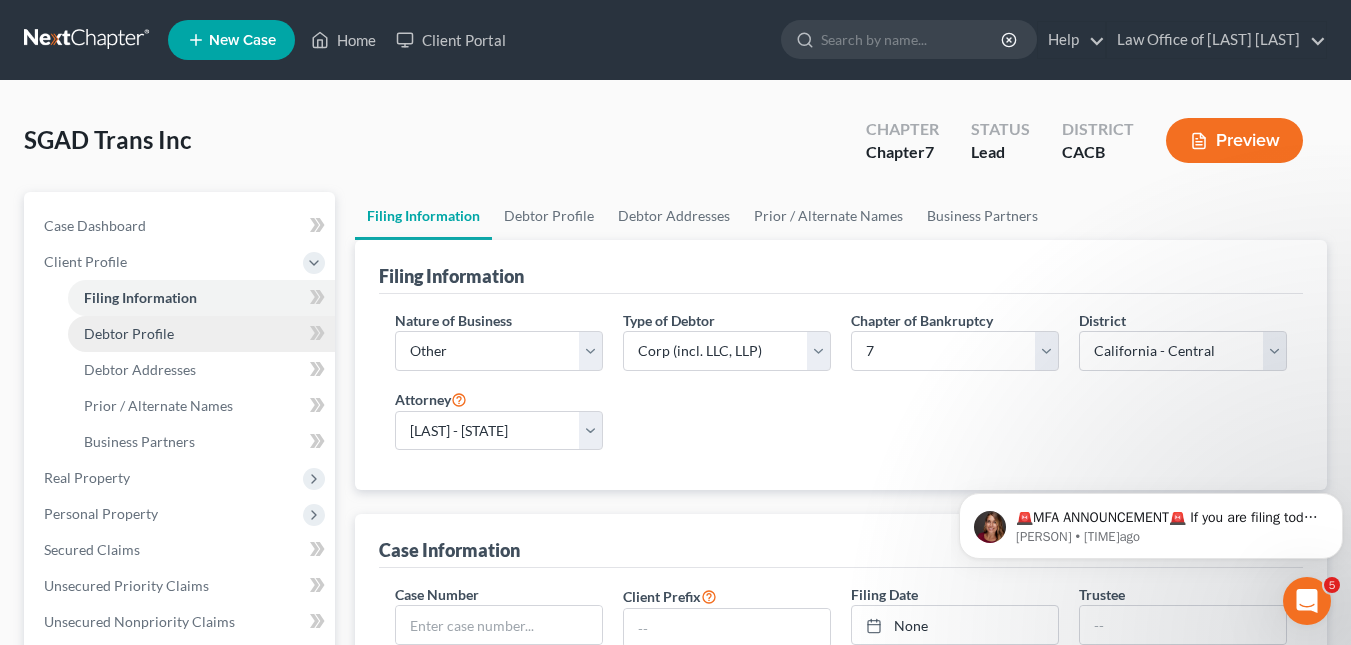 click on "Debtor Profile" at bounding box center (201, 334) 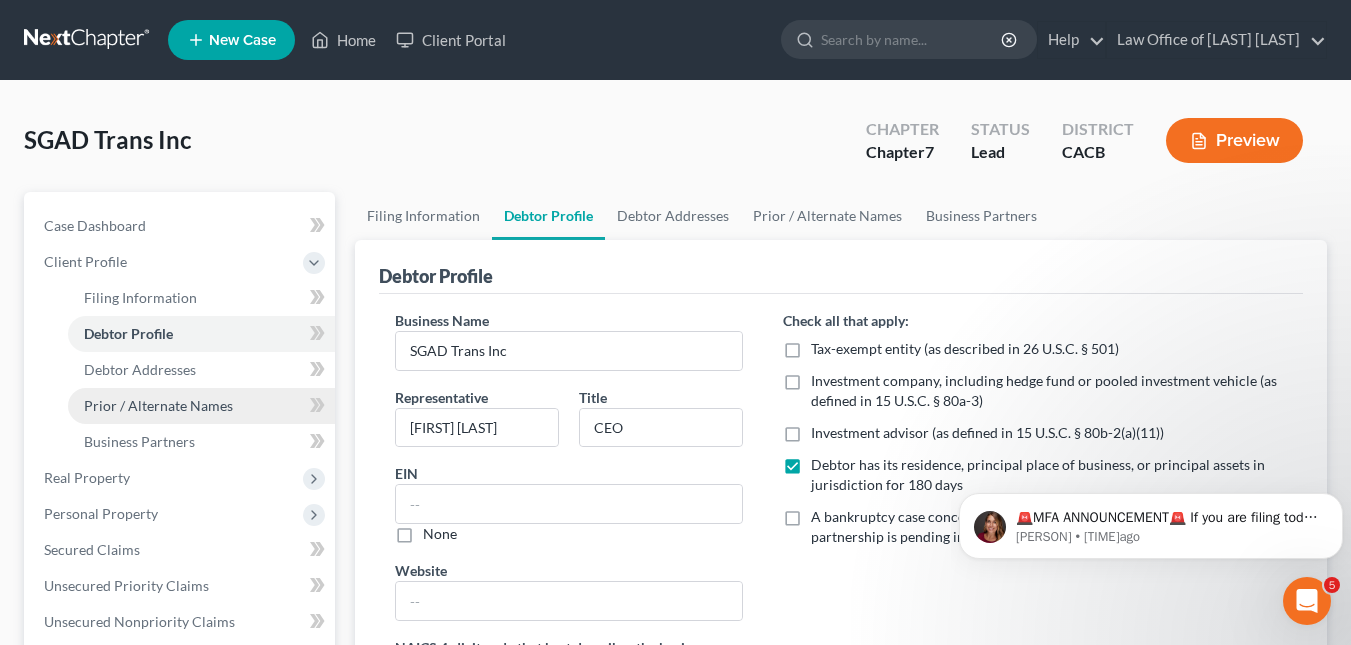 click on "Prior / Alternate Names" at bounding box center [201, 406] 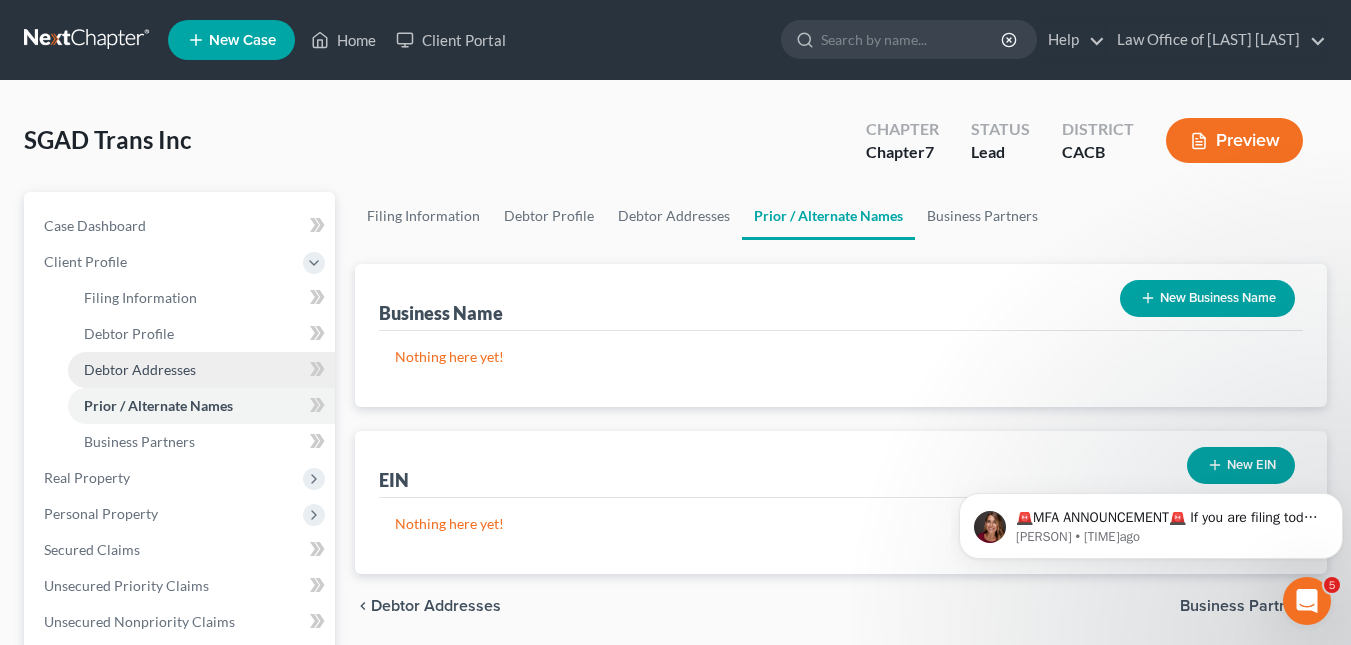 click on "Debtor Addresses" at bounding box center [140, 369] 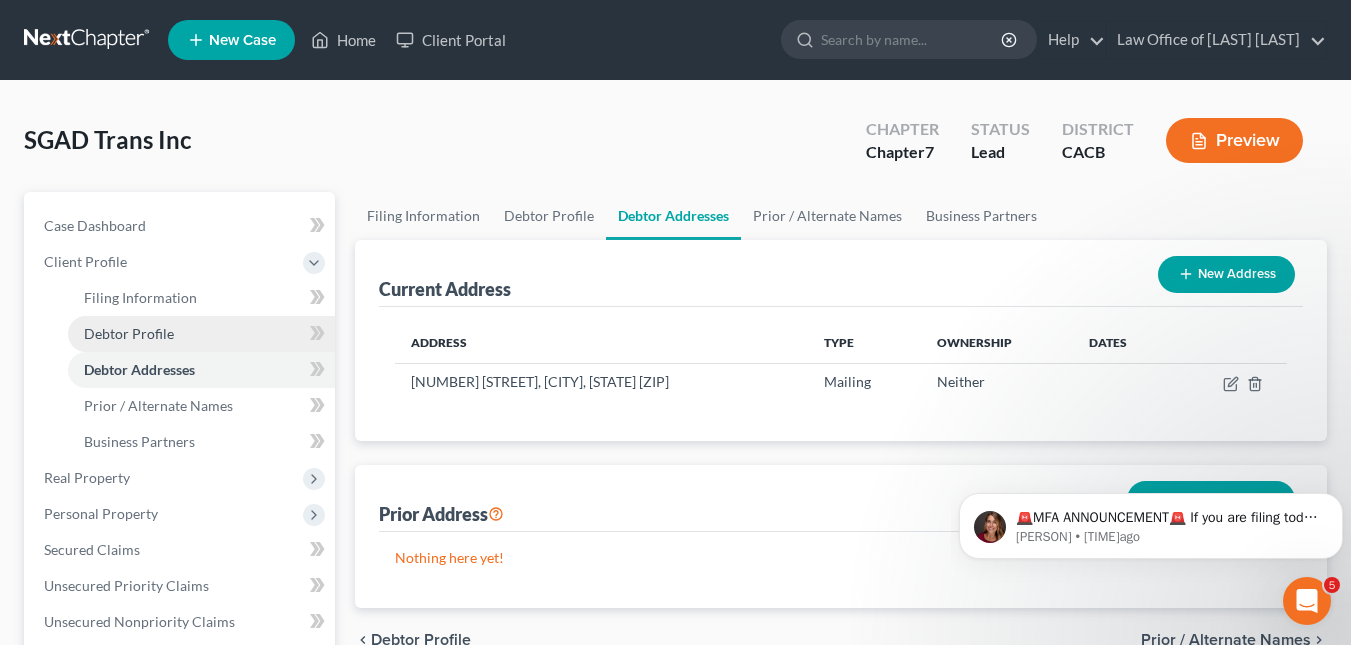 click on "Debtor Profile" at bounding box center [201, 334] 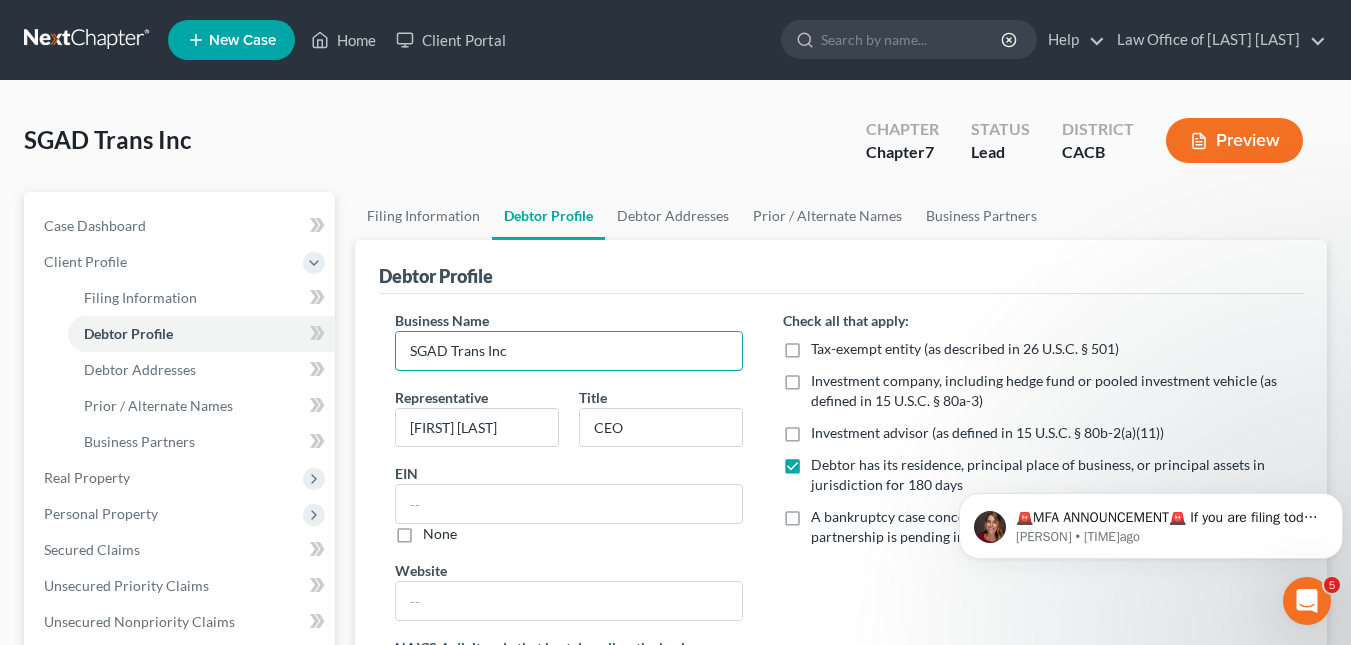 drag, startPoint x: 519, startPoint y: 347, endPoint x: 344, endPoint y: 352, distance: 175.07141 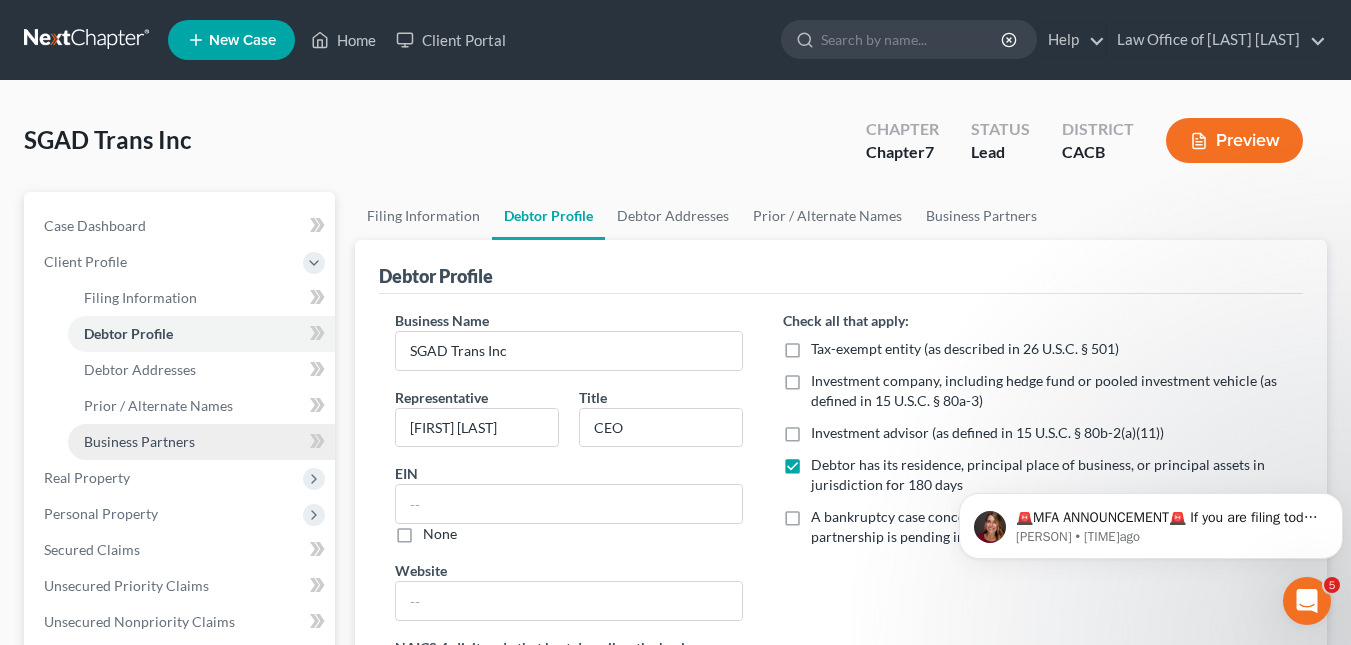 click on "Business Partners" at bounding box center [139, 441] 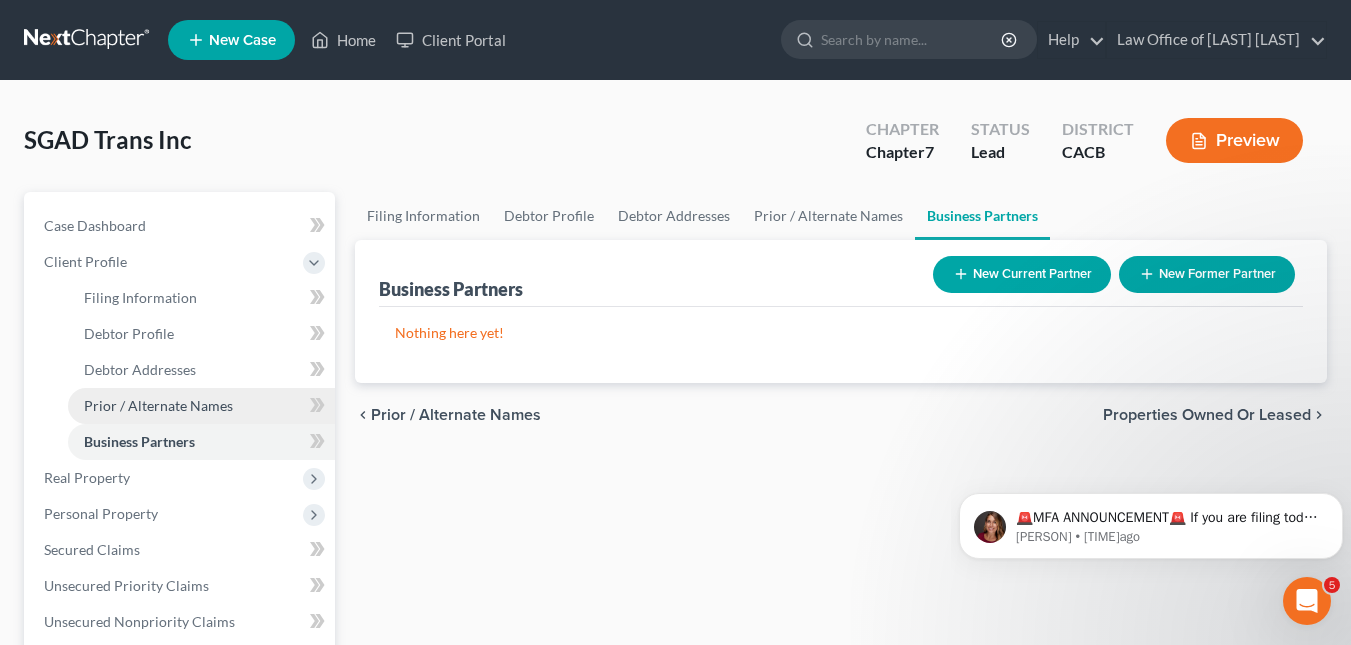 click on "Prior / Alternate Names" at bounding box center [158, 405] 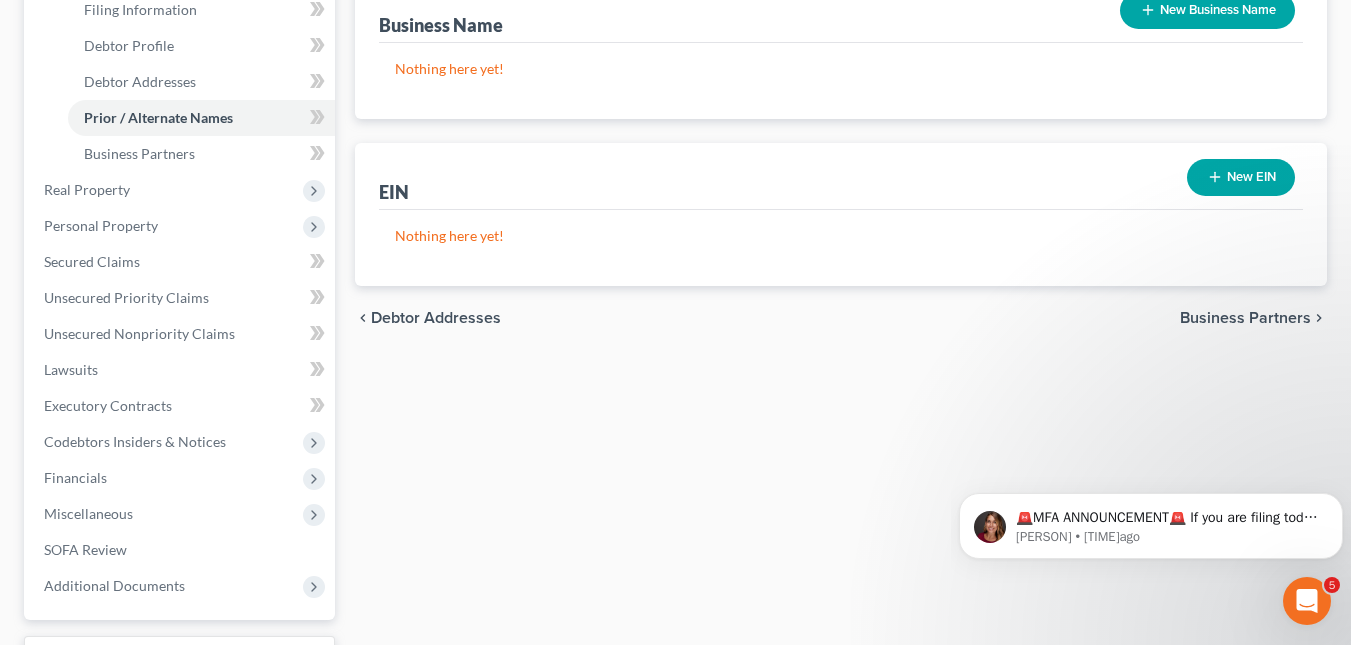 scroll, scrollTop: 279, scrollLeft: 0, axis: vertical 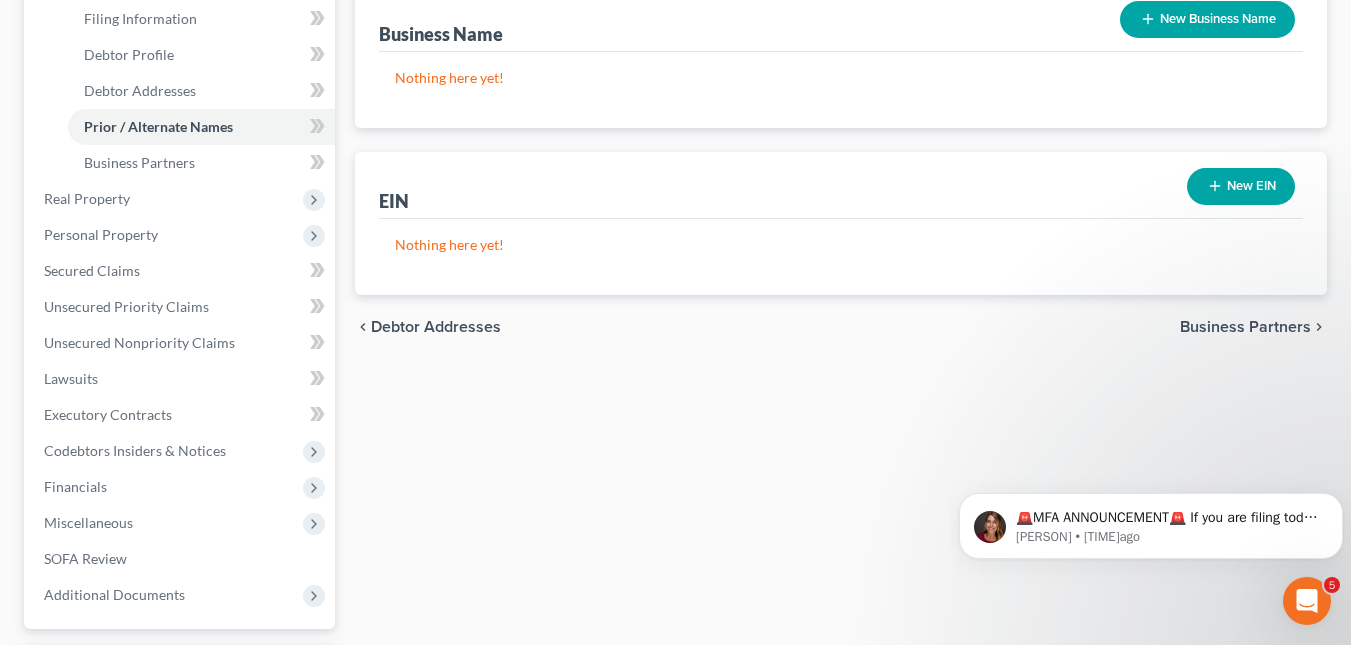 click on "Business Partners" at bounding box center (1245, 327) 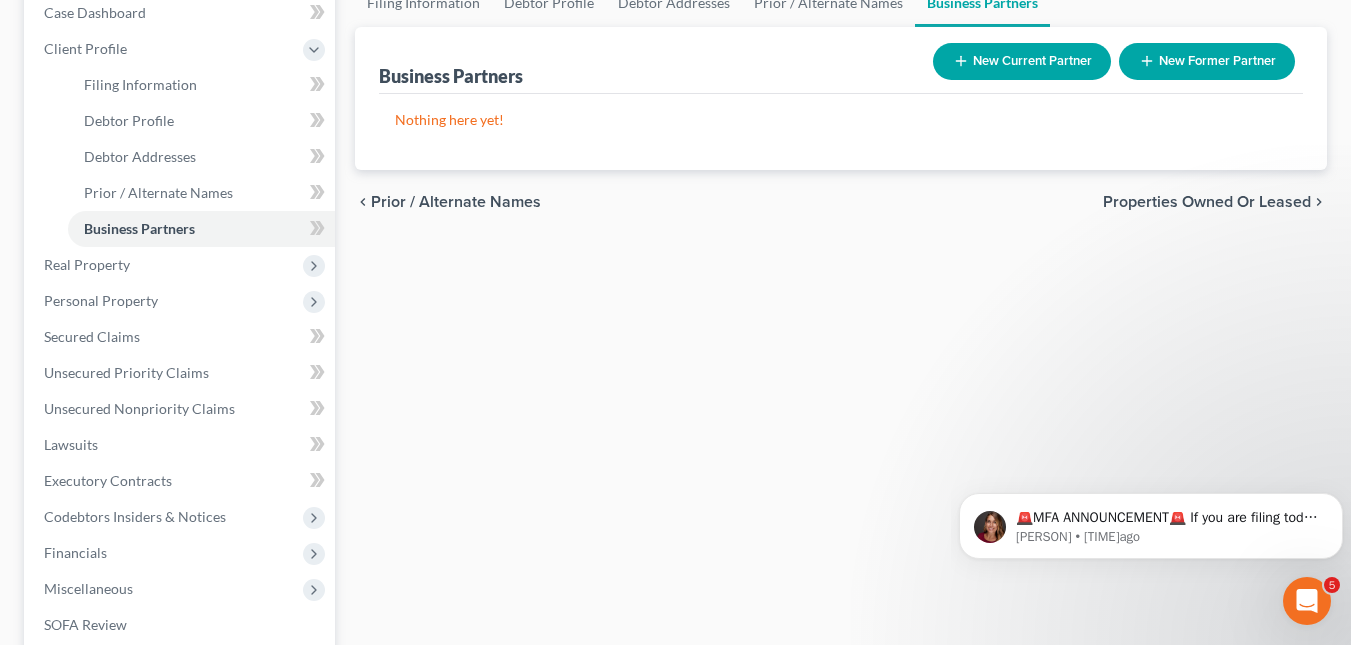 scroll, scrollTop: 205, scrollLeft: 0, axis: vertical 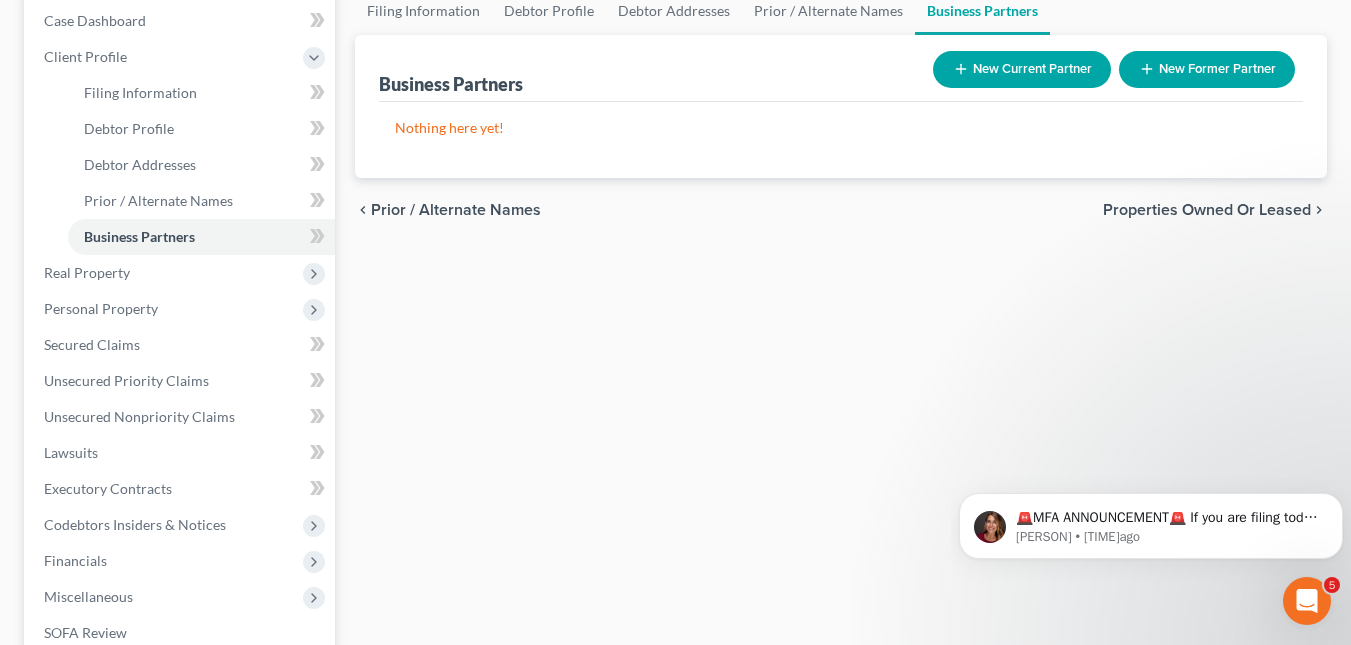 click on "Properties Owned or Leased" at bounding box center (1207, 210) 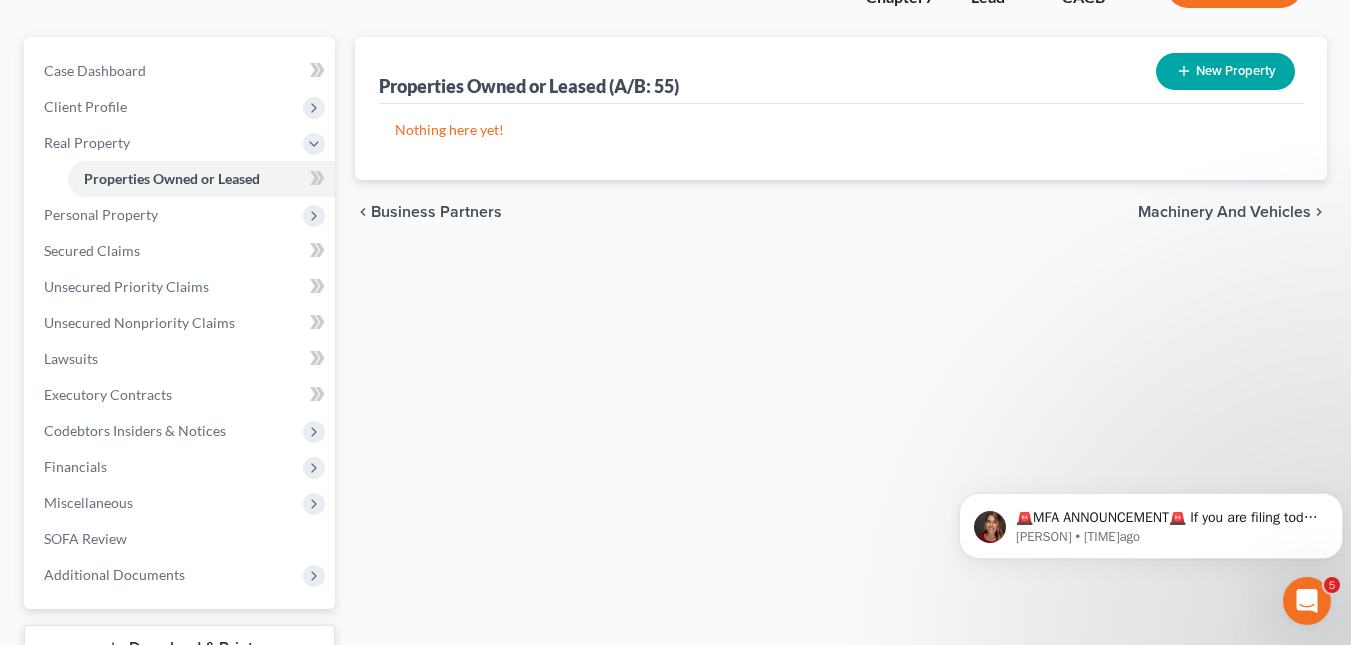 scroll, scrollTop: 0, scrollLeft: 0, axis: both 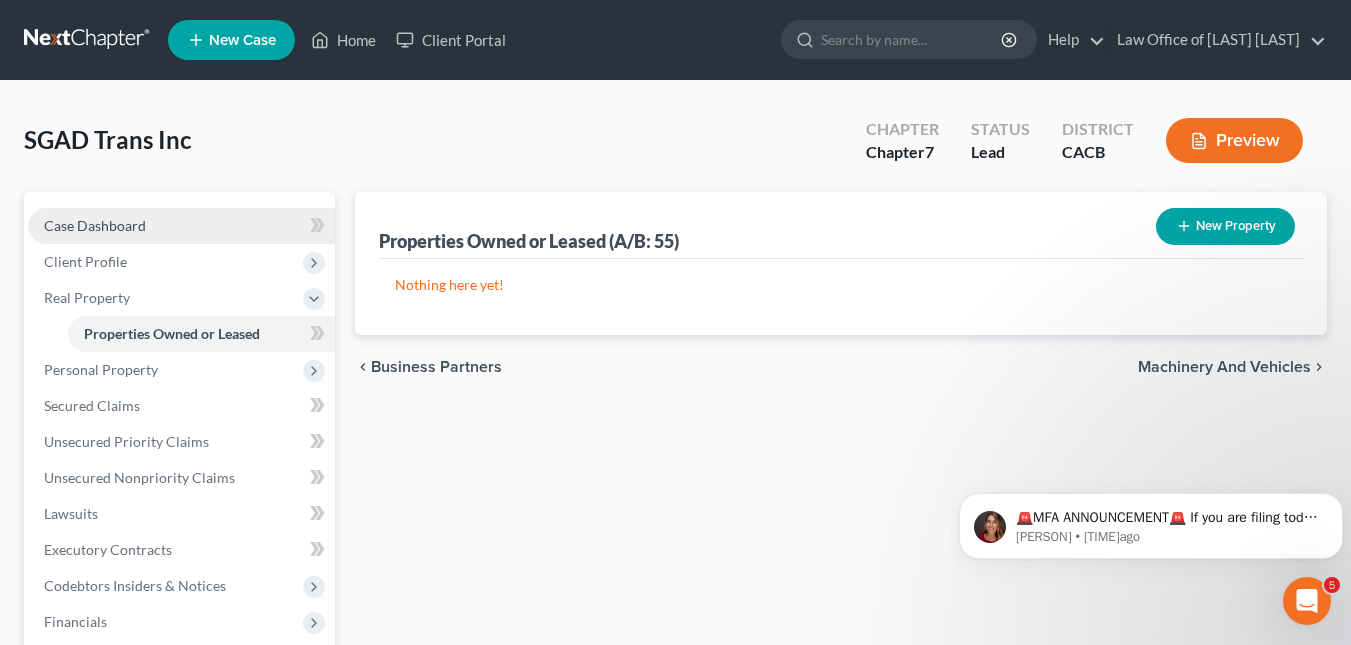 click on "Case Dashboard" at bounding box center [181, 226] 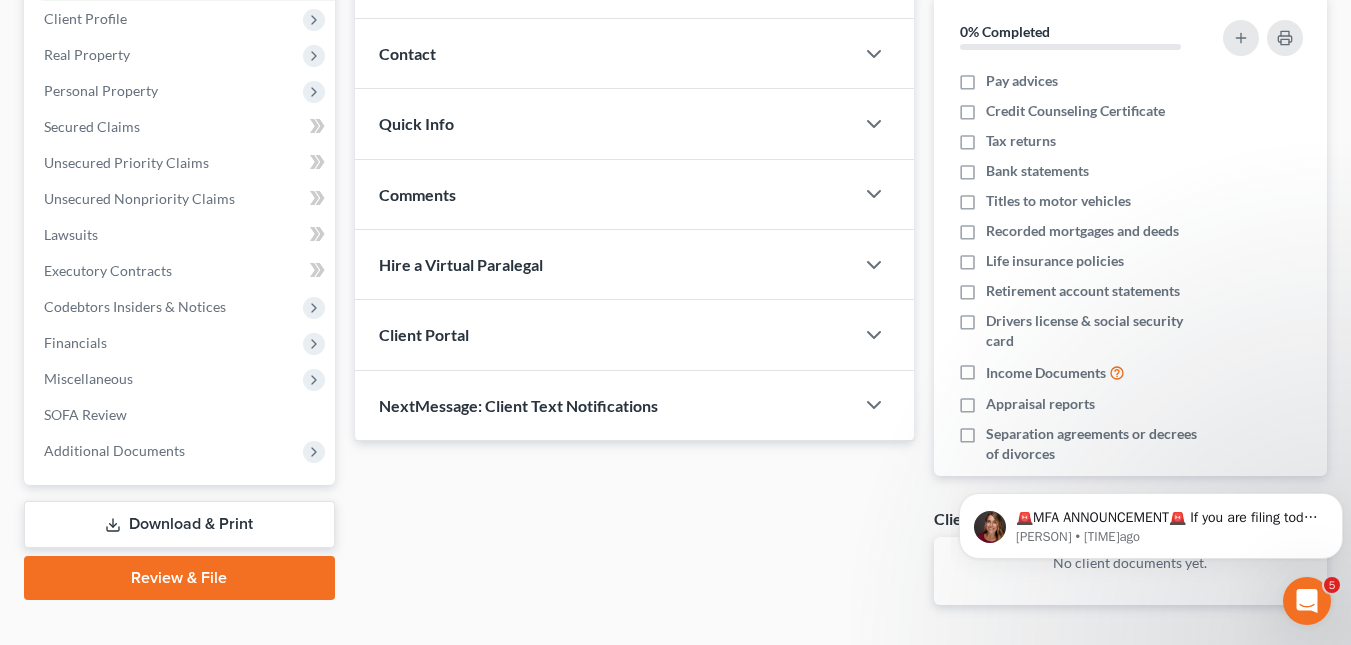 scroll, scrollTop: 242, scrollLeft: 0, axis: vertical 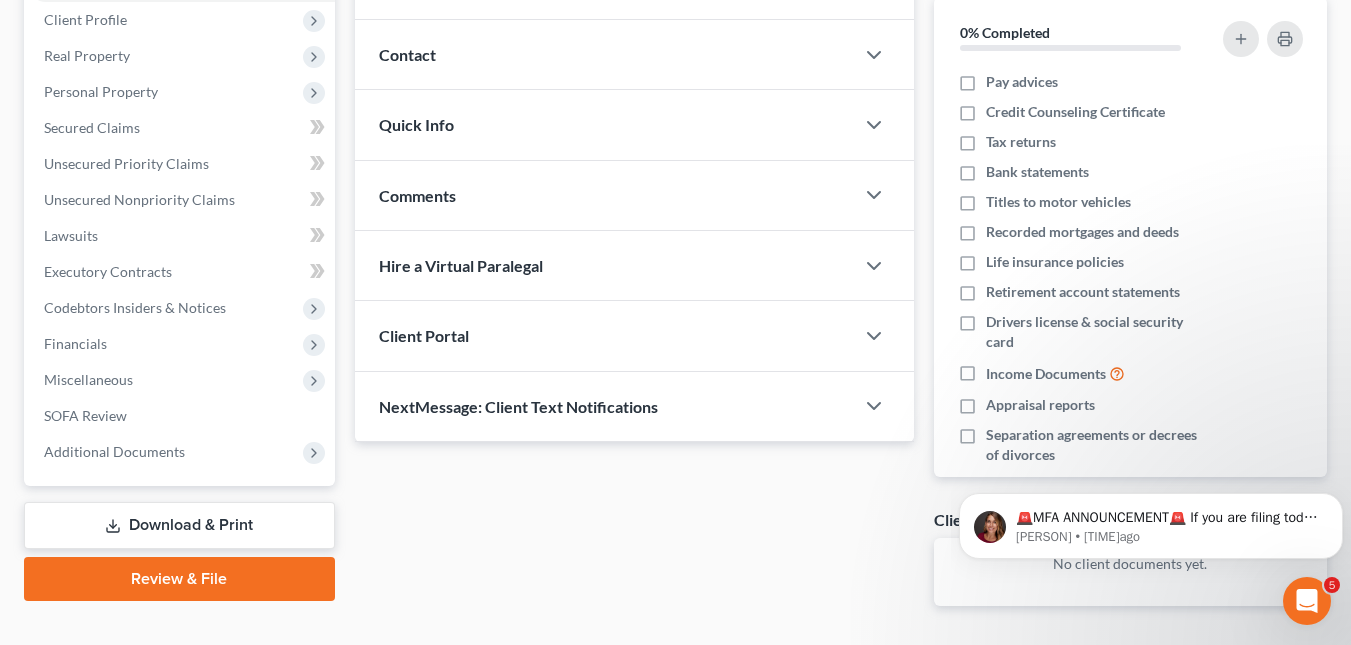 click on "Client Portal" at bounding box center [604, 335] 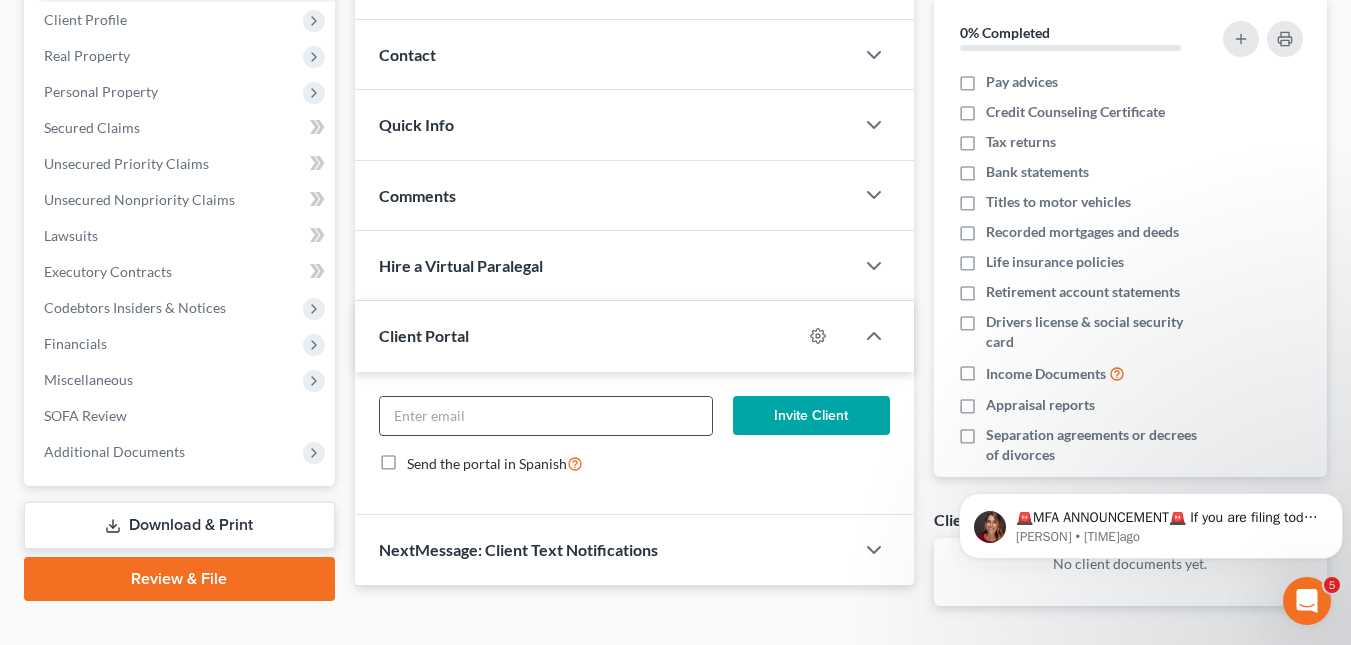 click at bounding box center [546, 416] 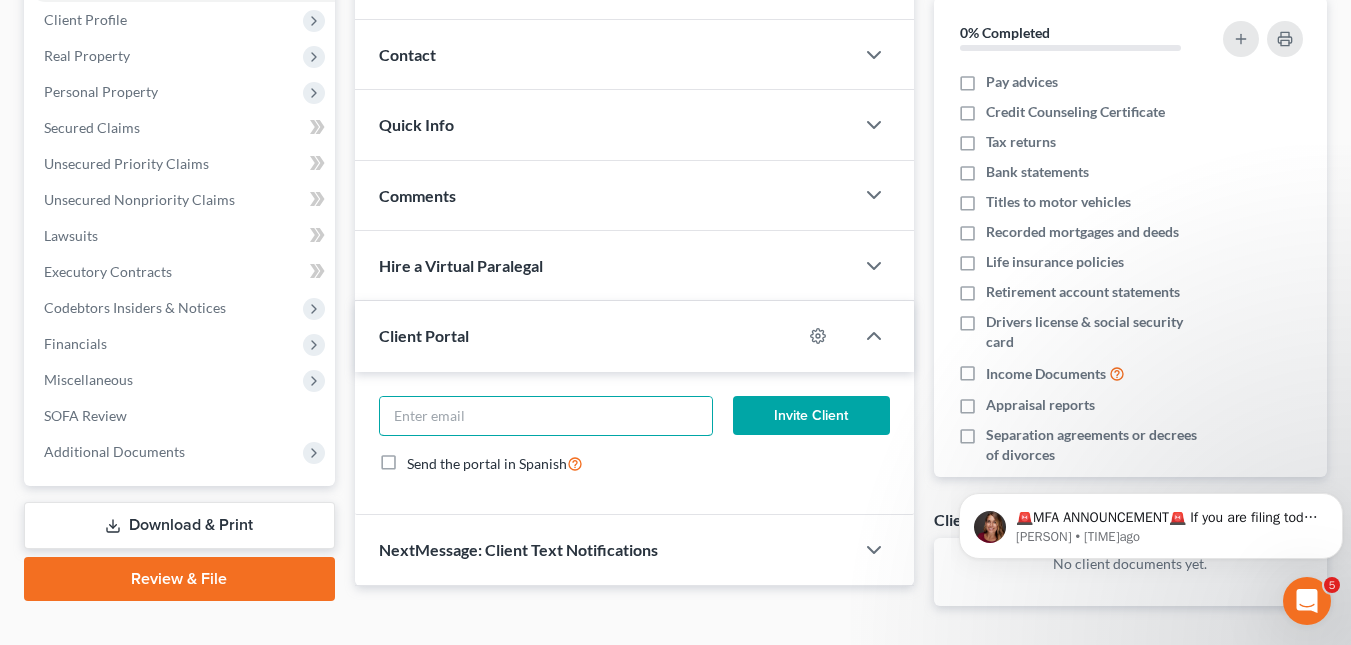 paste on "Jodh88.khehra@gmail.com" 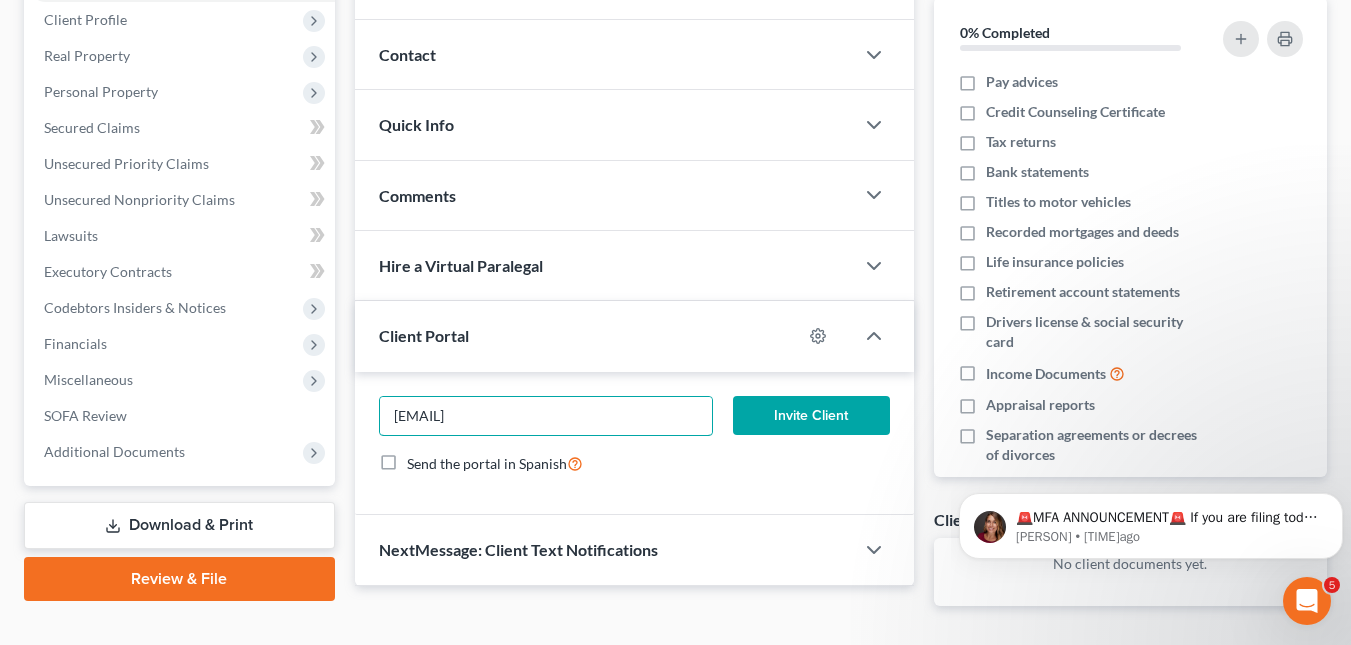 type on "Jodh88.khehra@gmail.com" 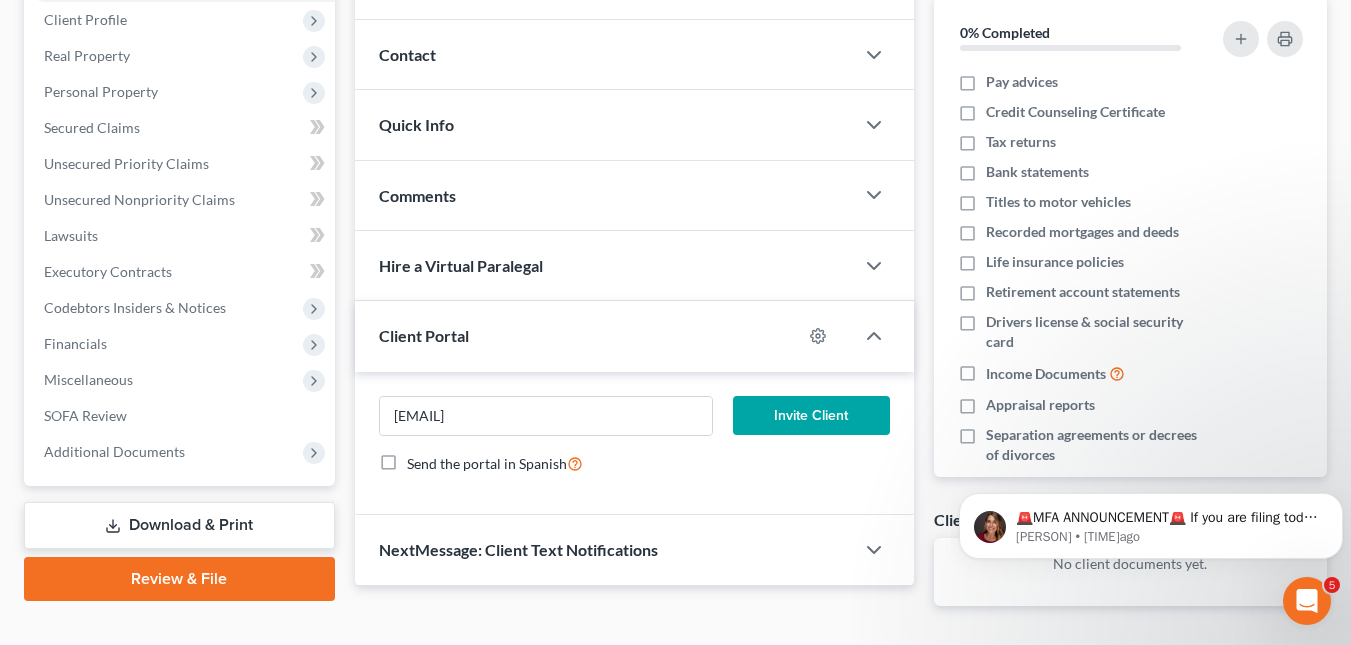click on "Invite Client" at bounding box center [811, 416] 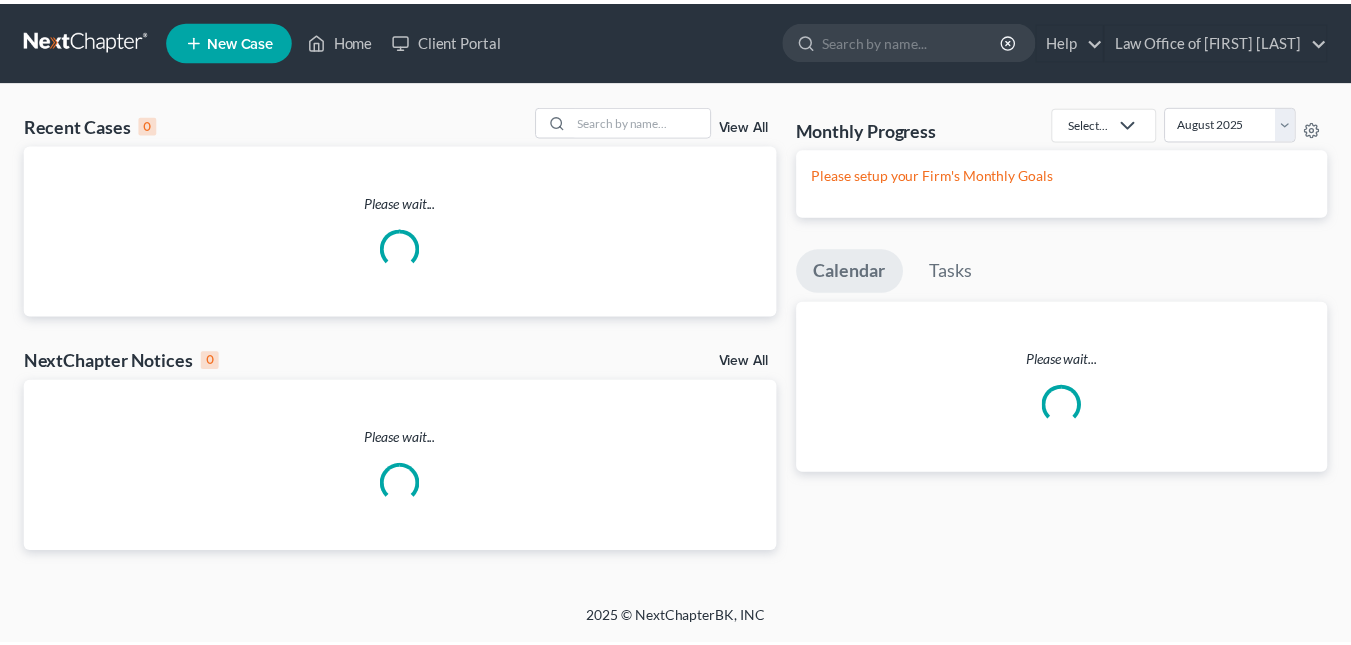 scroll, scrollTop: 0, scrollLeft: 0, axis: both 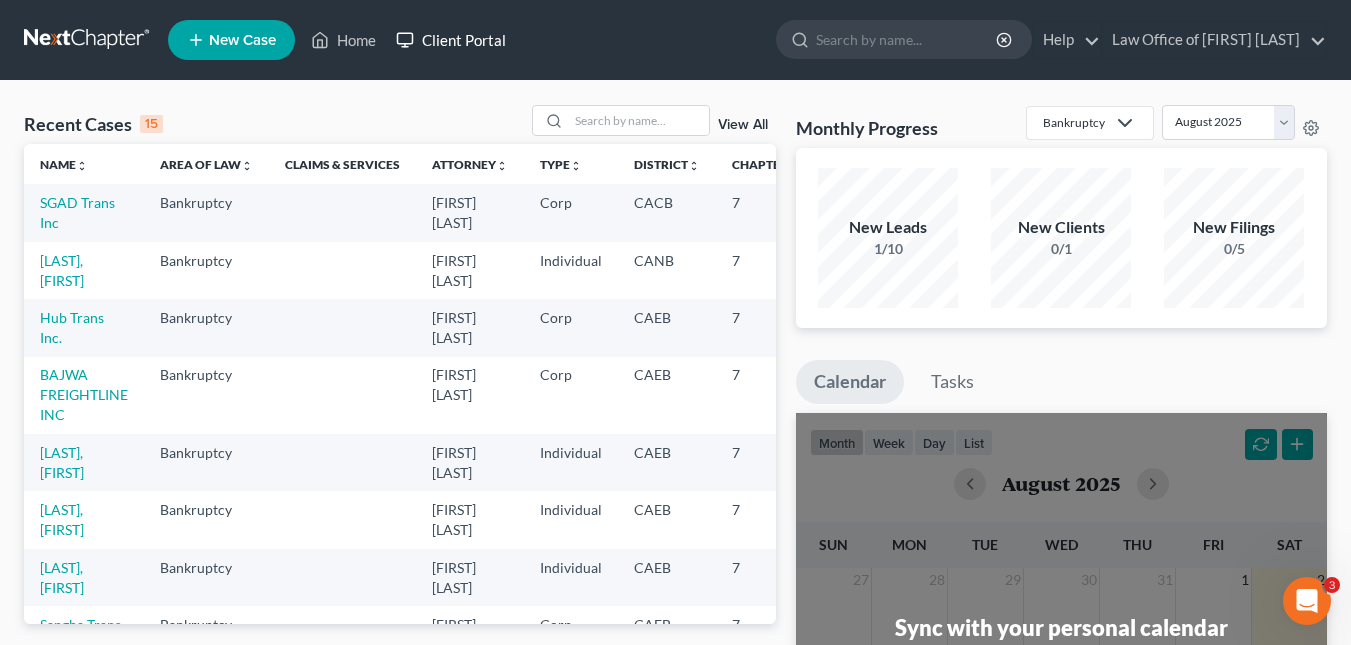 click on "Client Portal" at bounding box center (451, 40) 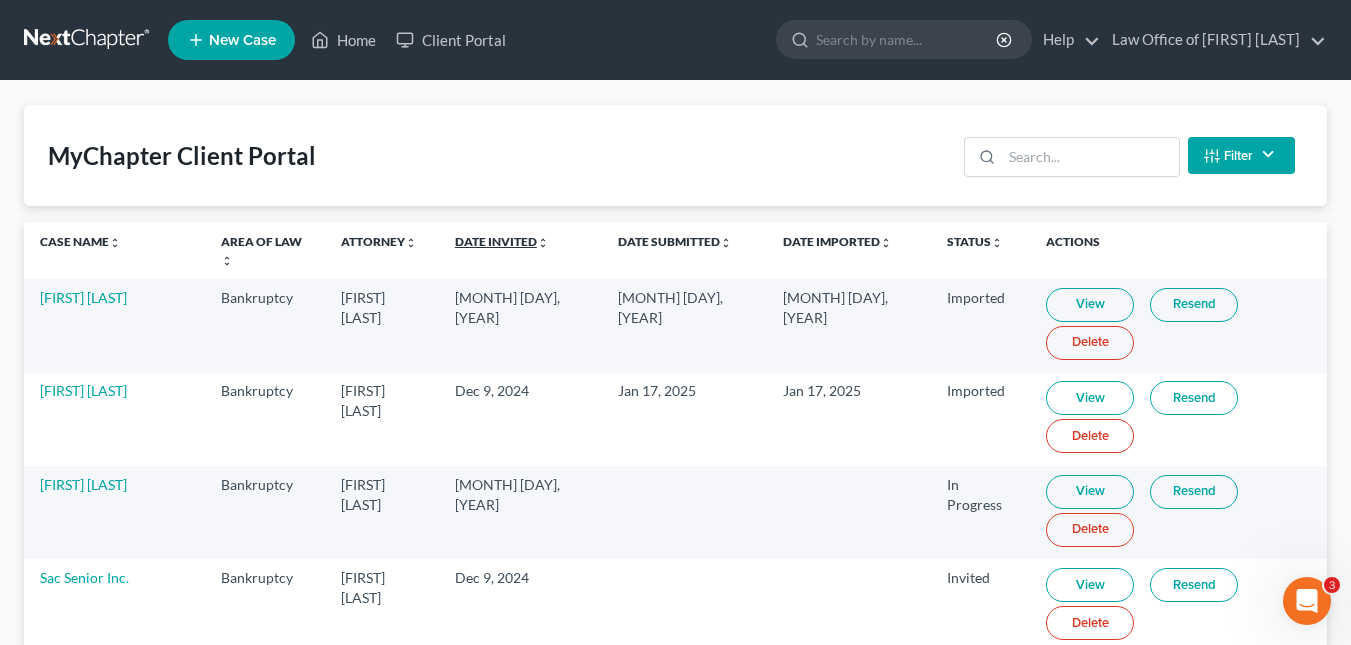 click on "Date Invited
unfold_more
expand_more
expand_less" at bounding box center [502, 241] 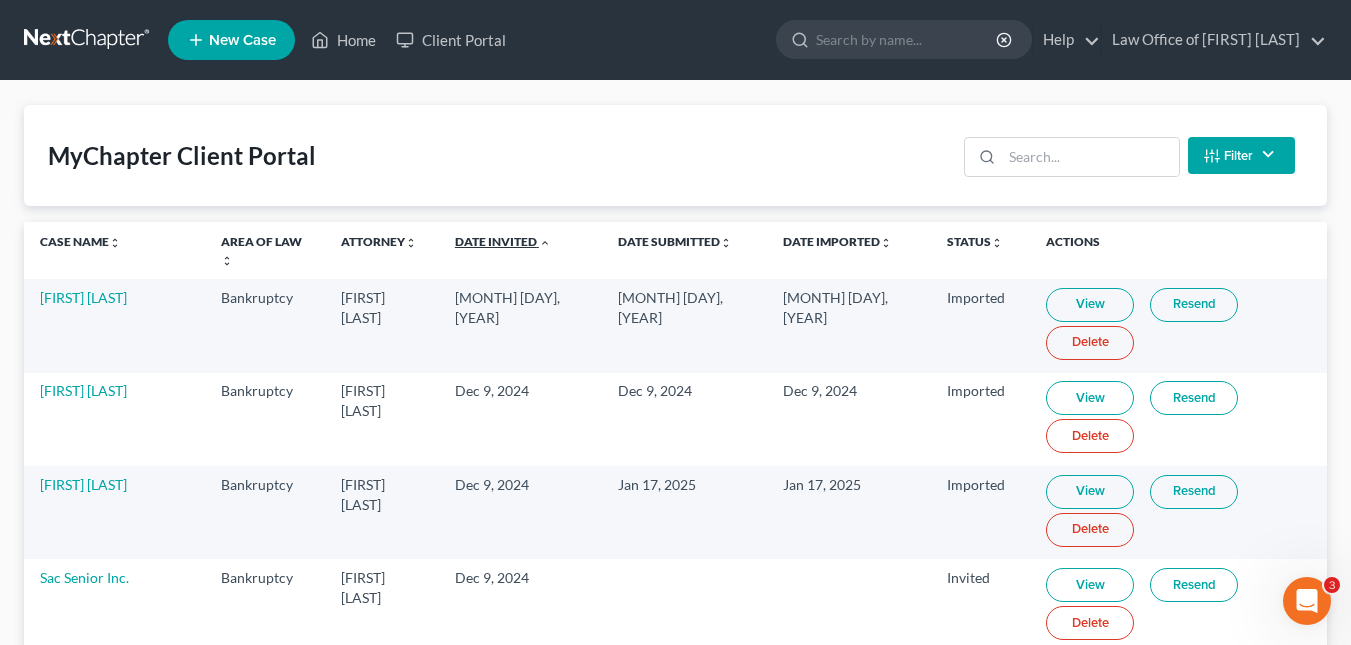 click on "Date Invited
unfold_more
expand_more
expand_less" at bounding box center (503, 241) 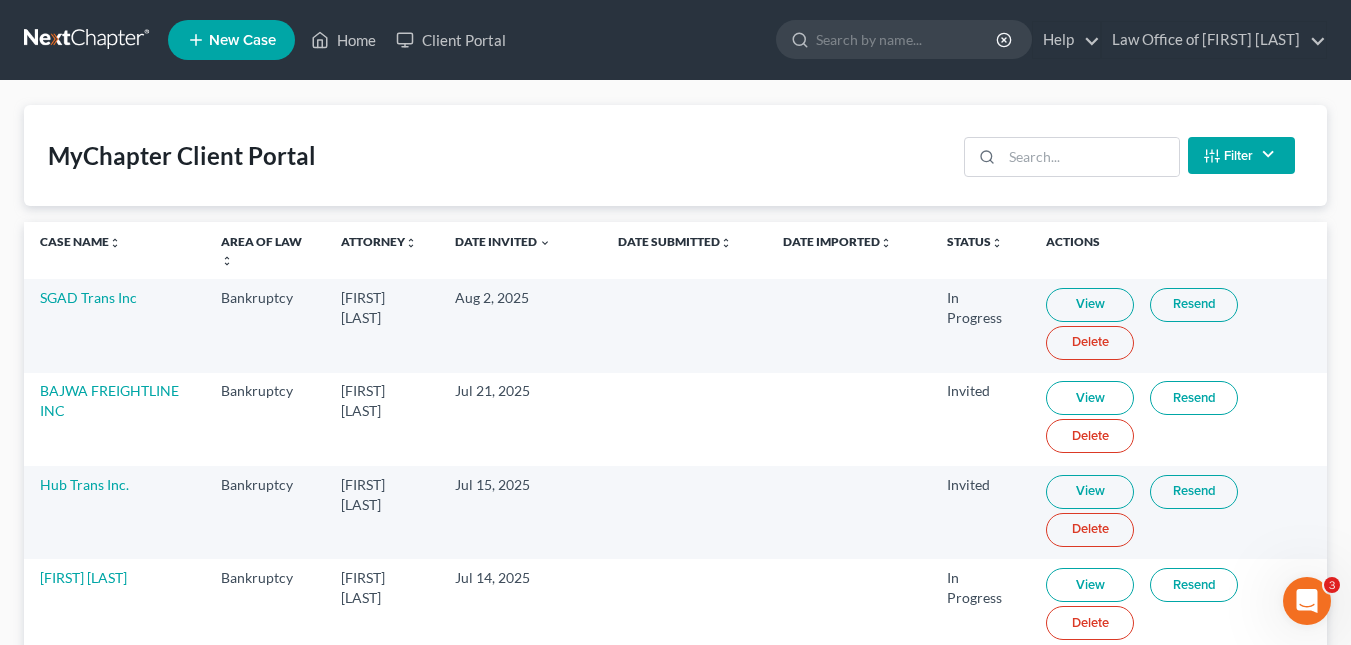 click on "Resend" at bounding box center (1194, 492) 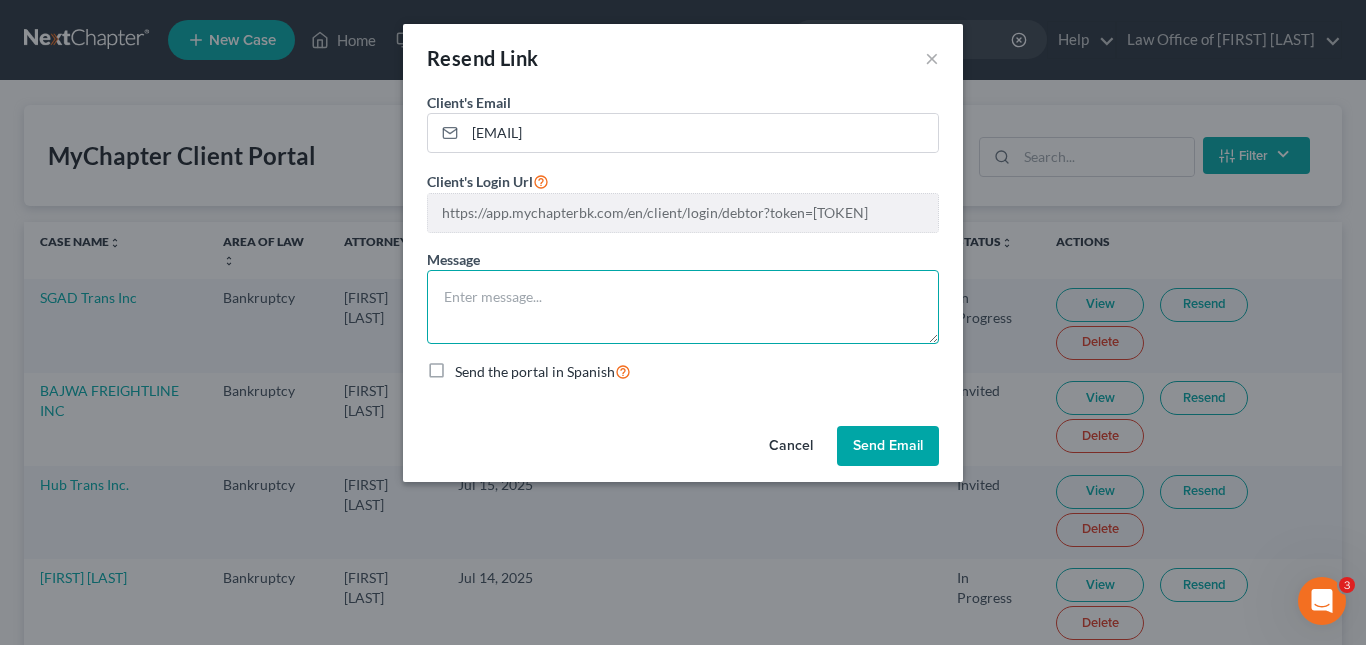 click at bounding box center (683, 307) 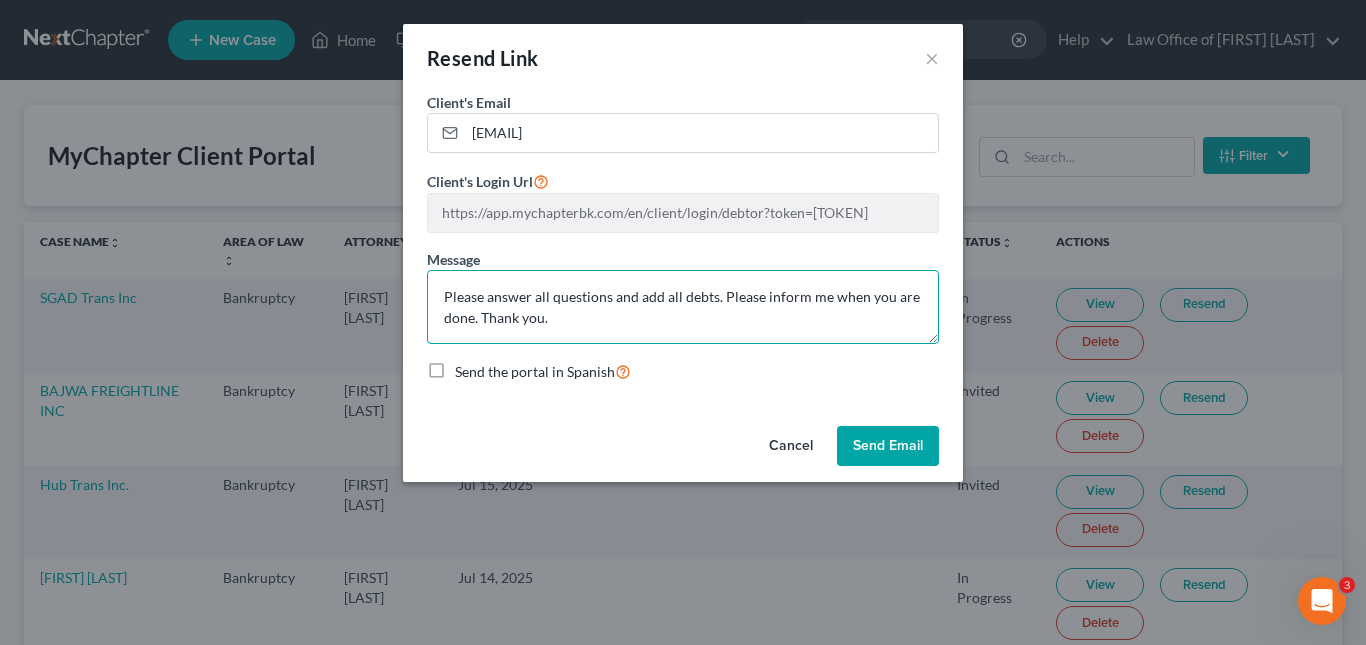 drag, startPoint x: 552, startPoint y: 332, endPoint x: 425, endPoint y: 303, distance: 130.26895 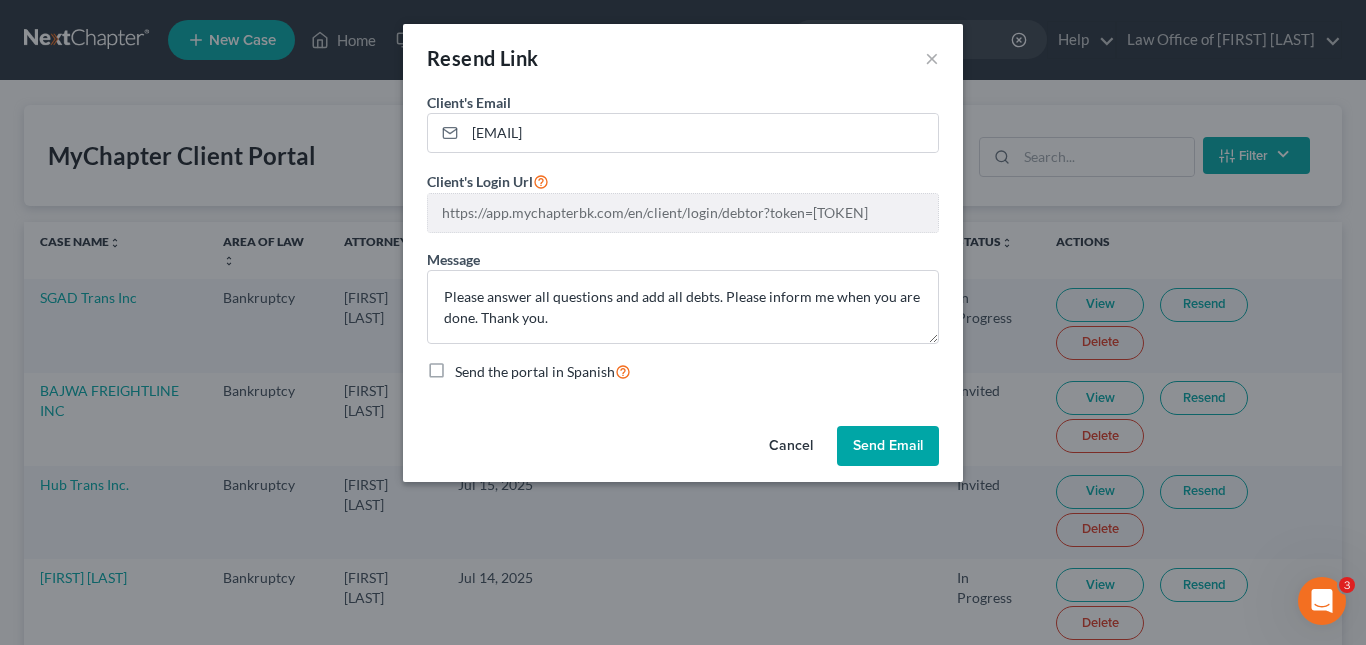 click on "Send Email" at bounding box center [888, 446] 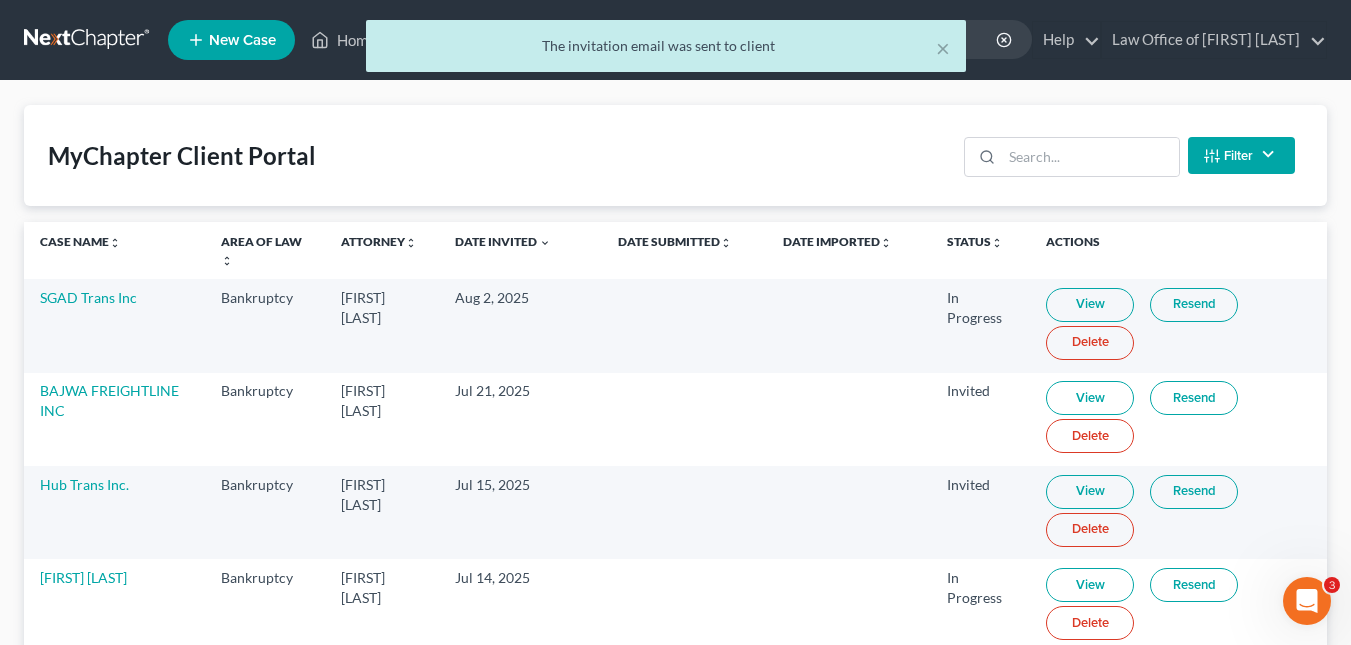 click on "Resend" at bounding box center (1194, 585) 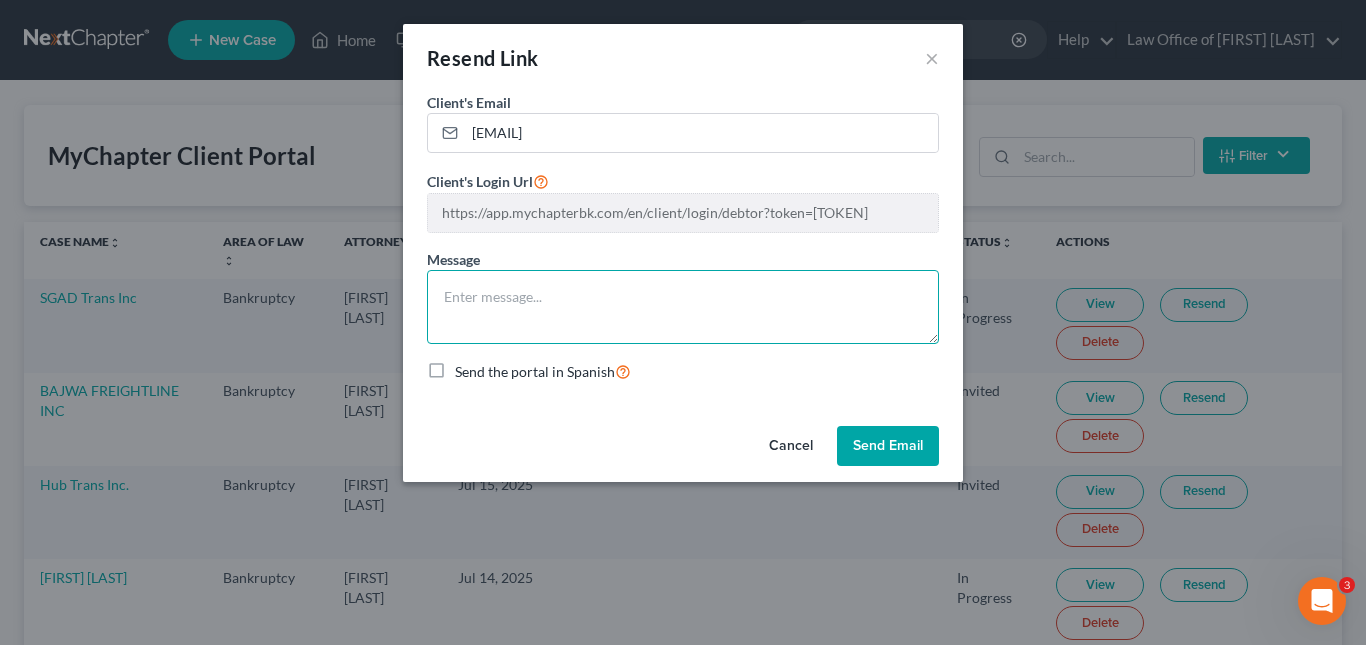 click at bounding box center (683, 307) 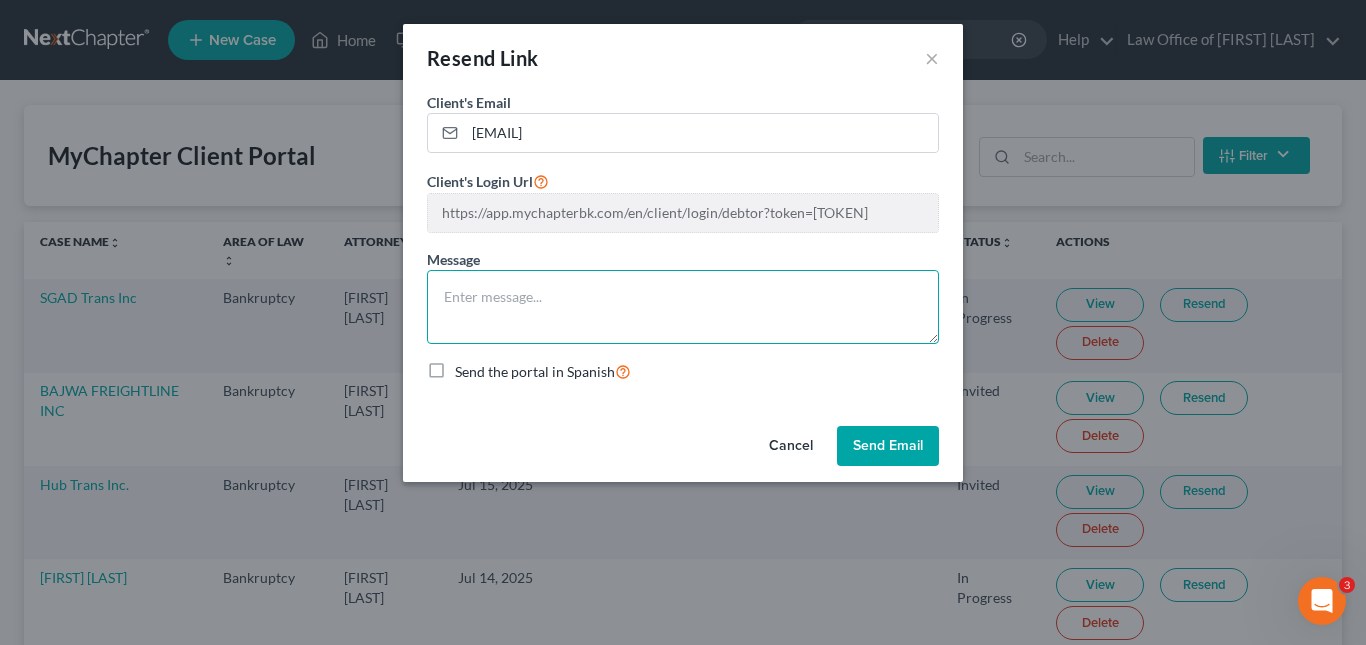 paste on "Please answer all questions and add all debts. Please inform me when you are done. Thank you." 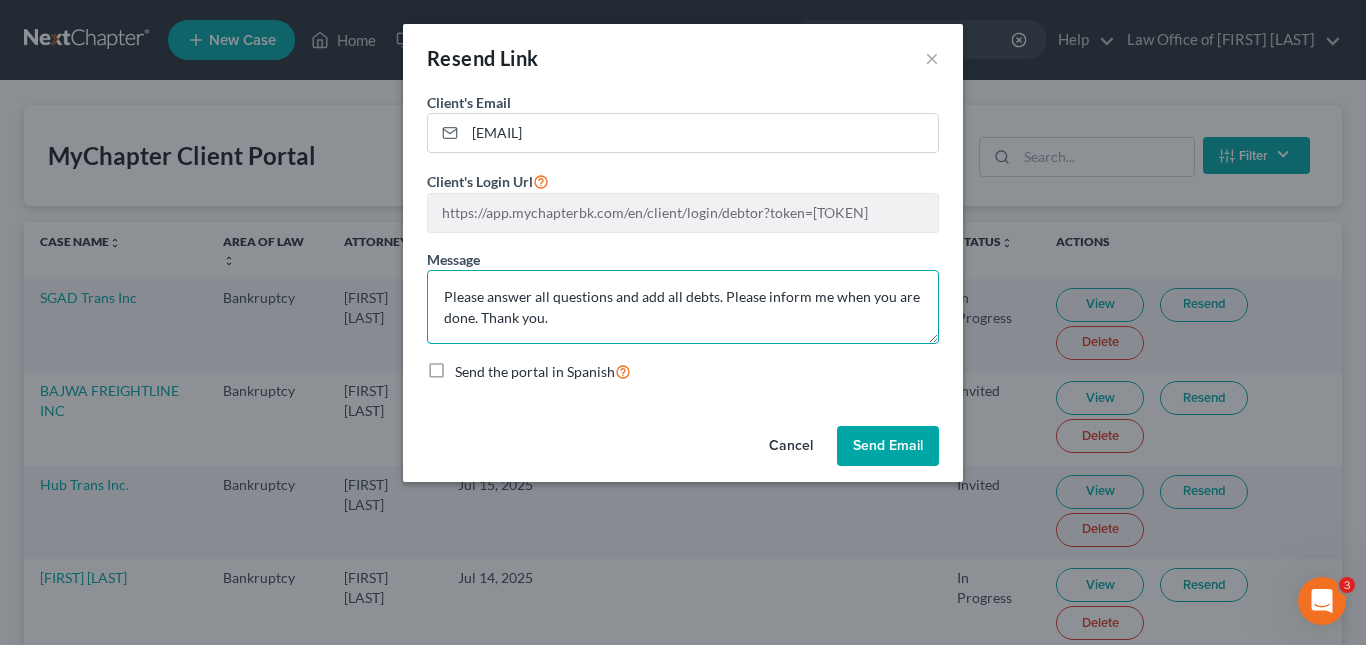 type on "Please answer all questions and add all debts. Please inform me when you are done. Thank you." 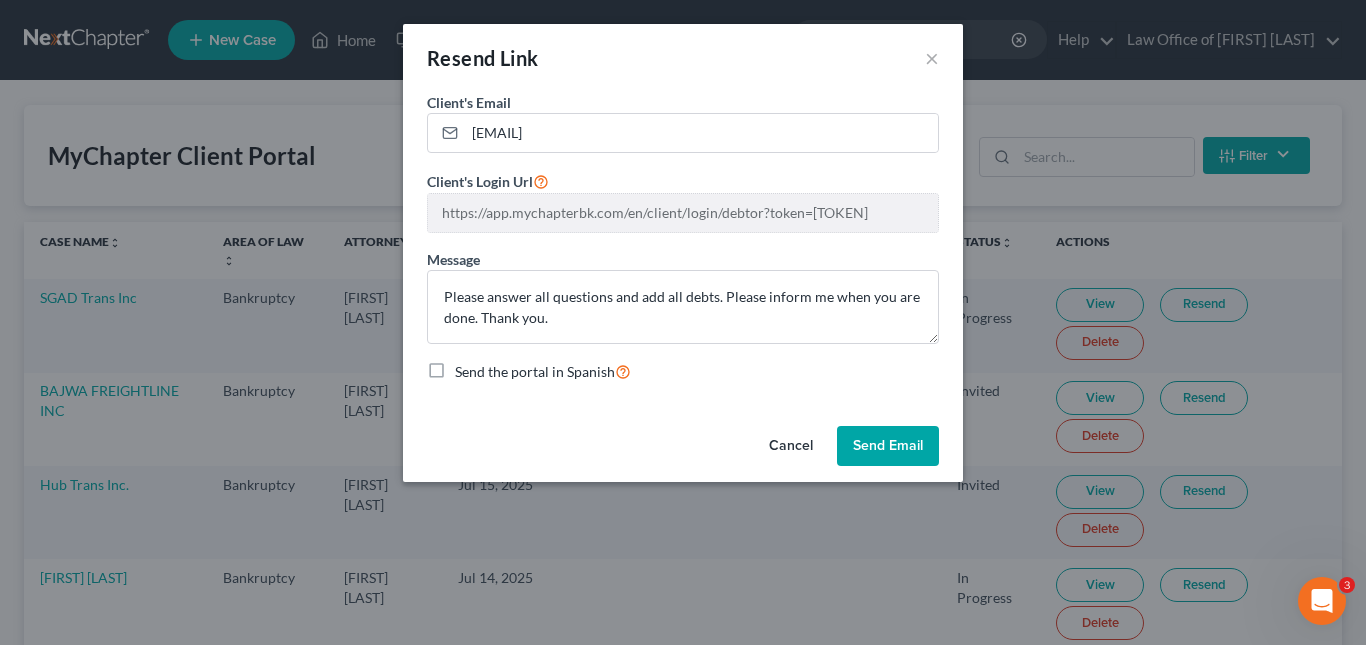 click on "Send Email" at bounding box center [888, 446] 